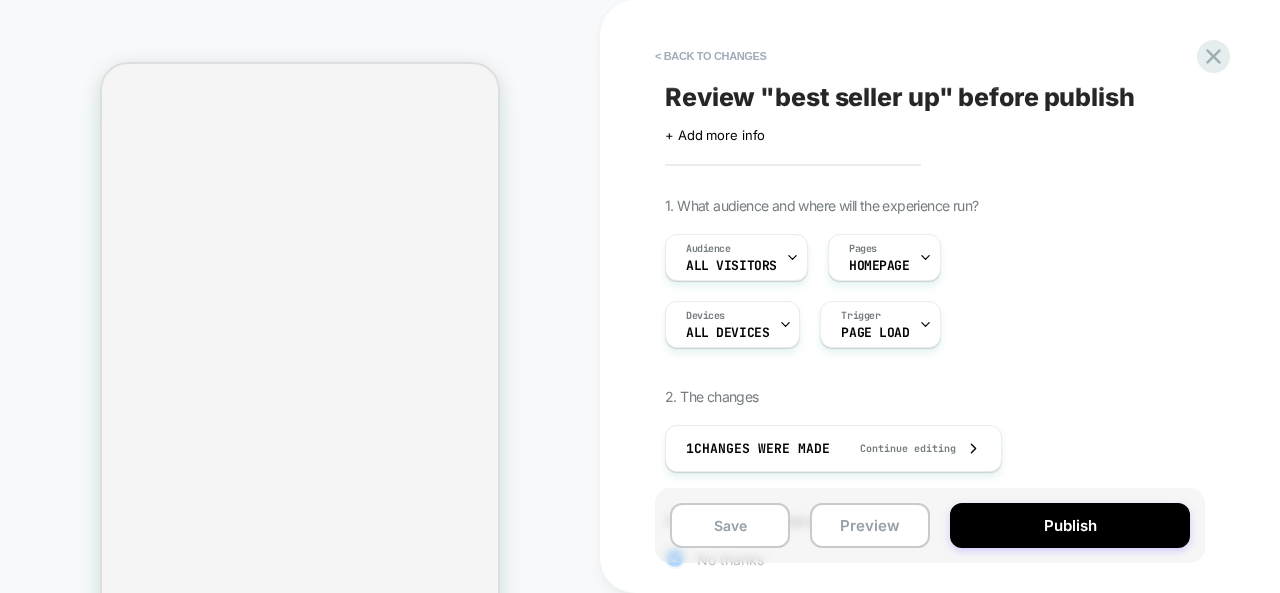 scroll, scrollTop: 0, scrollLeft: 0, axis: both 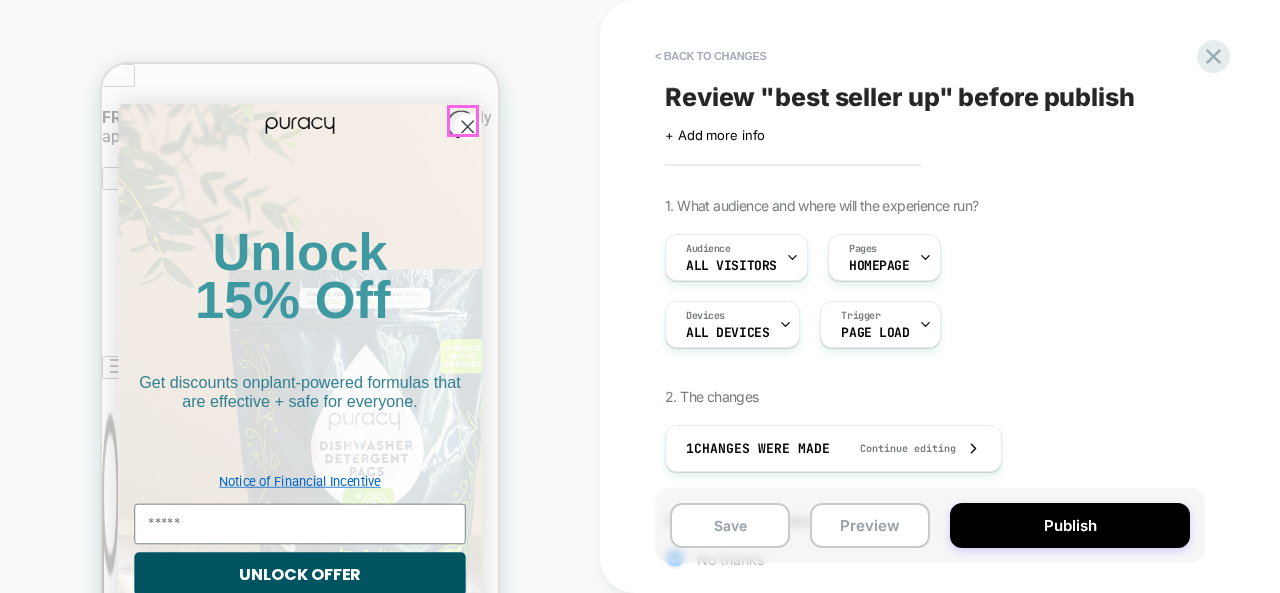 click 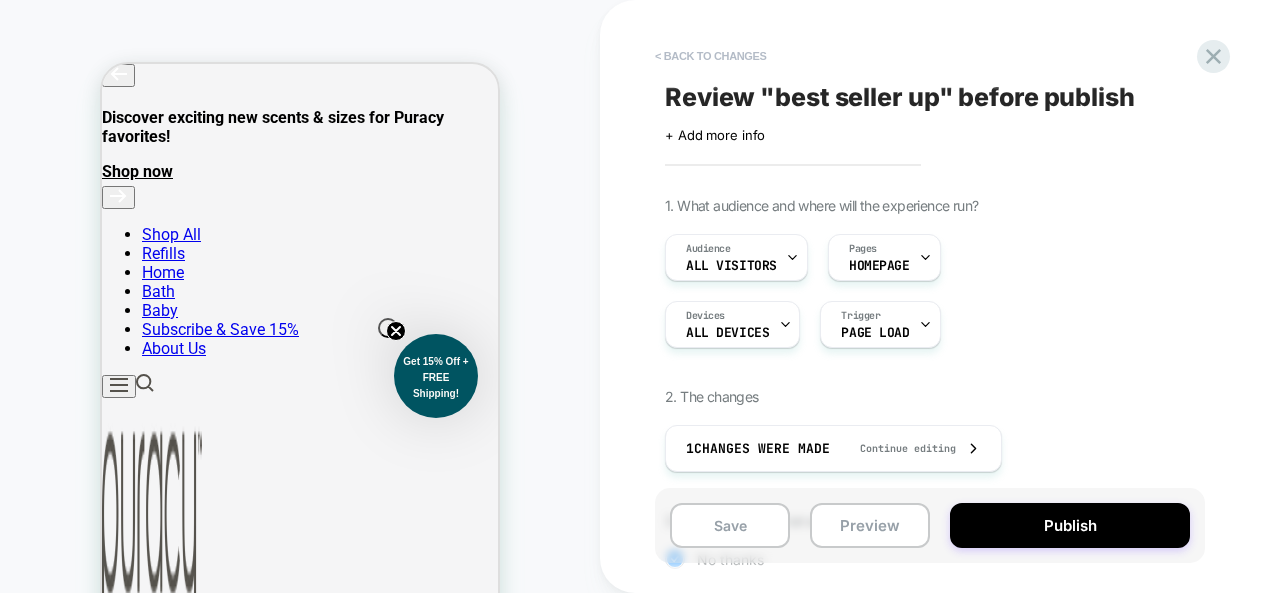 click on "< Back to changes" at bounding box center [711, 56] 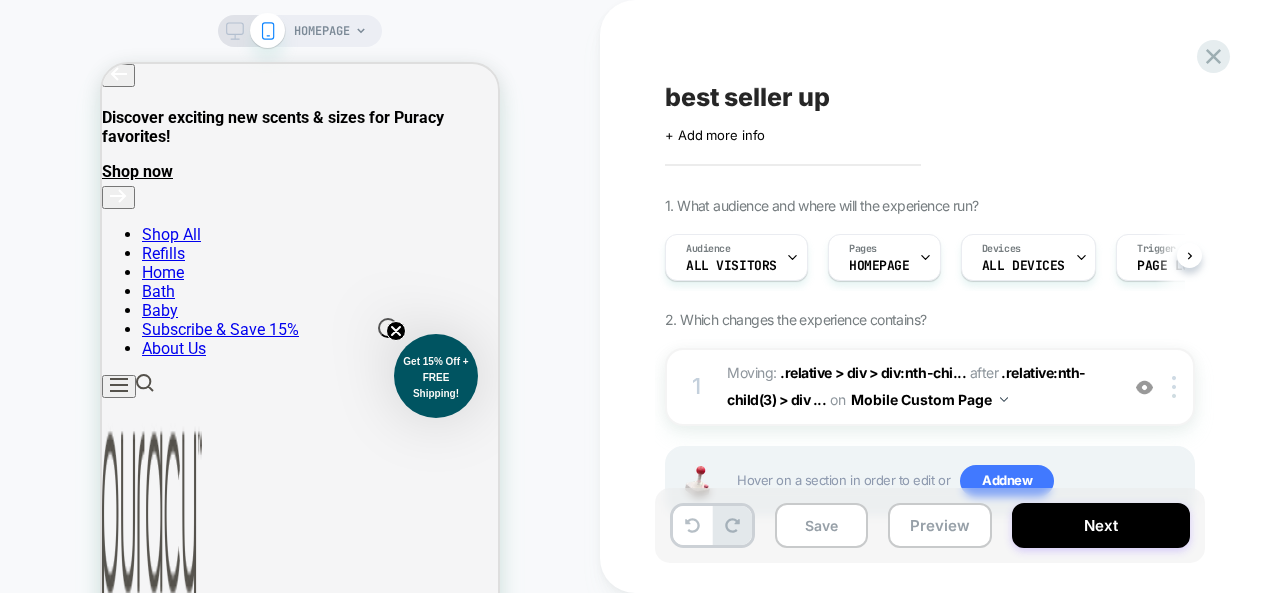 scroll, scrollTop: 0, scrollLeft: 1, axis: horizontal 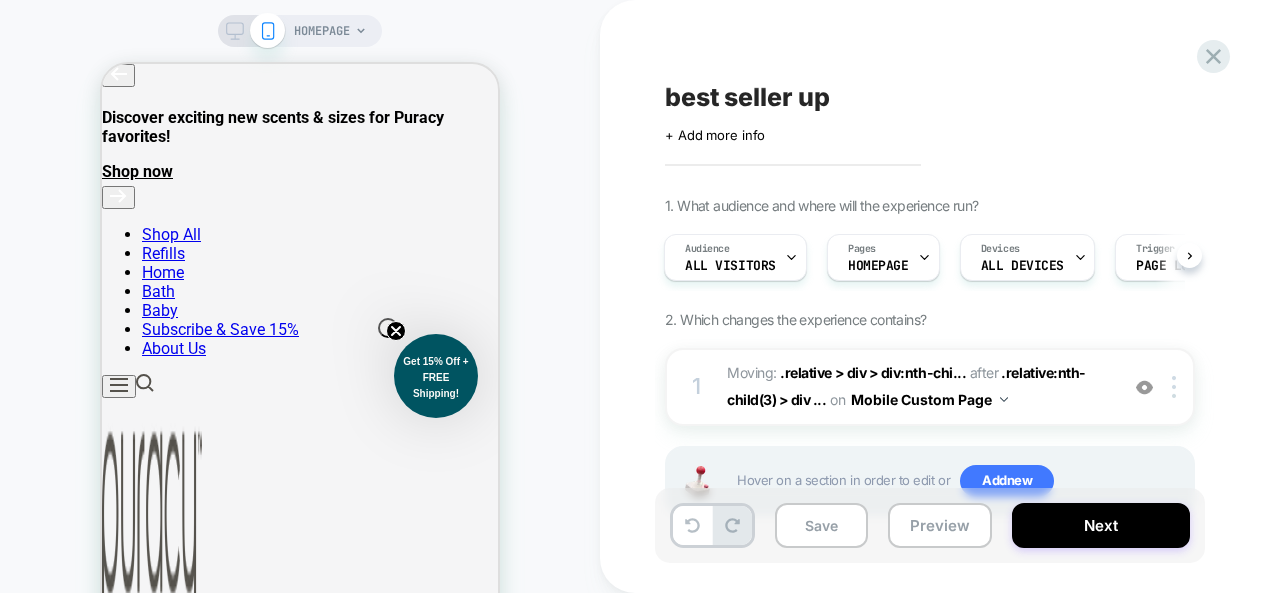 click on "HOMEPAGE" at bounding box center (322, 31) 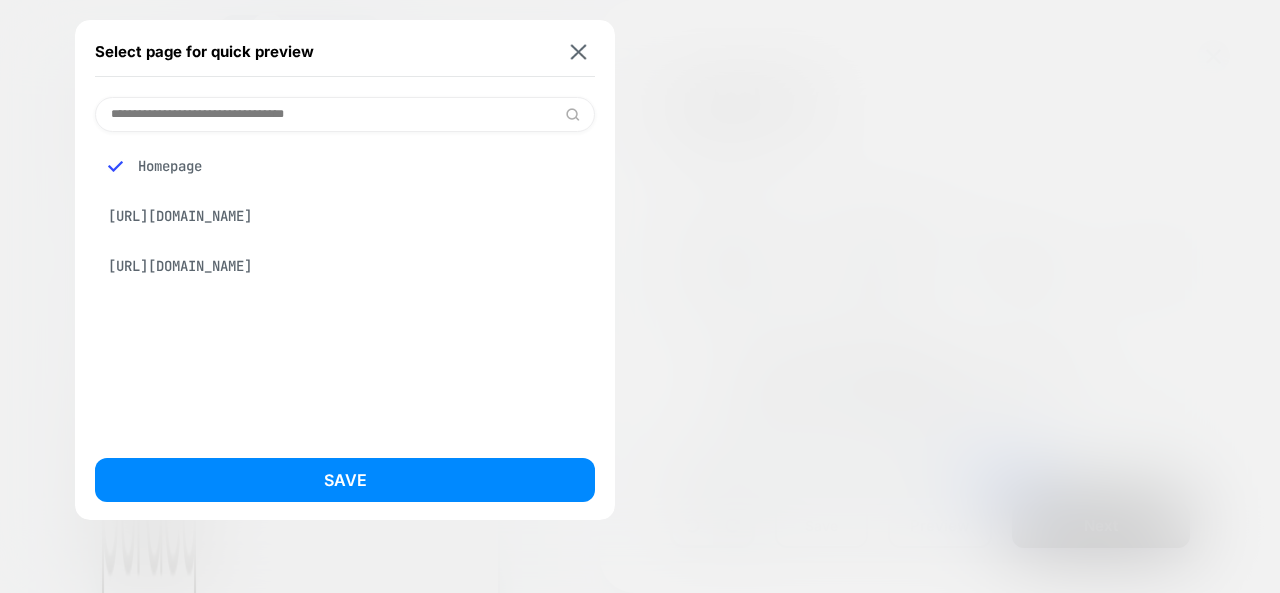 click at bounding box center (345, 114) 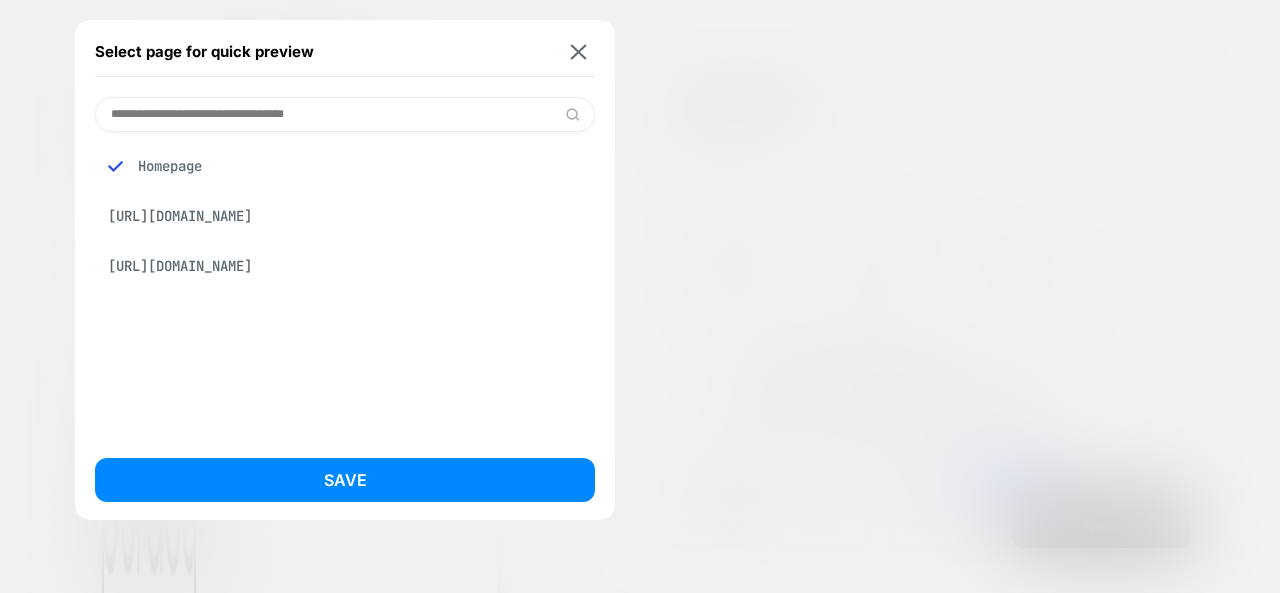 paste on "**********" 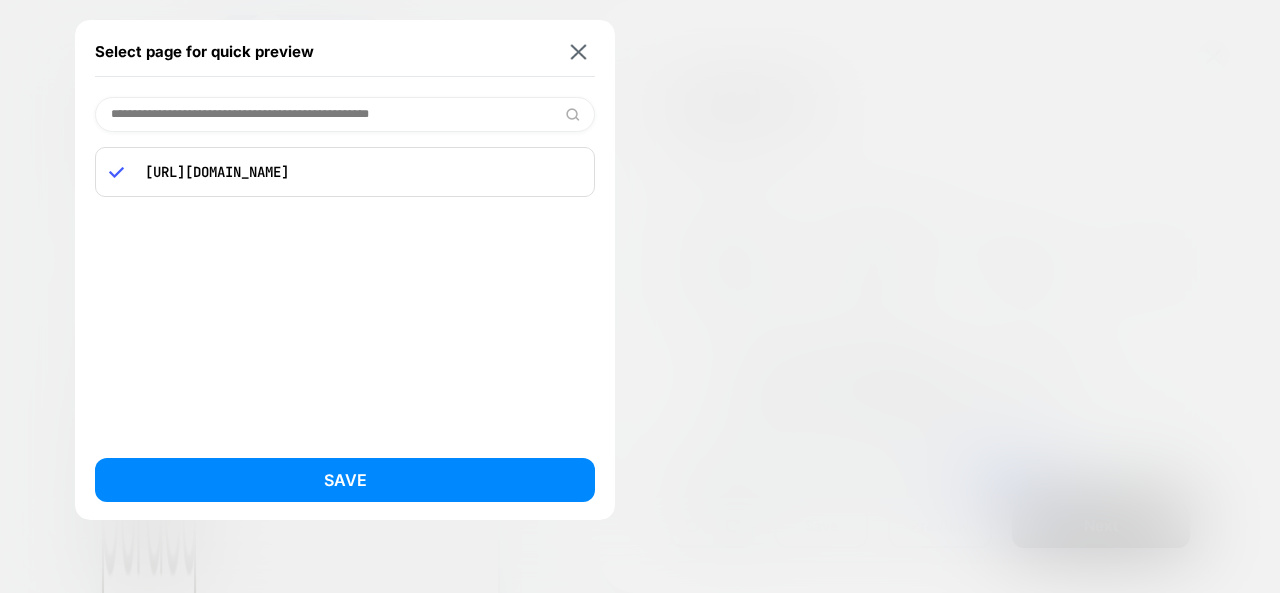 click on "**********" at bounding box center (345, 114) 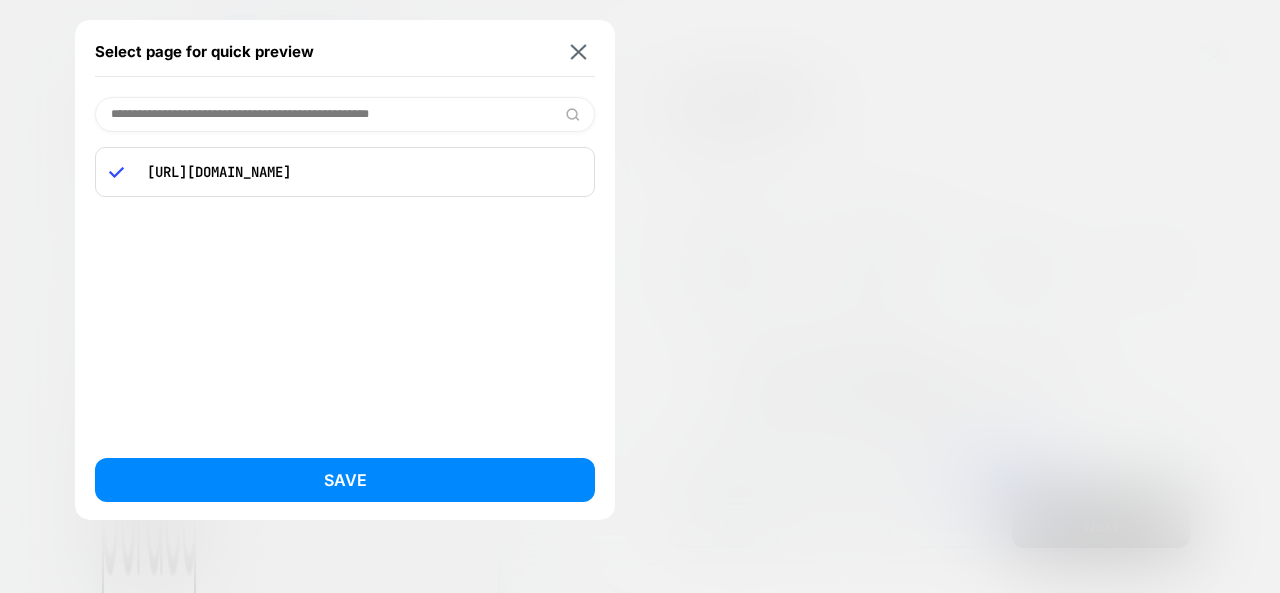 type on "**********" 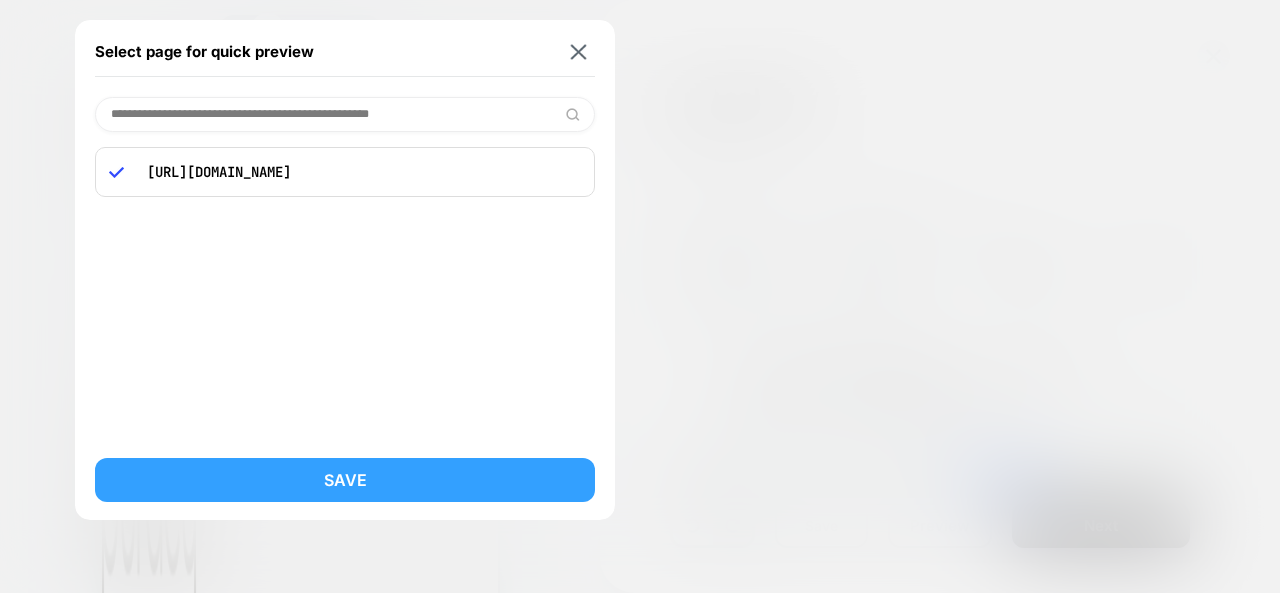 click on "Save" at bounding box center (345, 480) 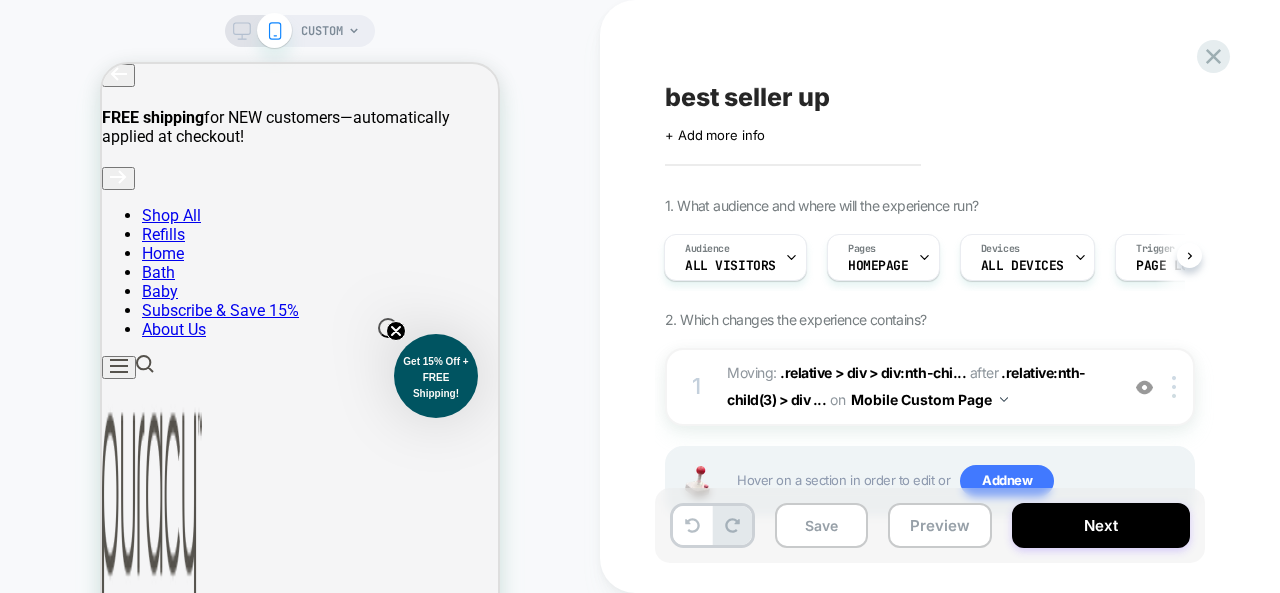 scroll, scrollTop: 0, scrollLeft: 2, axis: horizontal 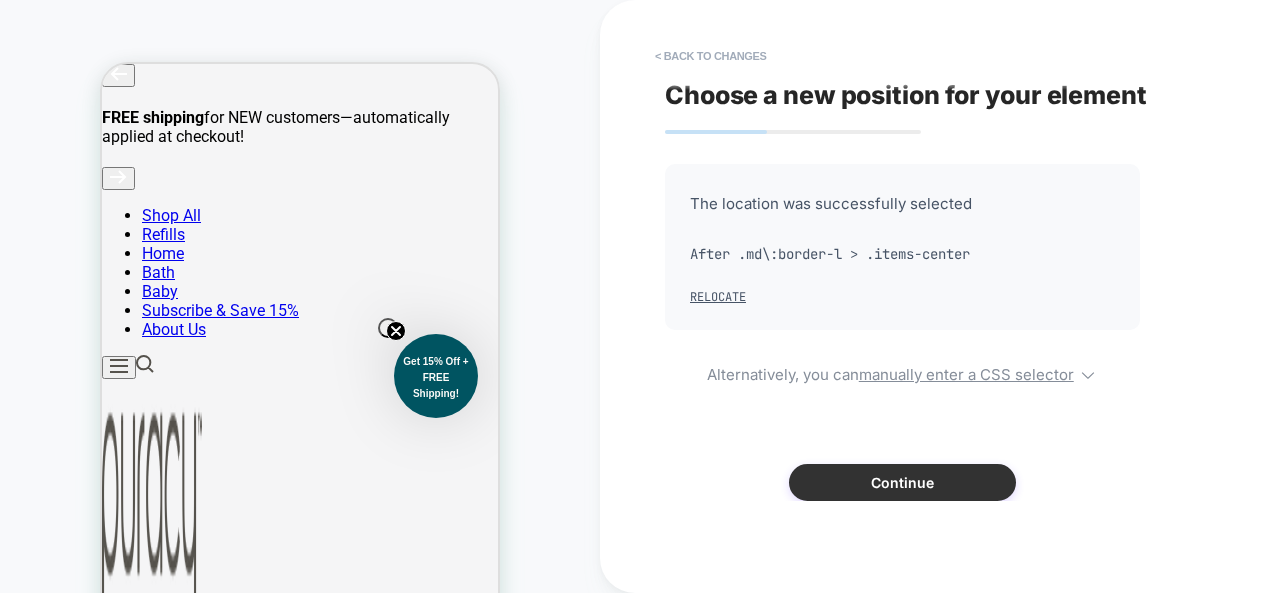 click on "Continue" at bounding box center (902, 482) 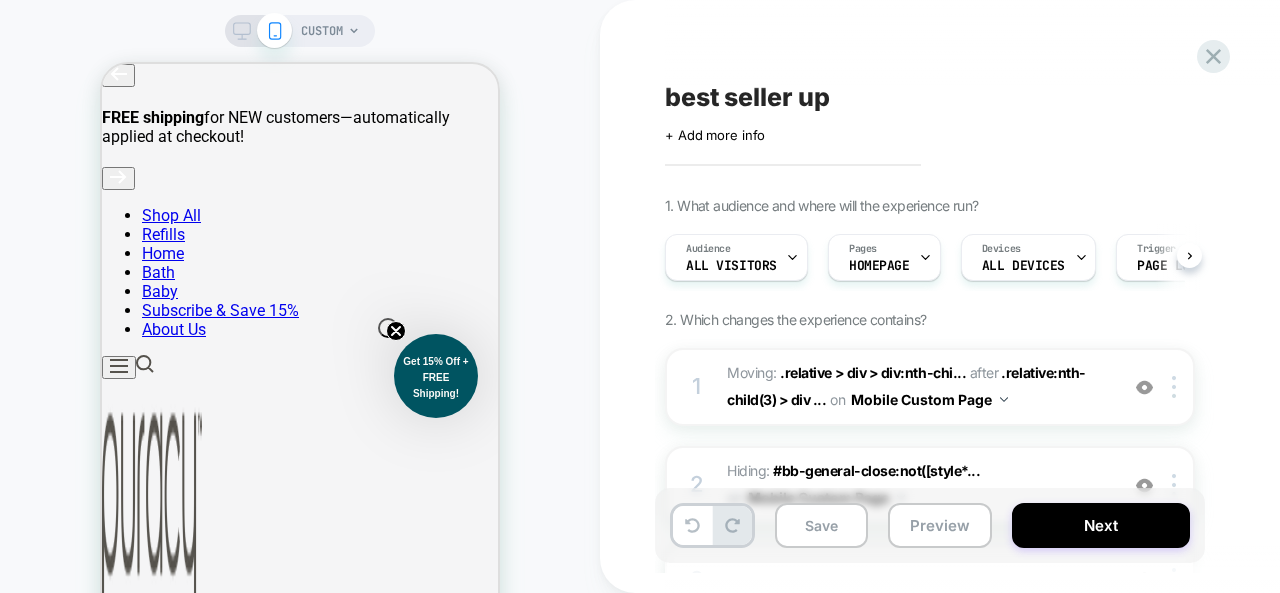 scroll, scrollTop: 0, scrollLeft: 1, axis: horizontal 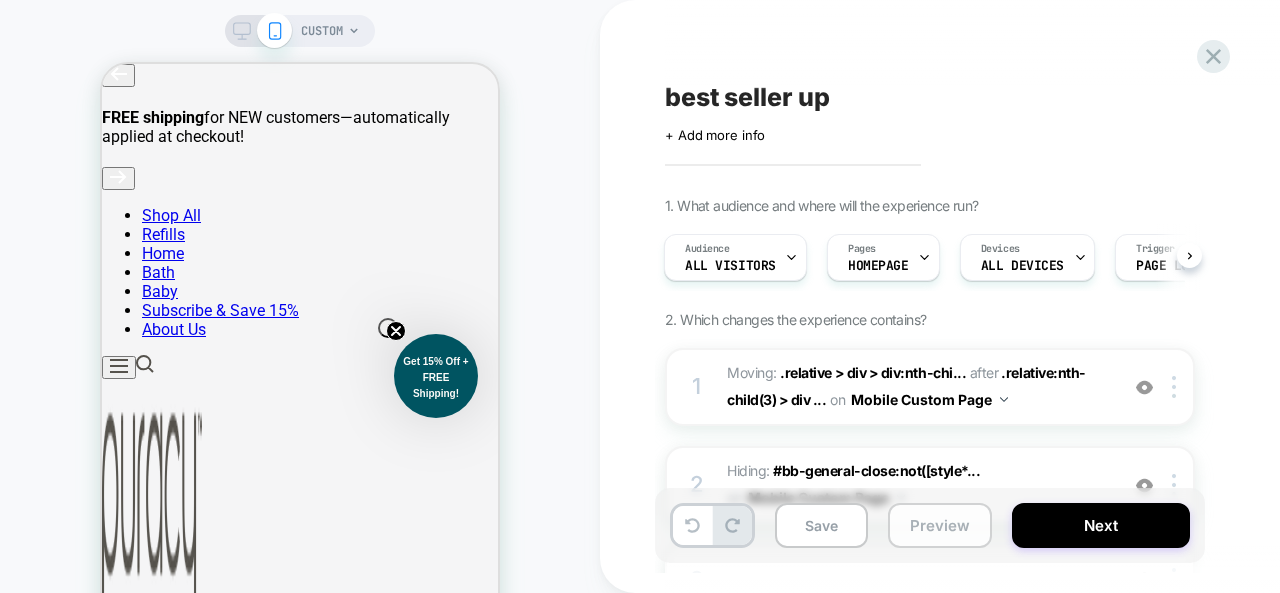 click on "Preview" at bounding box center [940, 525] 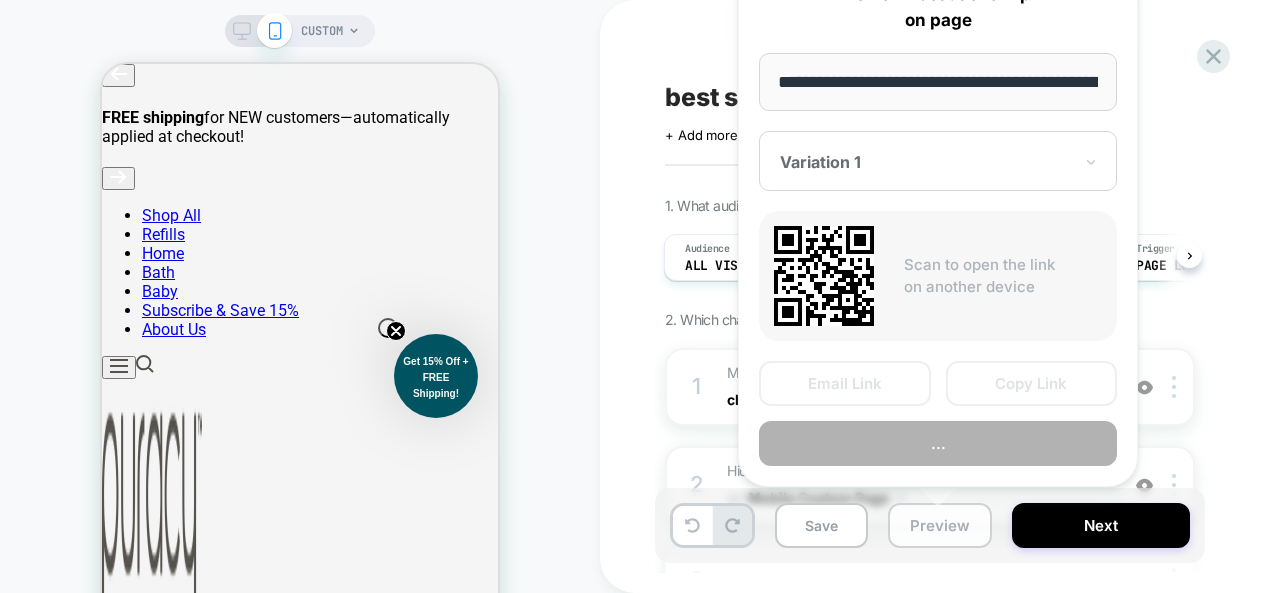 scroll, scrollTop: 0, scrollLeft: 264, axis: horizontal 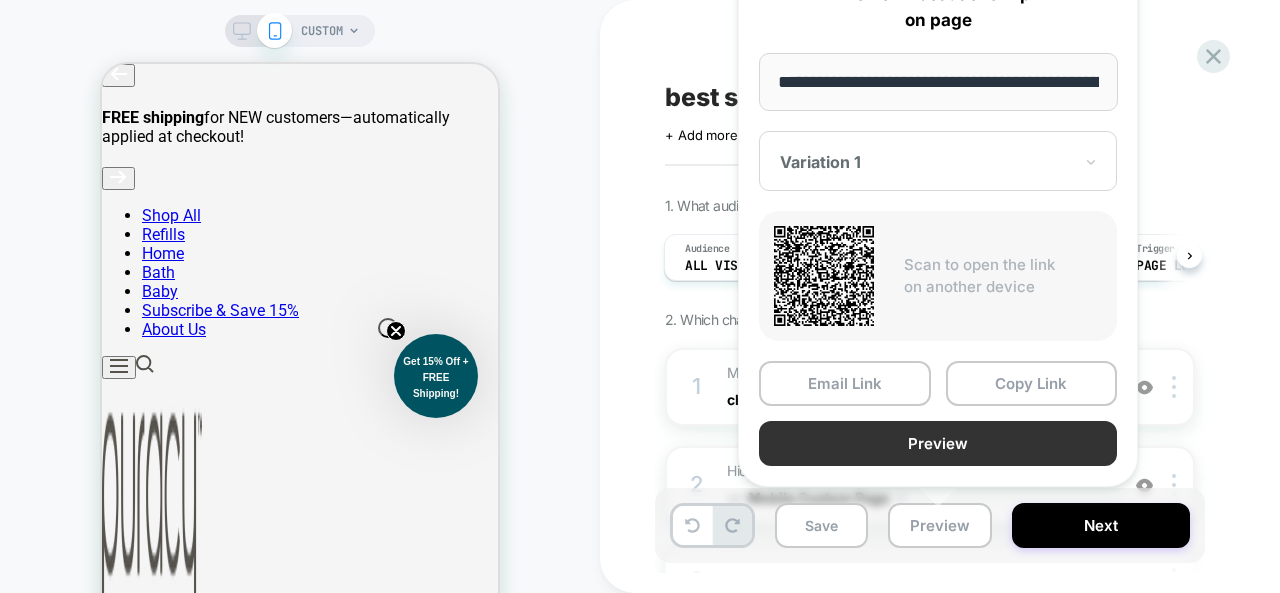 click on "Preview" at bounding box center [938, 443] 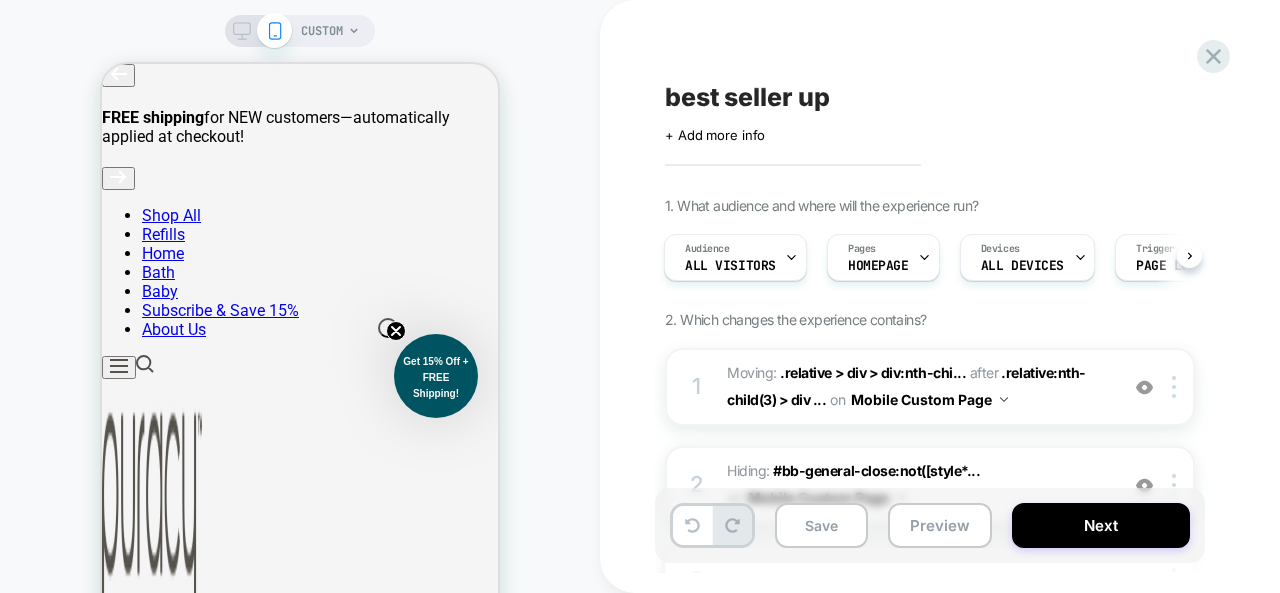 click on "CUSTOM" at bounding box center [300, 360] 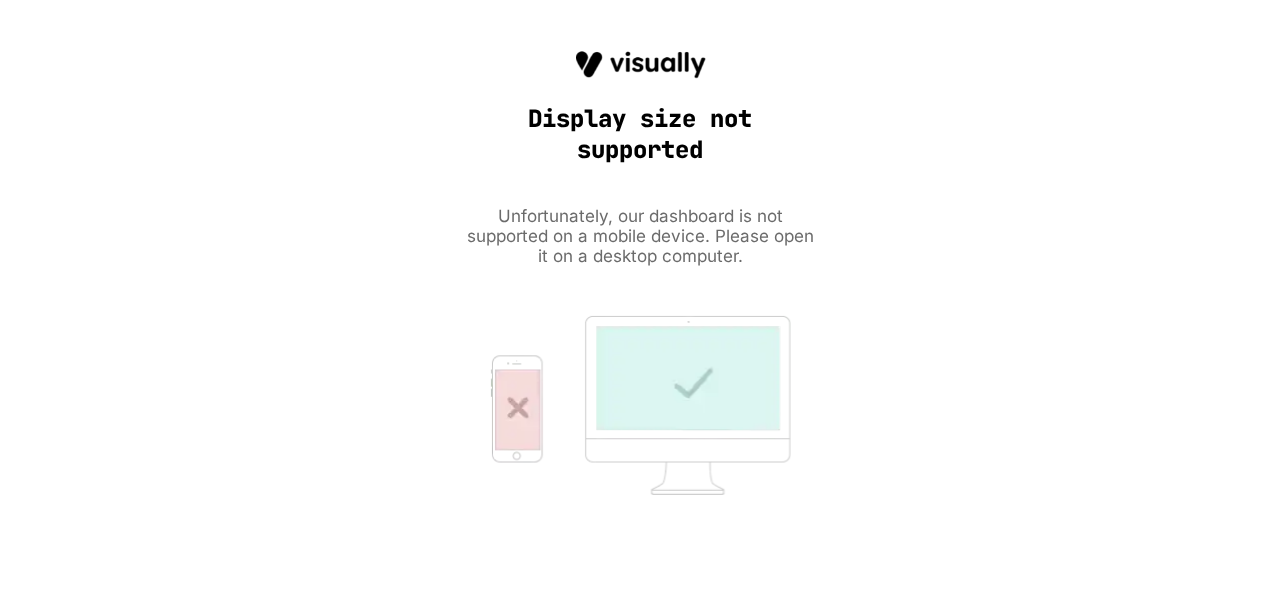 scroll, scrollTop: 0, scrollLeft: 0, axis: both 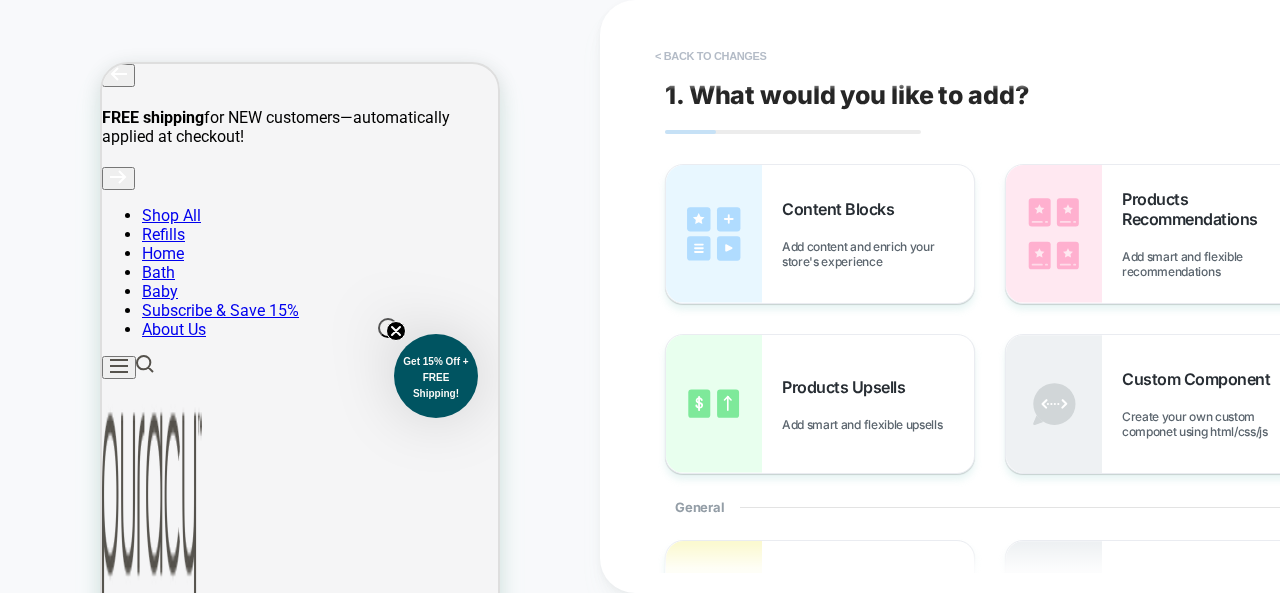 click on "< Back to changes" at bounding box center (711, 56) 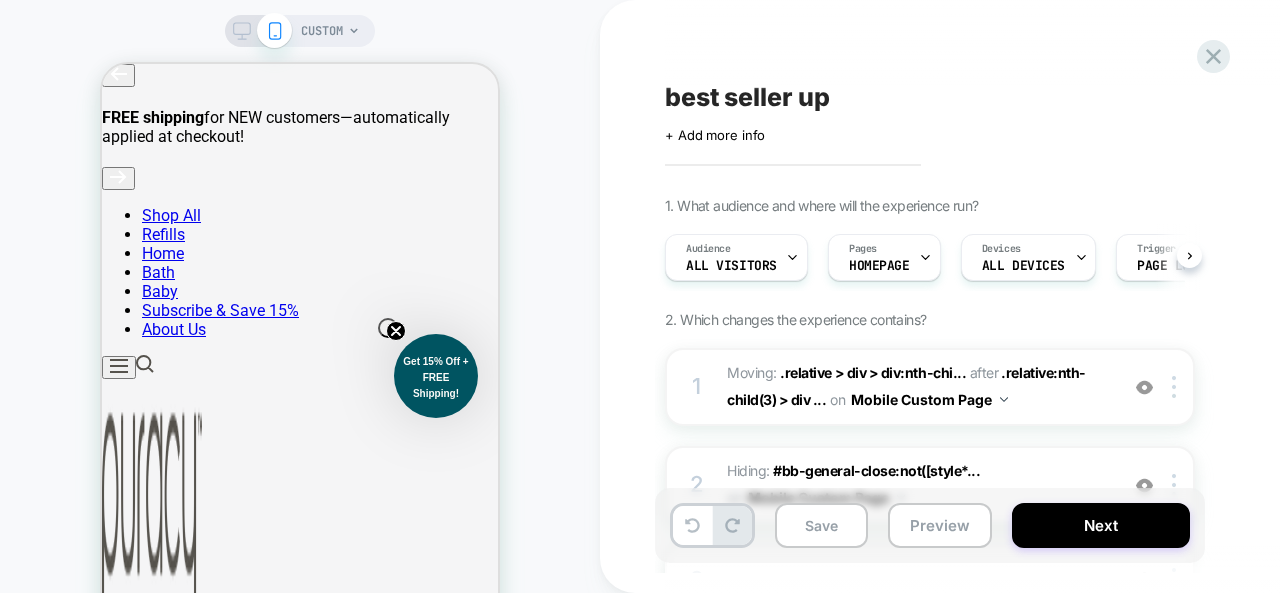 scroll, scrollTop: 0, scrollLeft: 1, axis: horizontal 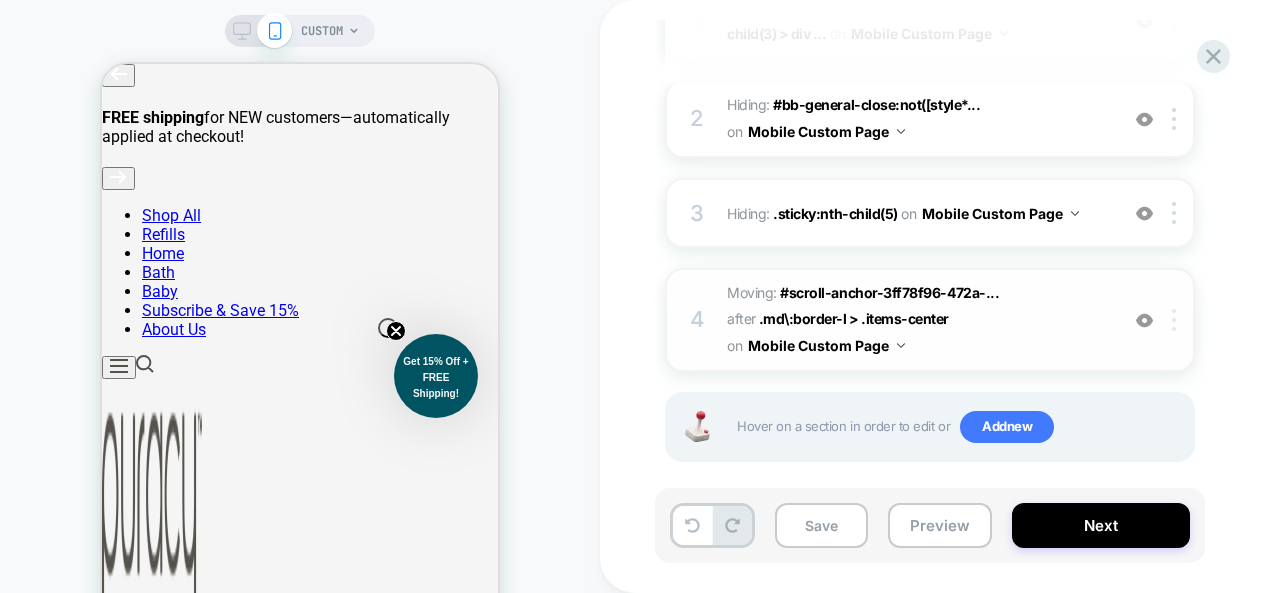click at bounding box center (1177, 320) 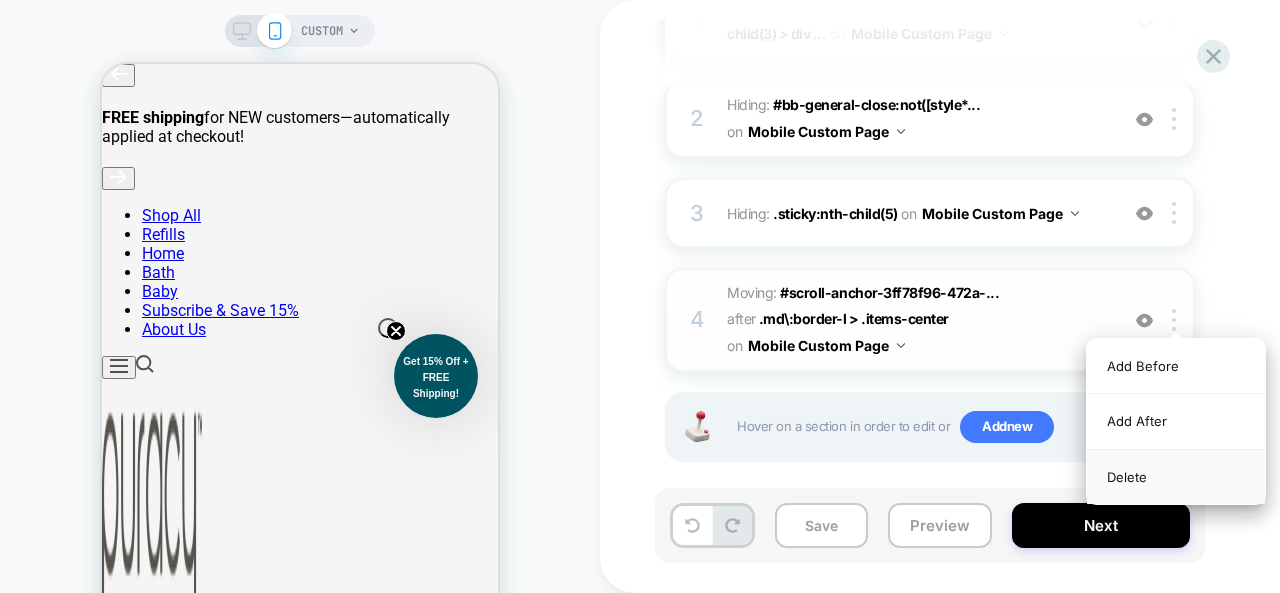 click on "Delete" at bounding box center [1176, 477] 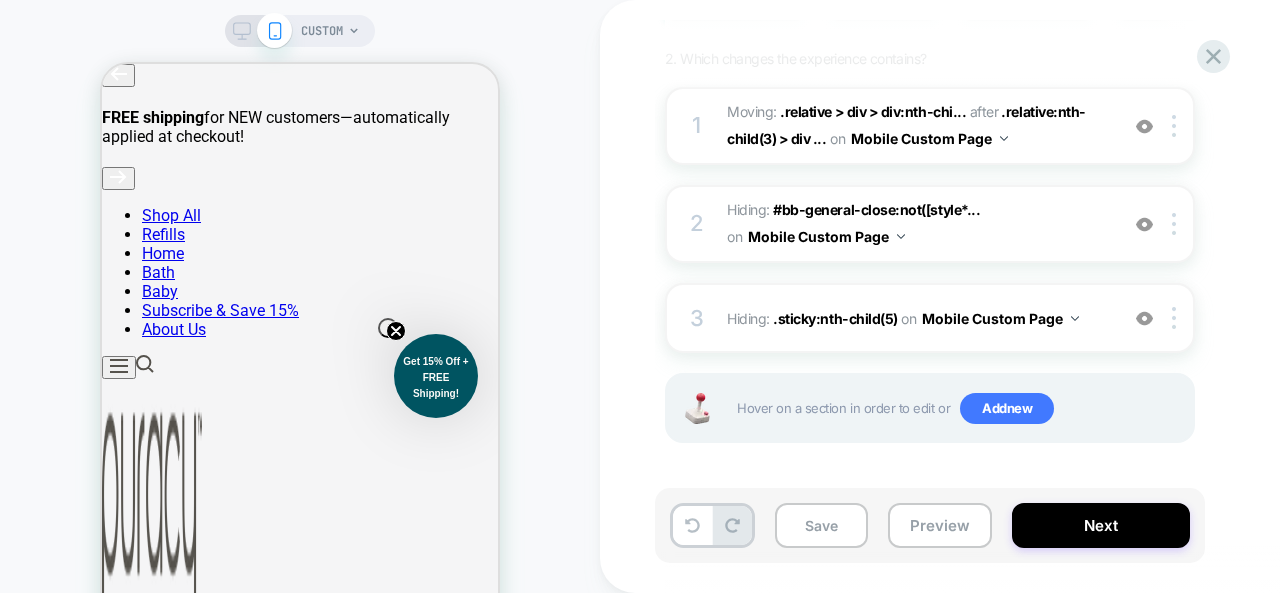 scroll, scrollTop: 259, scrollLeft: 0, axis: vertical 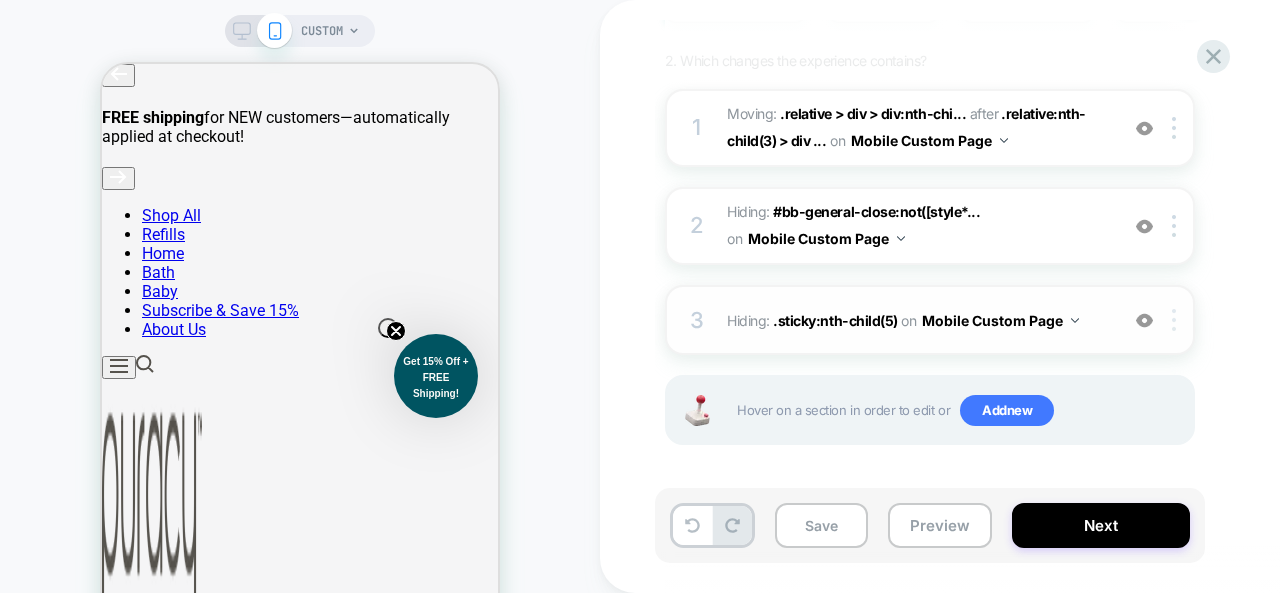 click at bounding box center (1174, 320) 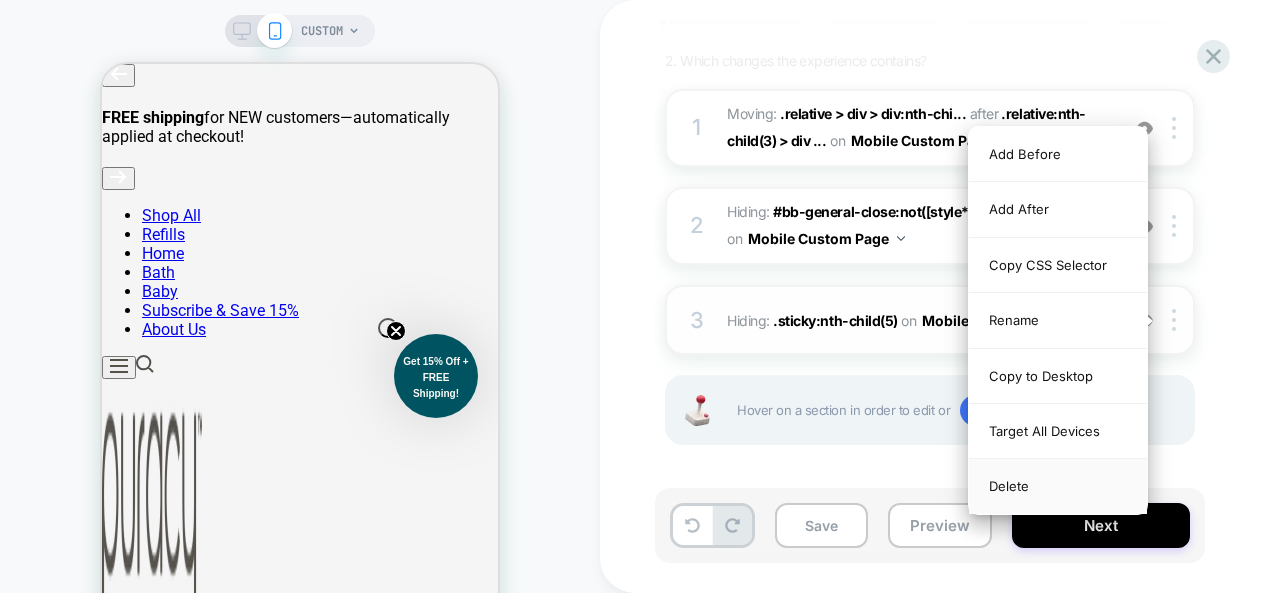 click on "Delete" at bounding box center (1058, 486) 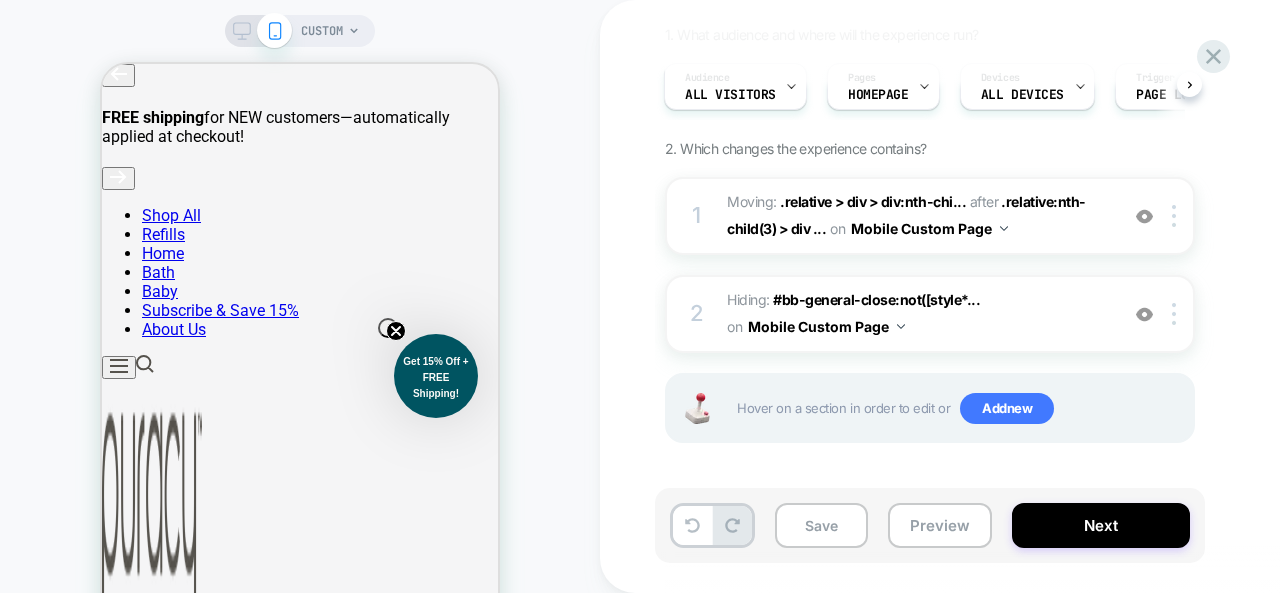 scroll, scrollTop: 169, scrollLeft: 0, axis: vertical 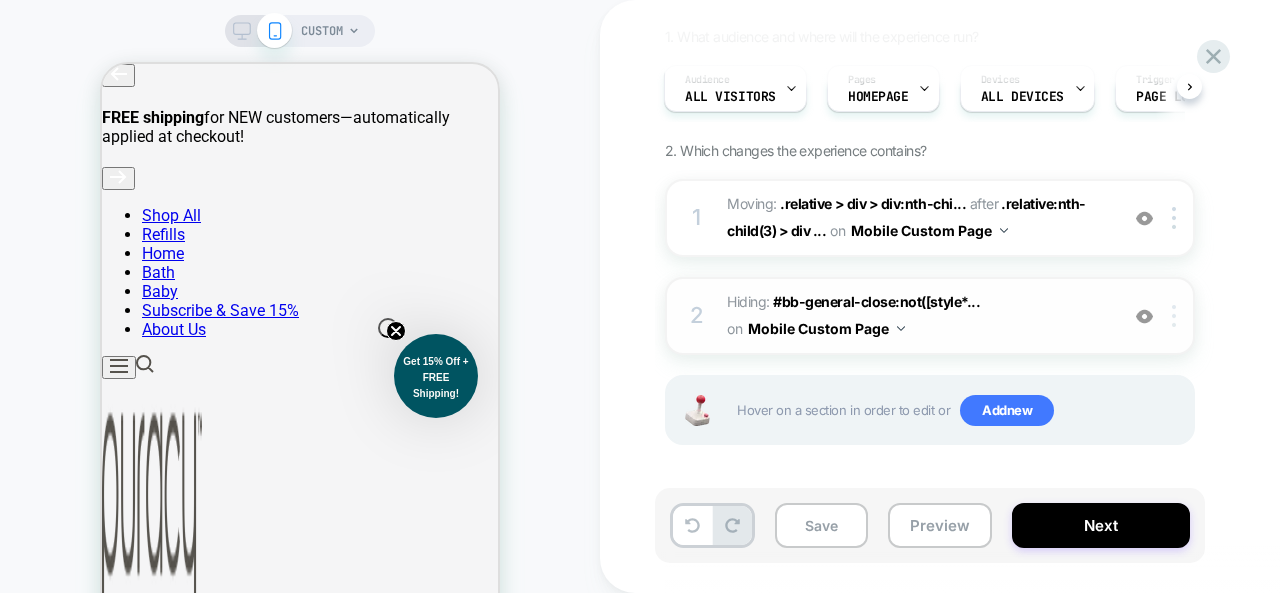 click at bounding box center [1174, 316] 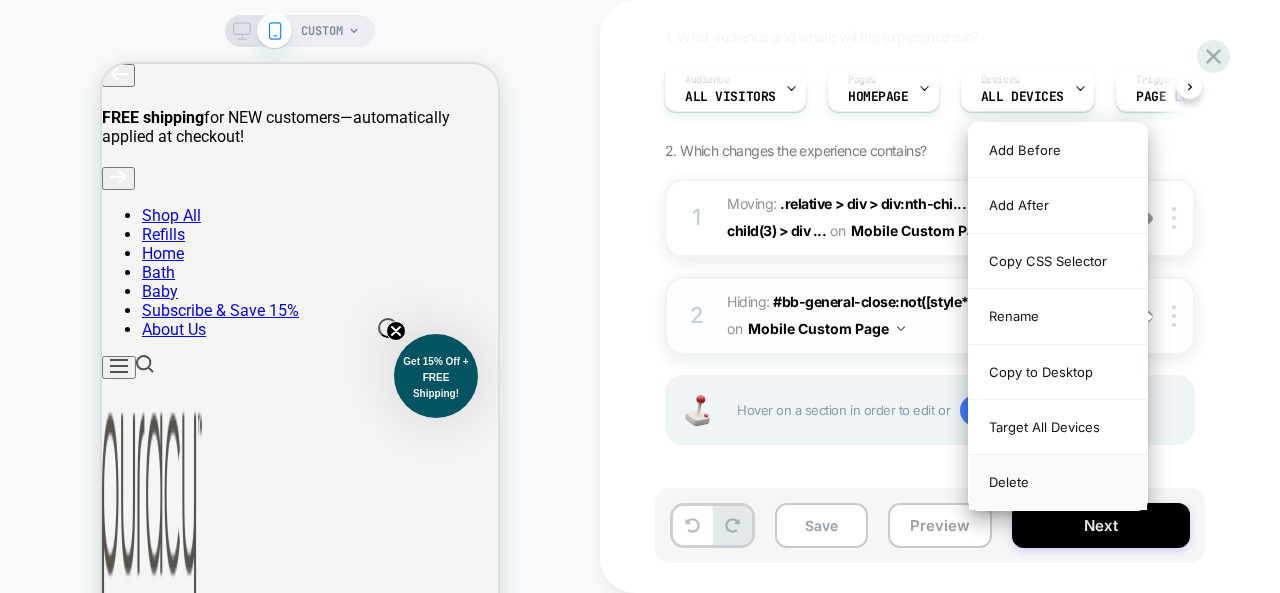 click on "Delete" at bounding box center [1058, 482] 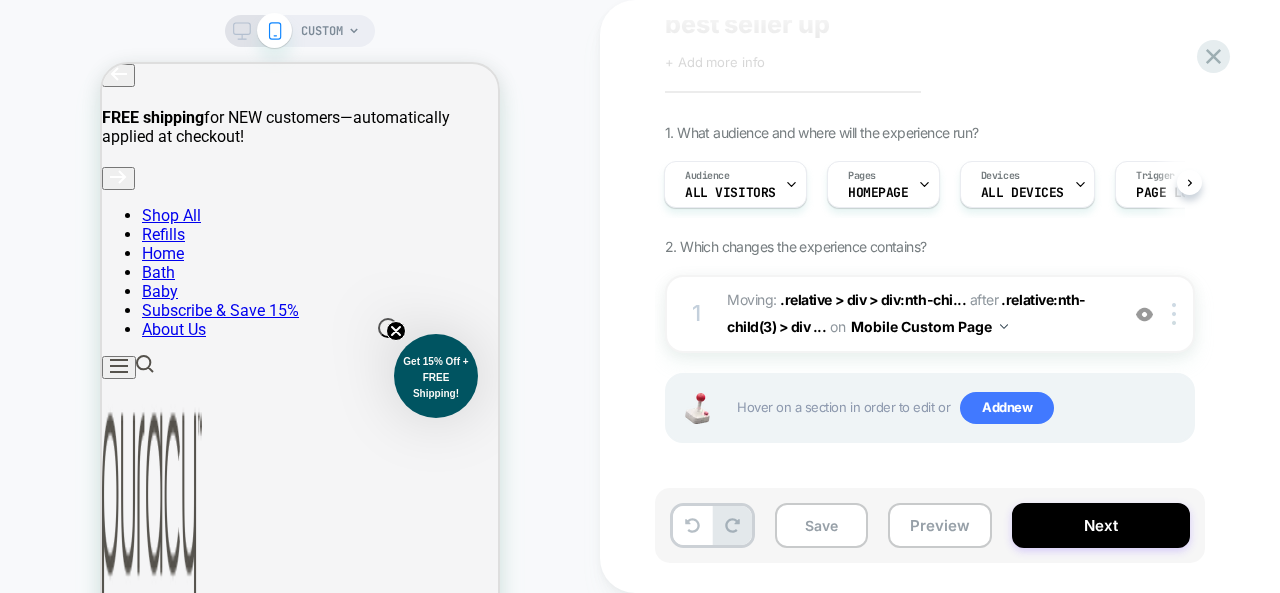 scroll, scrollTop: 71, scrollLeft: 0, axis: vertical 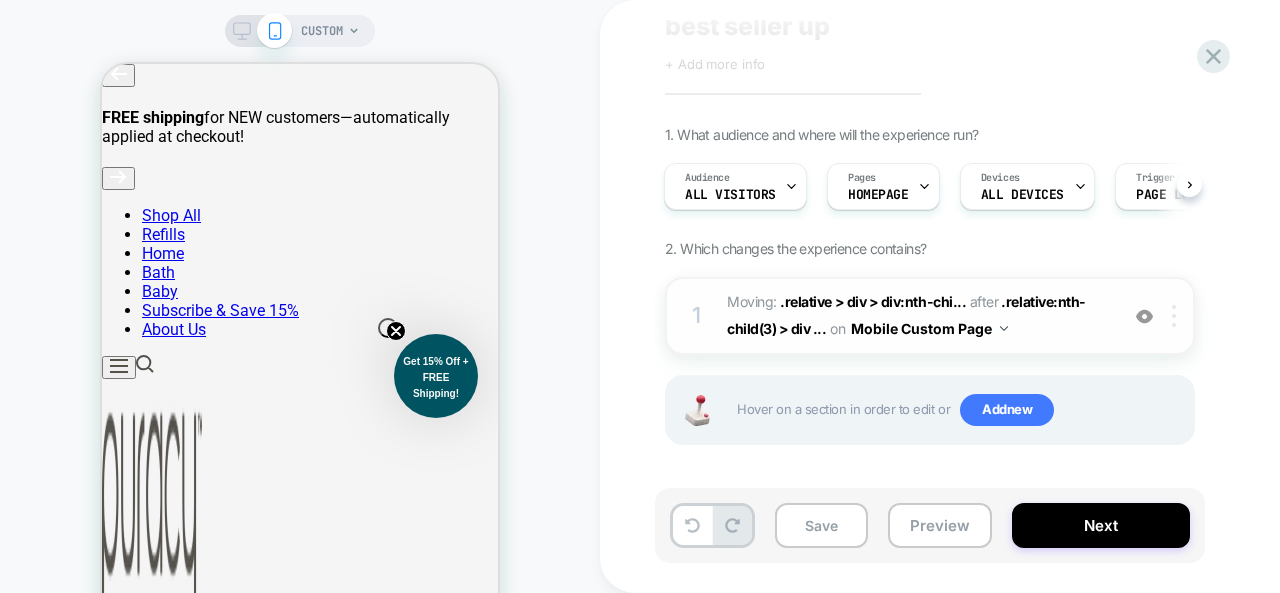 click at bounding box center (1177, 316) 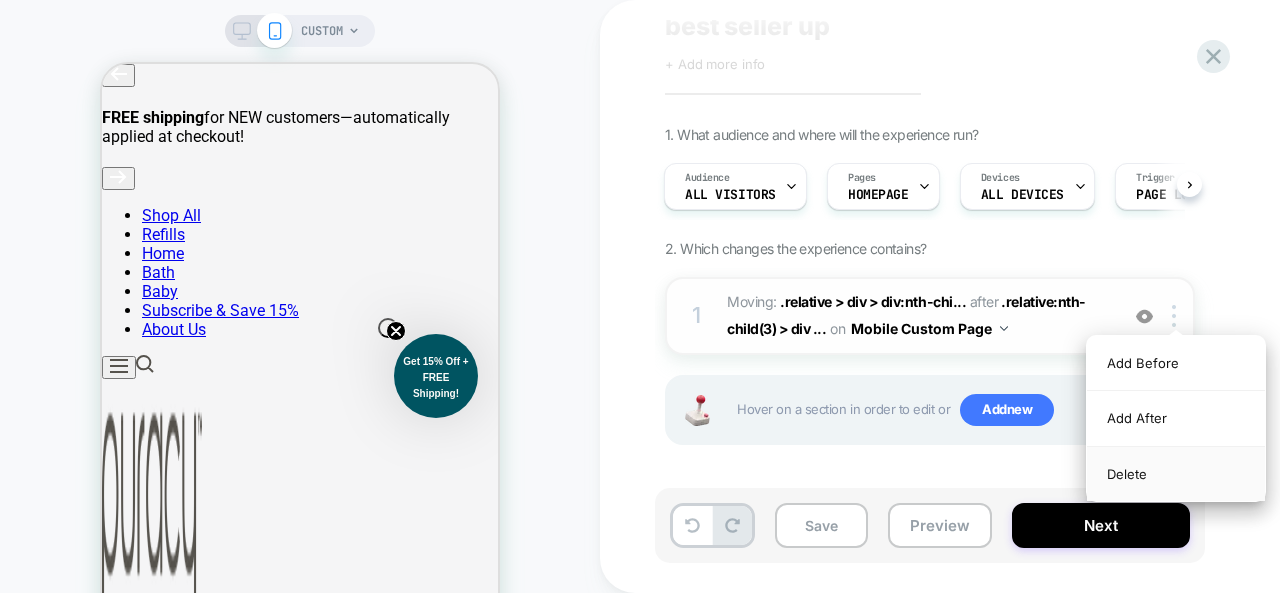 click on "Delete" at bounding box center (1176, 474) 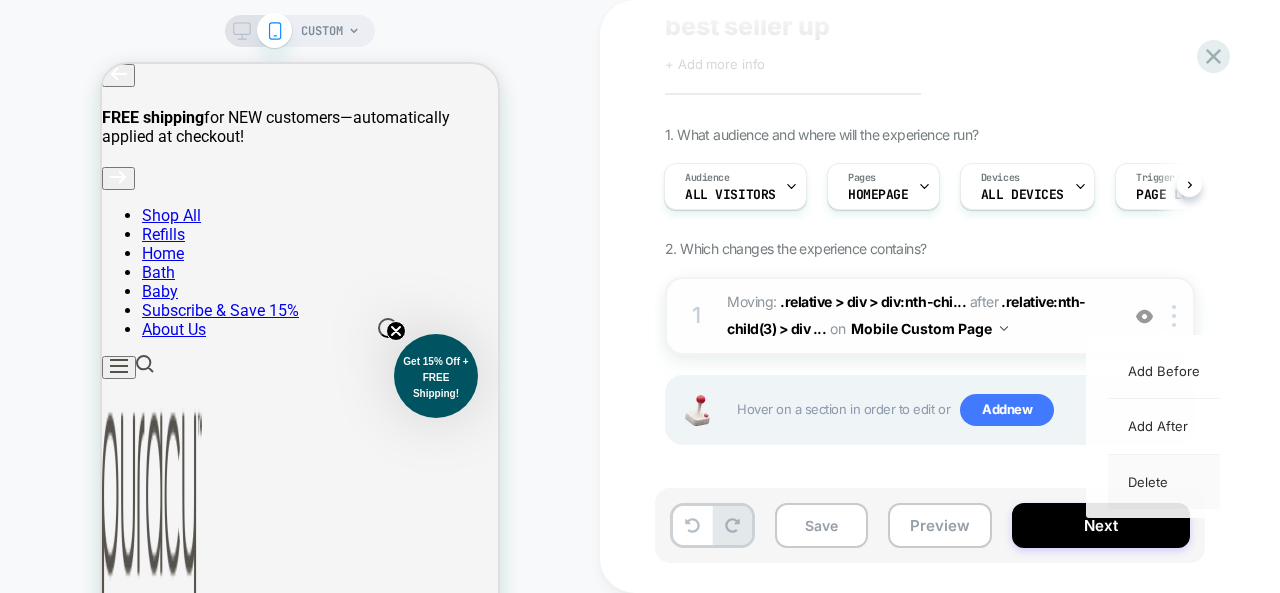 scroll, scrollTop: 0, scrollLeft: 0, axis: both 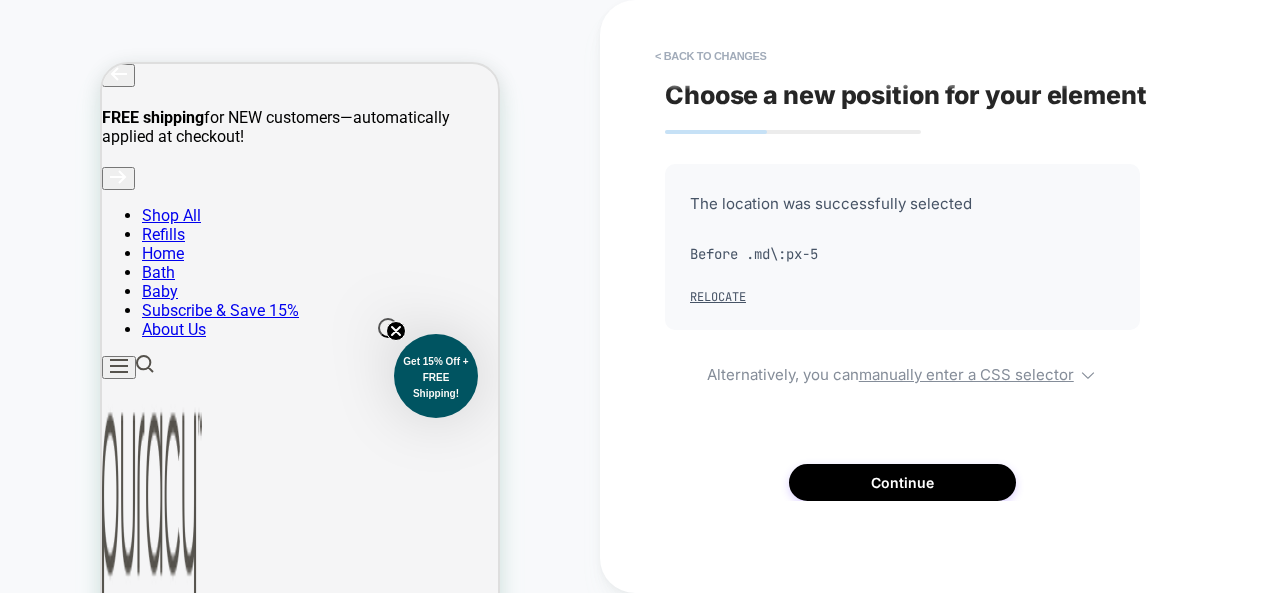 click on "CUSTOM" at bounding box center (300, 360) 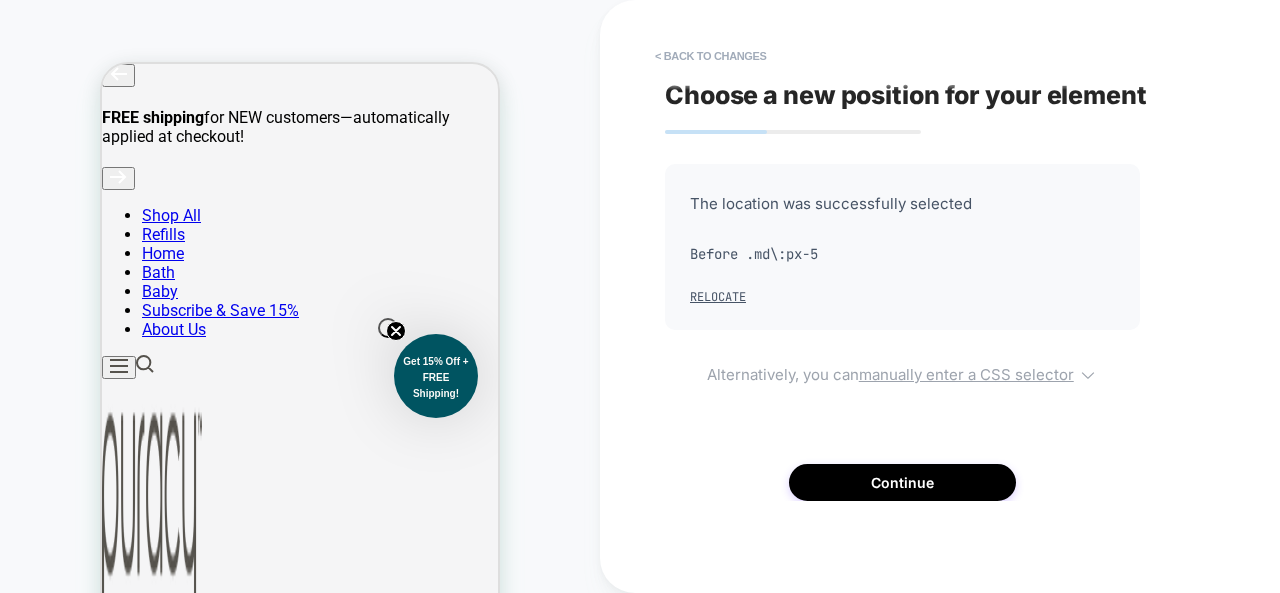 click on "manually enter a CSS selector" at bounding box center (966, 374) 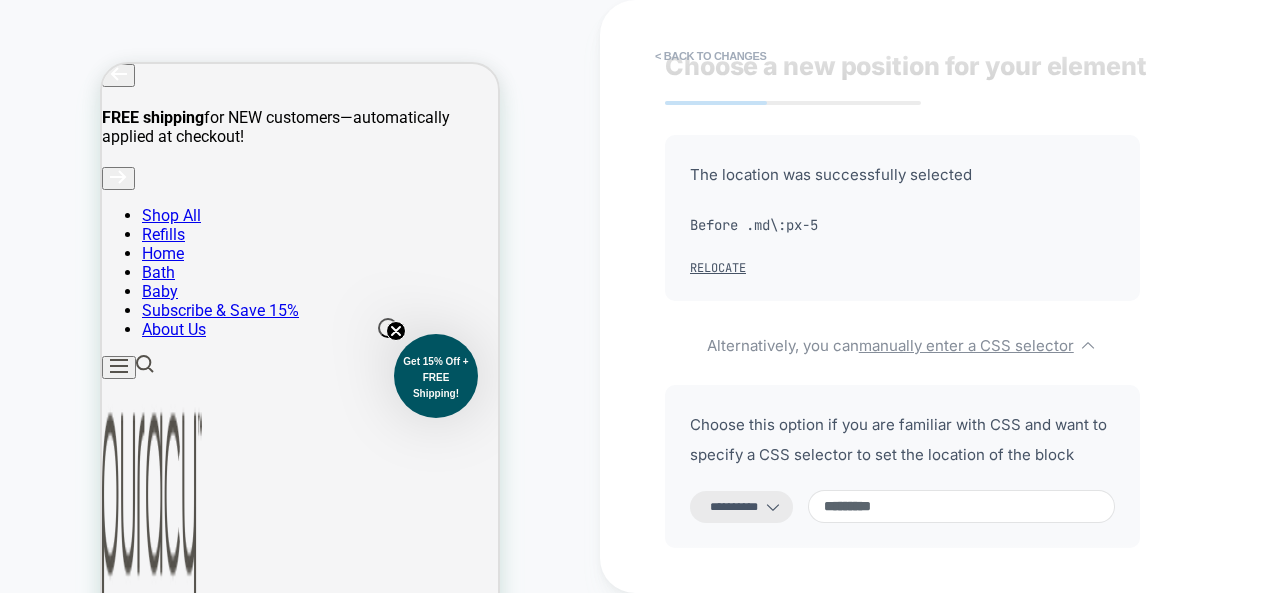 scroll, scrollTop: 35, scrollLeft: 0, axis: vertical 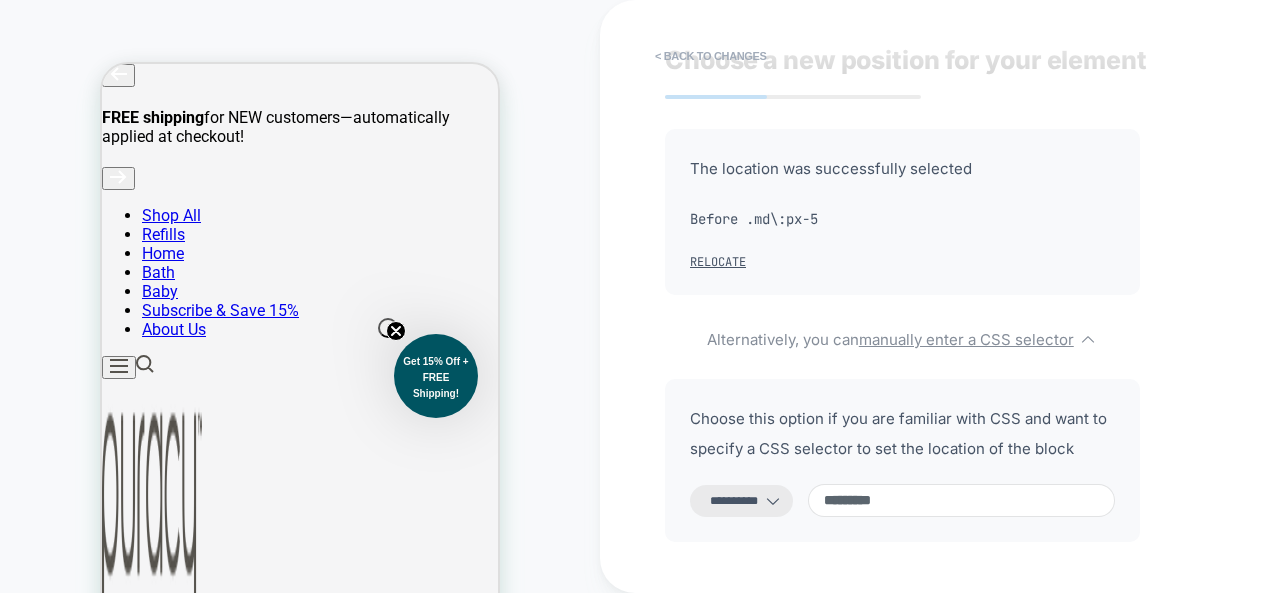 click on "*********" at bounding box center (961, 500) 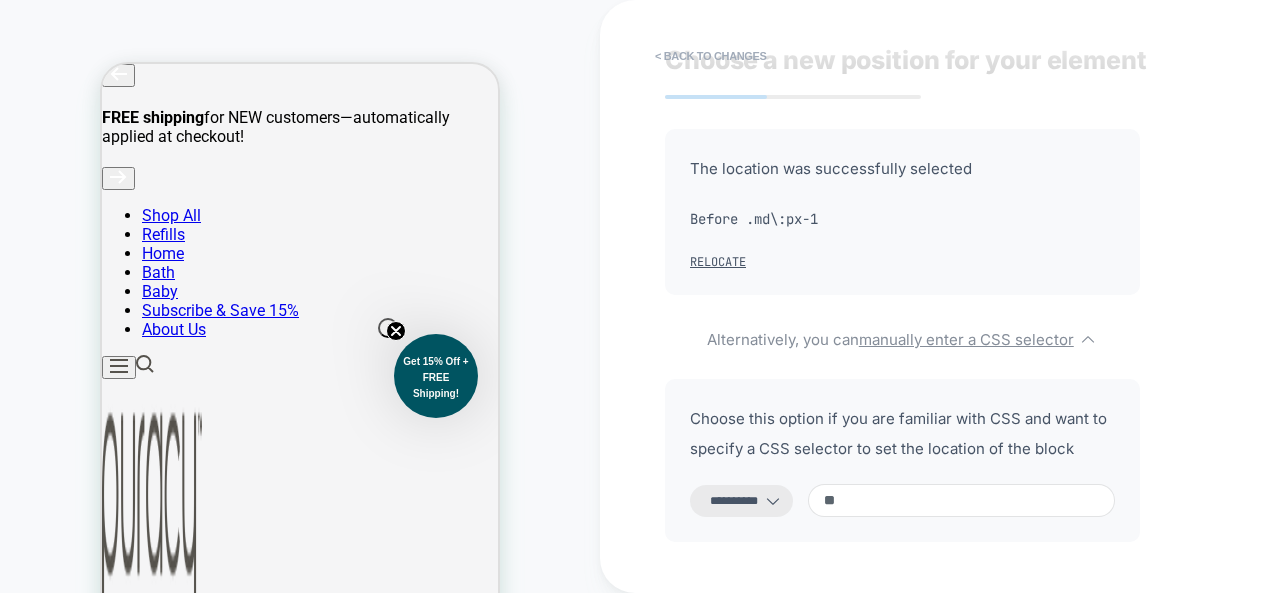 type on "*" 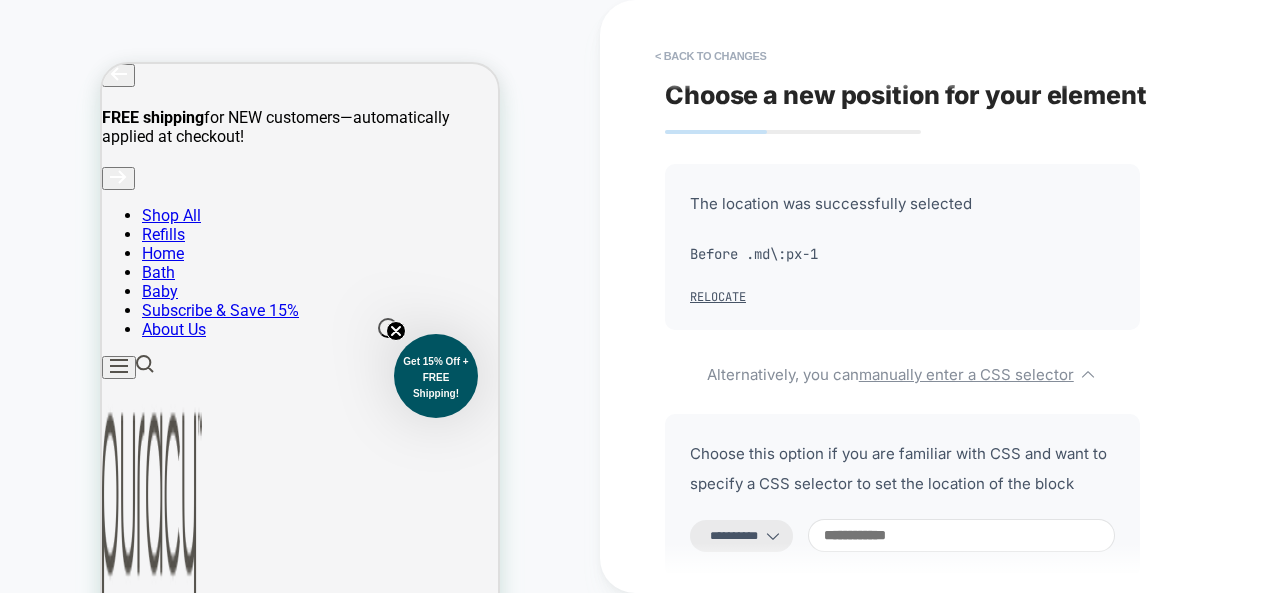 scroll, scrollTop: 2, scrollLeft: 0, axis: vertical 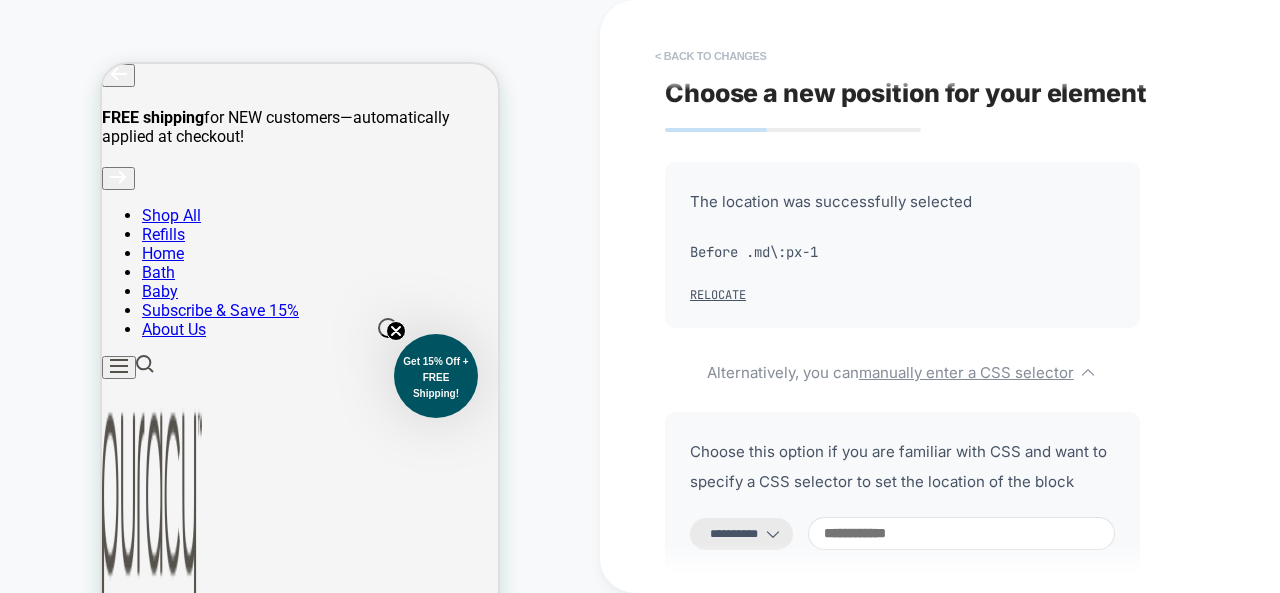 type 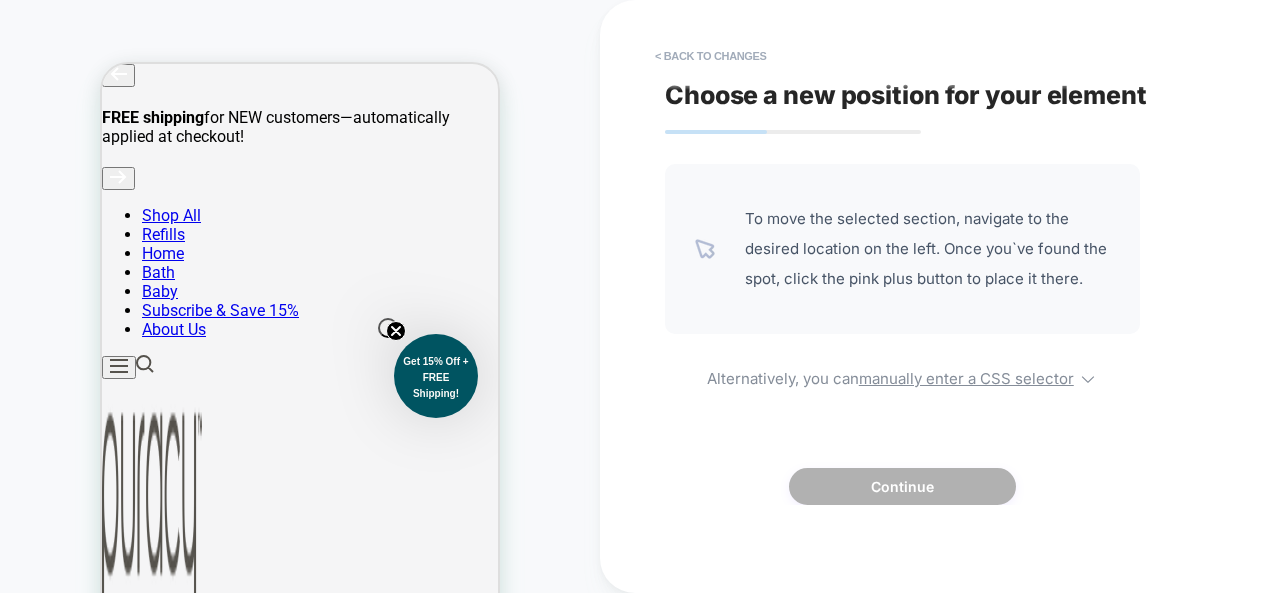 click on "CUSTOM" at bounding box center (300, 360) 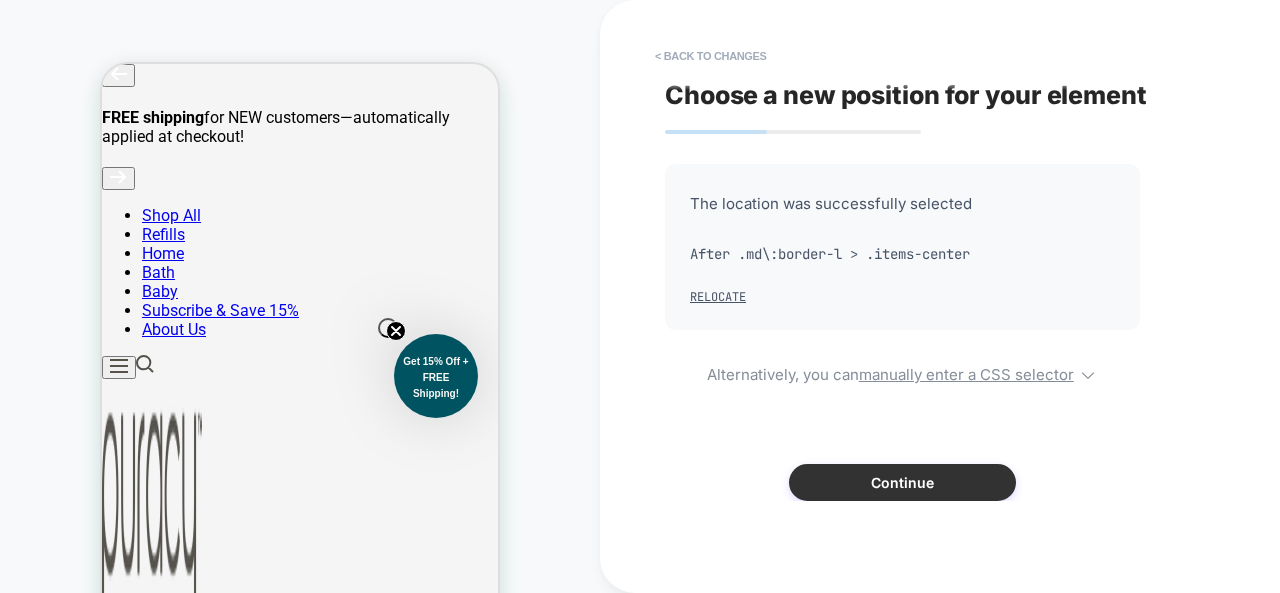 click on "Continue" at bounding box center (902, 482) 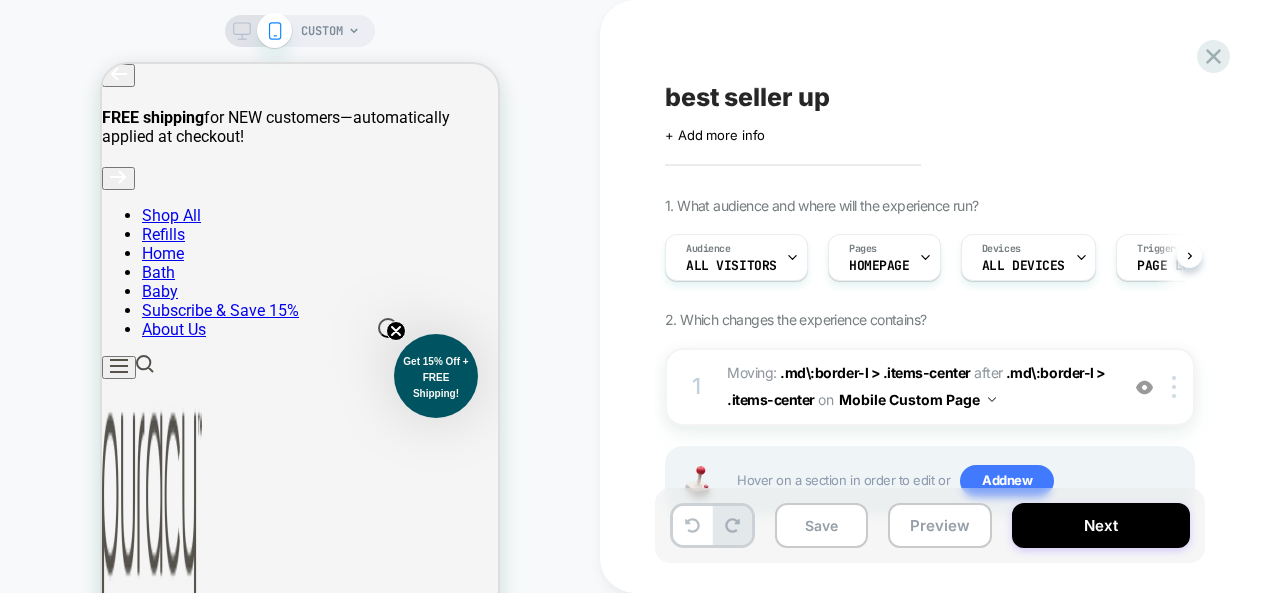 scroll, scrollTop: 0, scrollLeft: 1, axis: horizontal 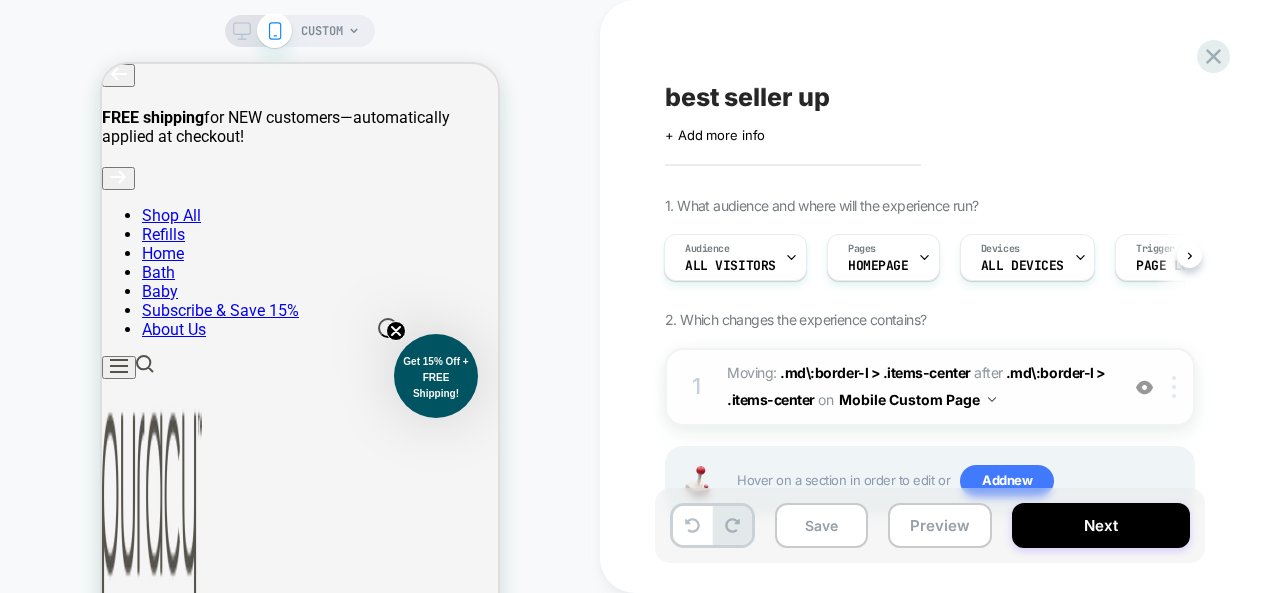 click at bounding box center [1174, 387] 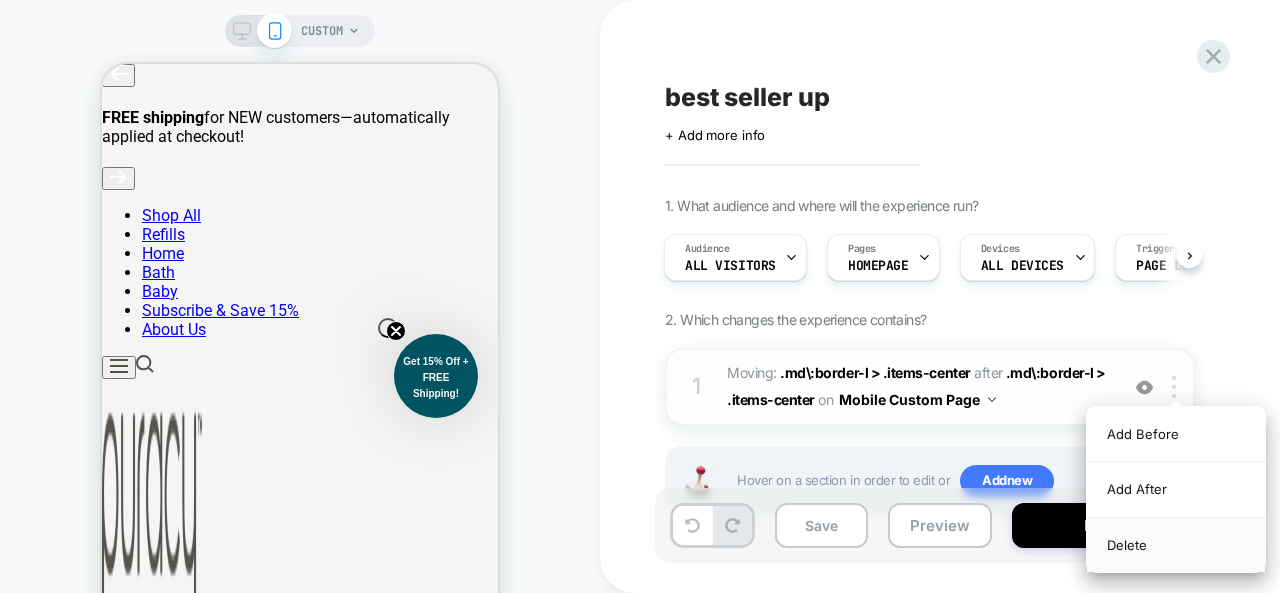 click on "Delete" at bounding box center [1176, 545] 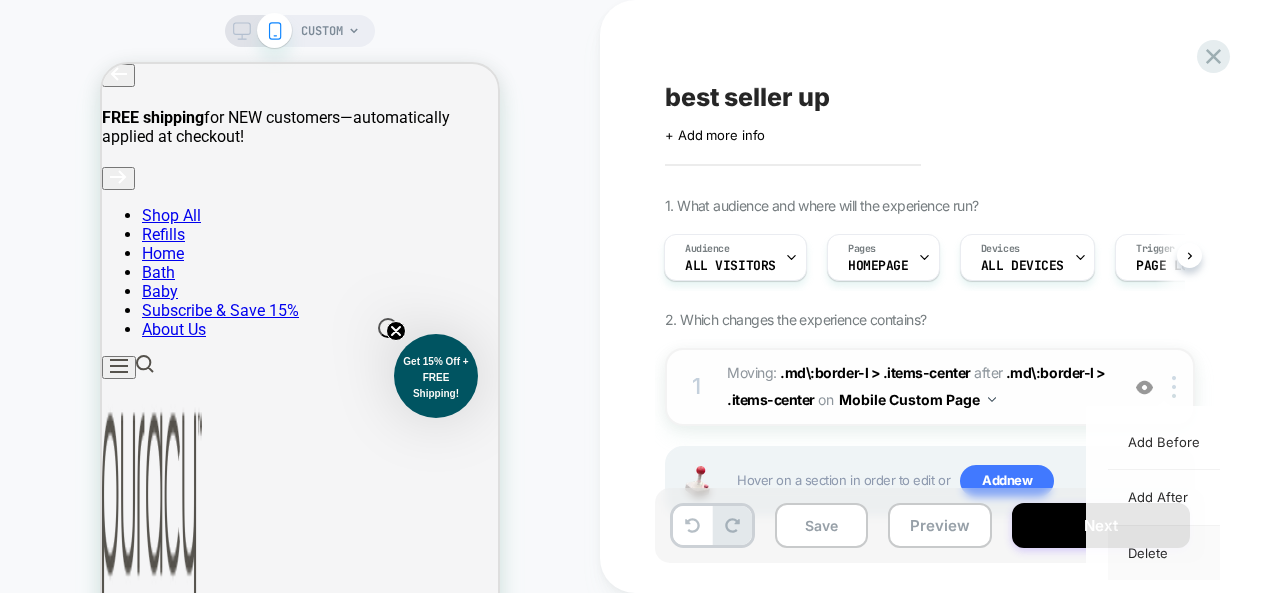 scroll, scrollTop: 0, scrollLeft: 0, axis: both 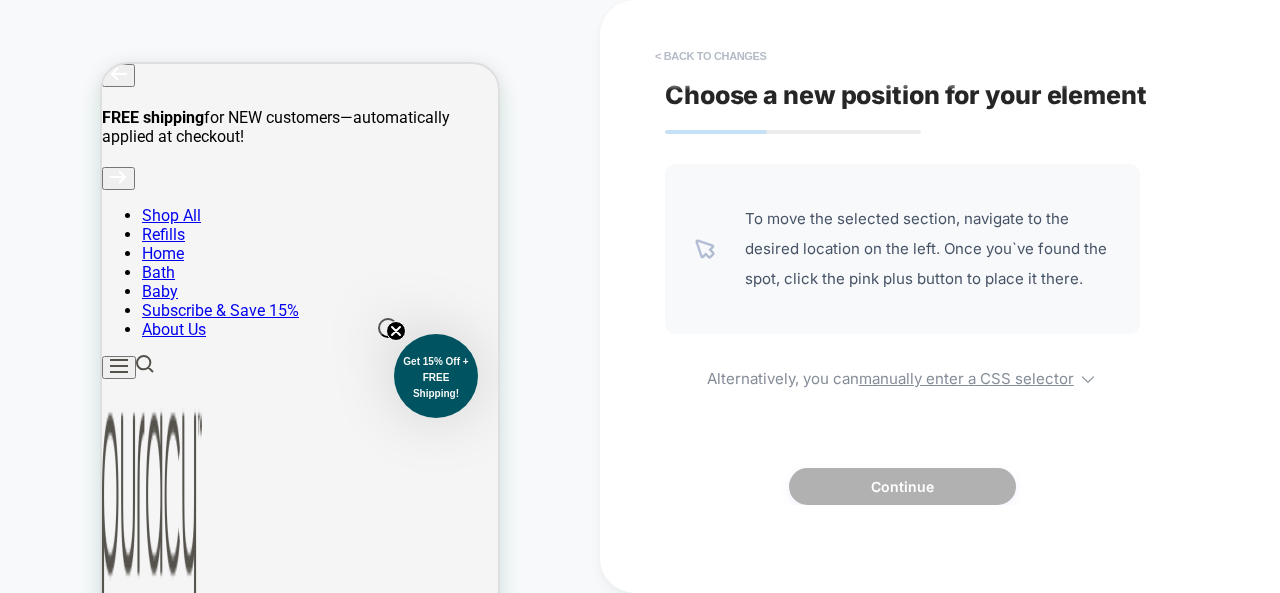 click on "< Back to changes" at bounding box center (711, 56) 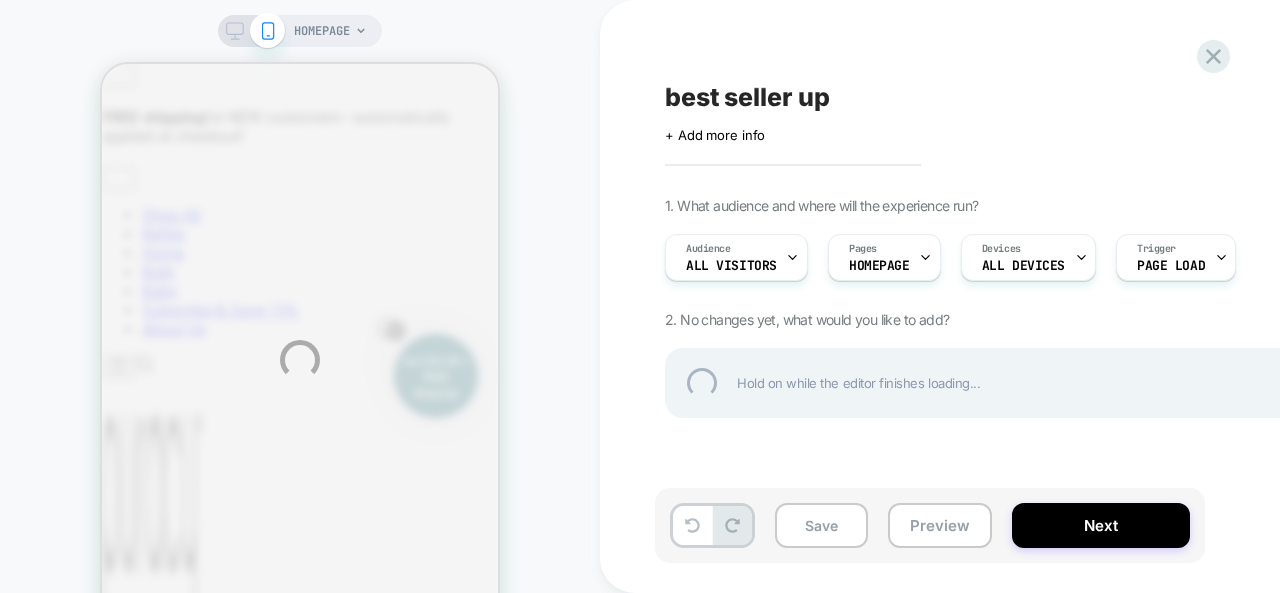 click on "HOMEPAGE best seller up Click to edit experience details + Add more info 1. What audience and where will the experience run? Audience All Visitors Pages HOMEPAGE Devices ALL DEVICES Trigger Page Load 2. No changes yet, what would you like to add? Hold on while the editor finishes loading... Save Preview Next" at bounding box center [640, 360] 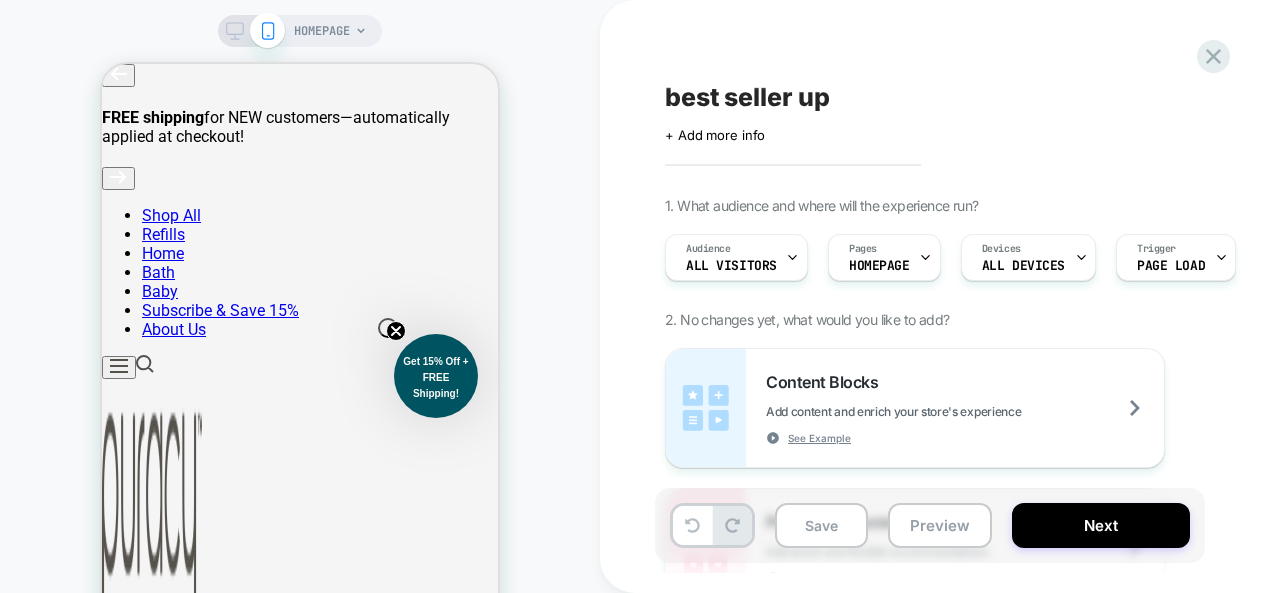 click on "HOMEPAGE" at bounding box center [322, 31] 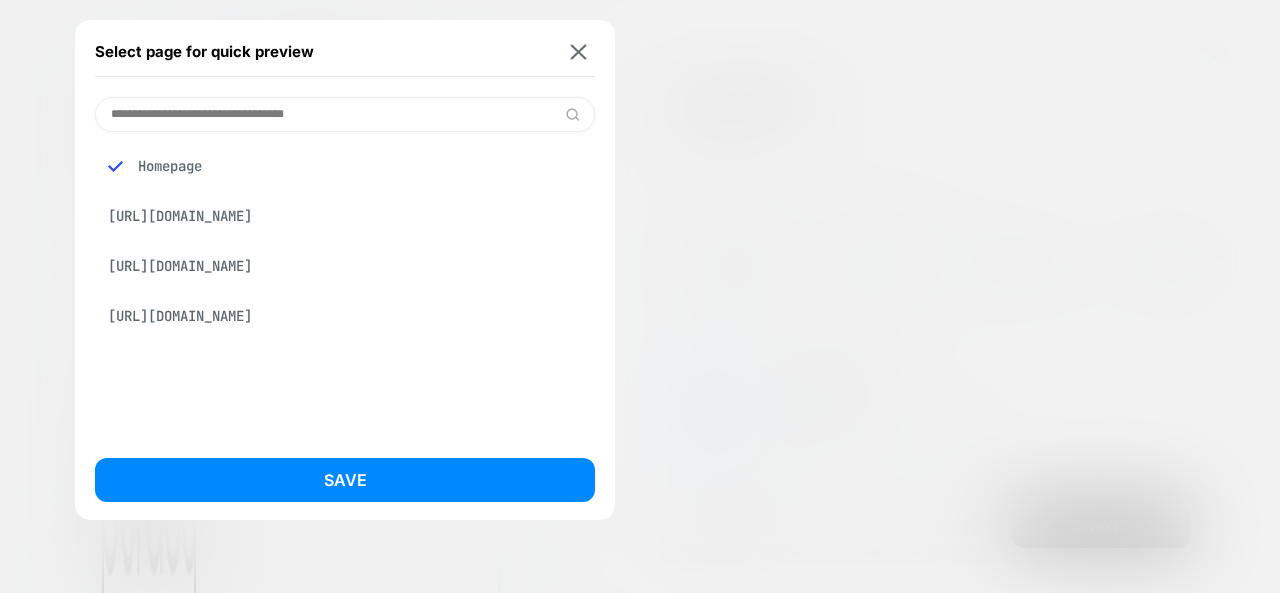 click on "https://global.typology.com/products/vitamin-c-serum" at bounding box center (345, 216) 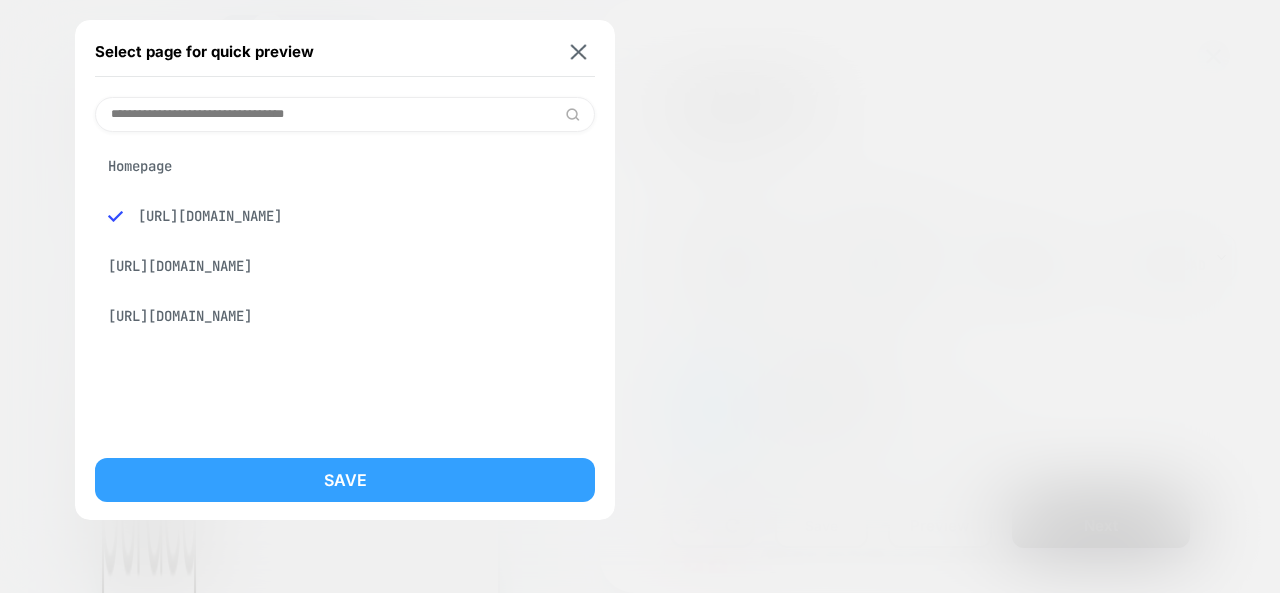 click on "Save" at bounding box center [345, 480] 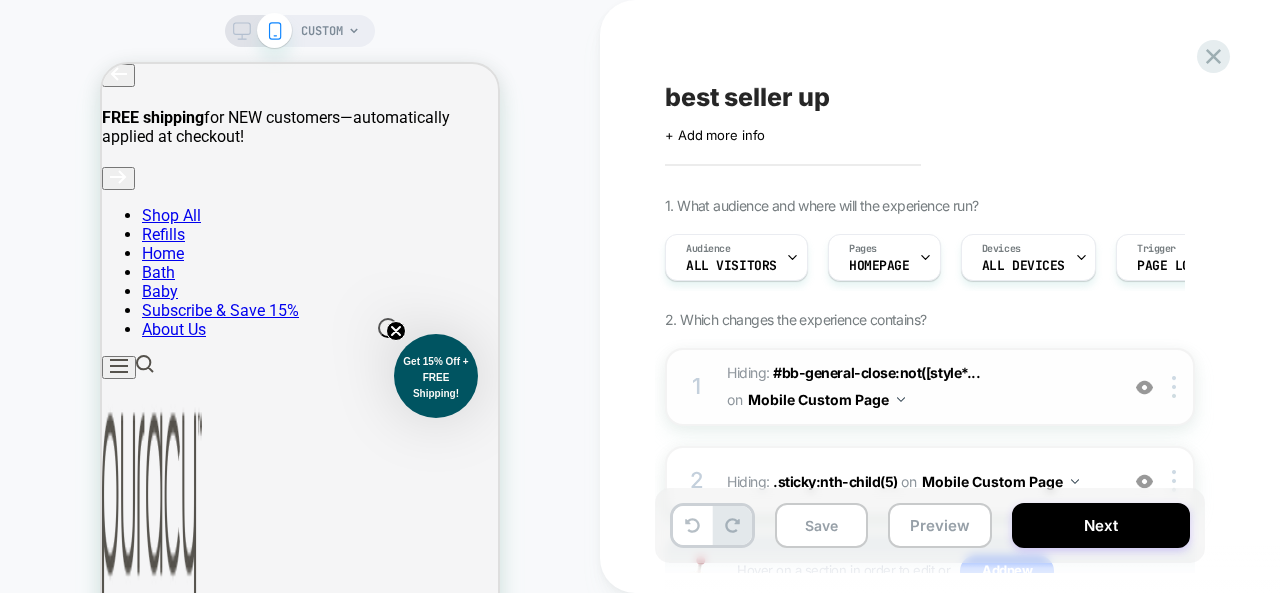 click at bounding box center (901, 399) 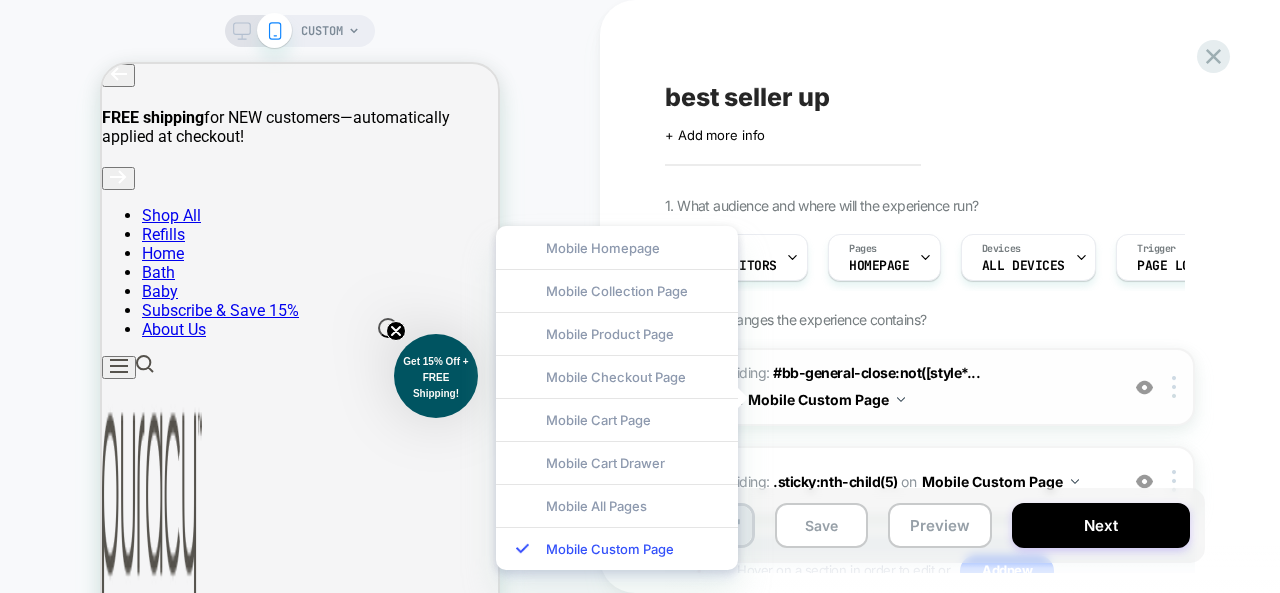 click on "Hiding :   #bb-general-close:not([style*... #bb-general-close:not([style*="display: none;"])   on Mobile Custom Page" at bounding box center (917, 387) 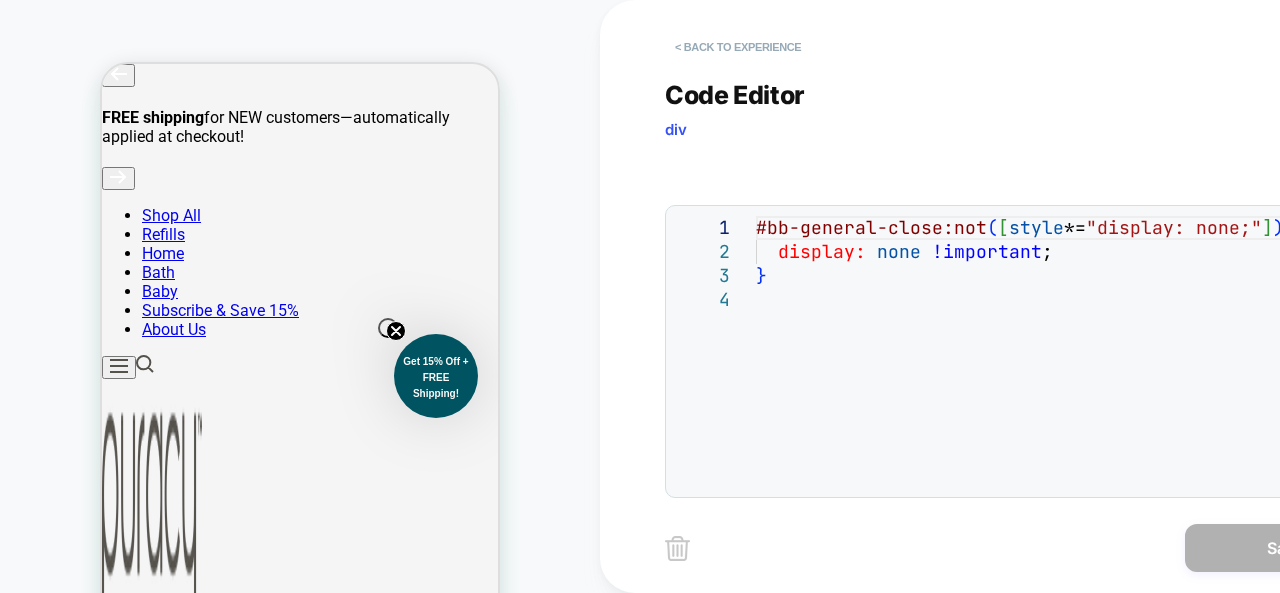 click on "< Back to experience" at bounding box center [738, 47] 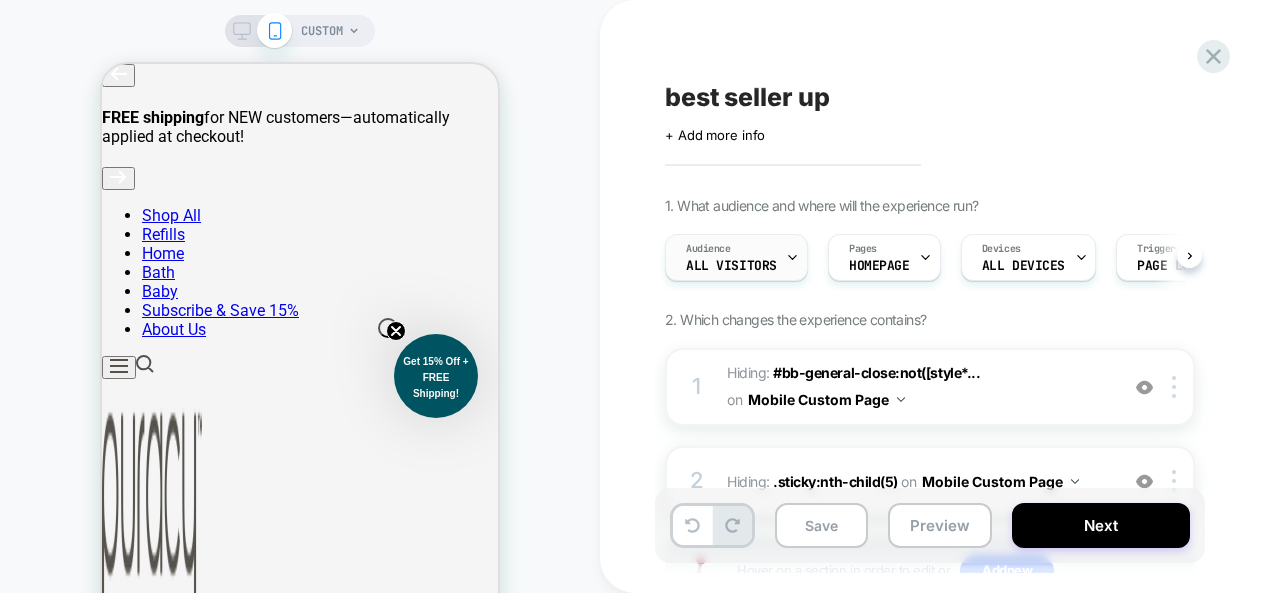 scroll, scrollTop: 0, scrollLeft: 1, axis: horizontal 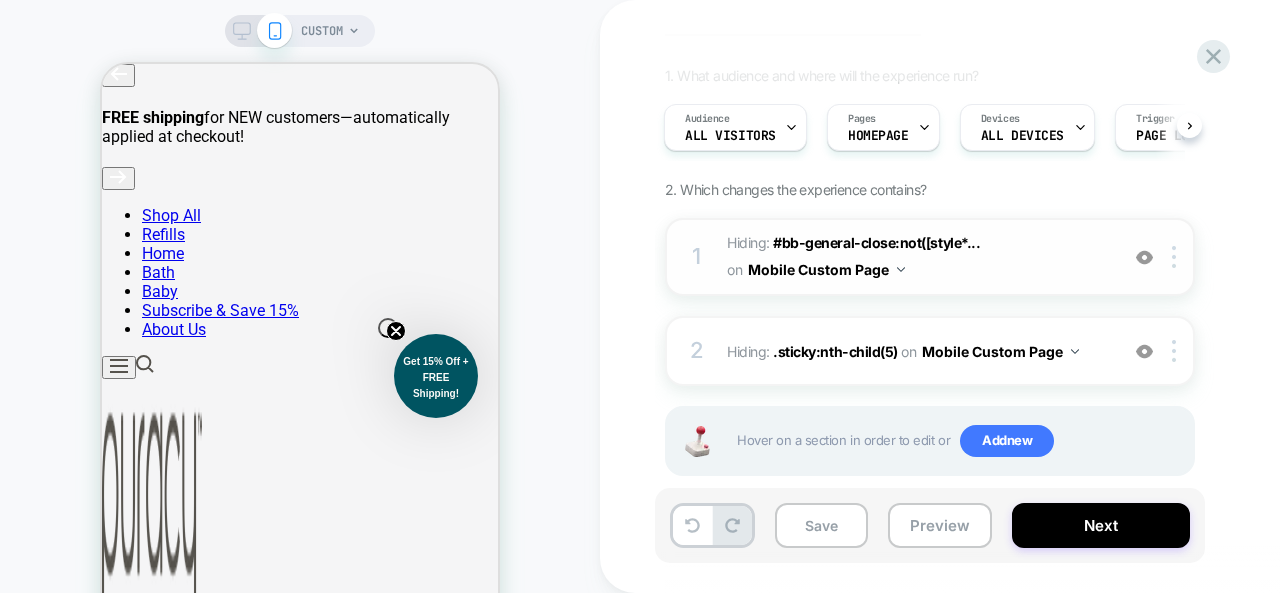 click on "Hiding :   #bb-general-close:not([style*... #bb-general-close:not([style*="display: none;"])   on Mobile Custom Page" at bounding box center (917, 257) 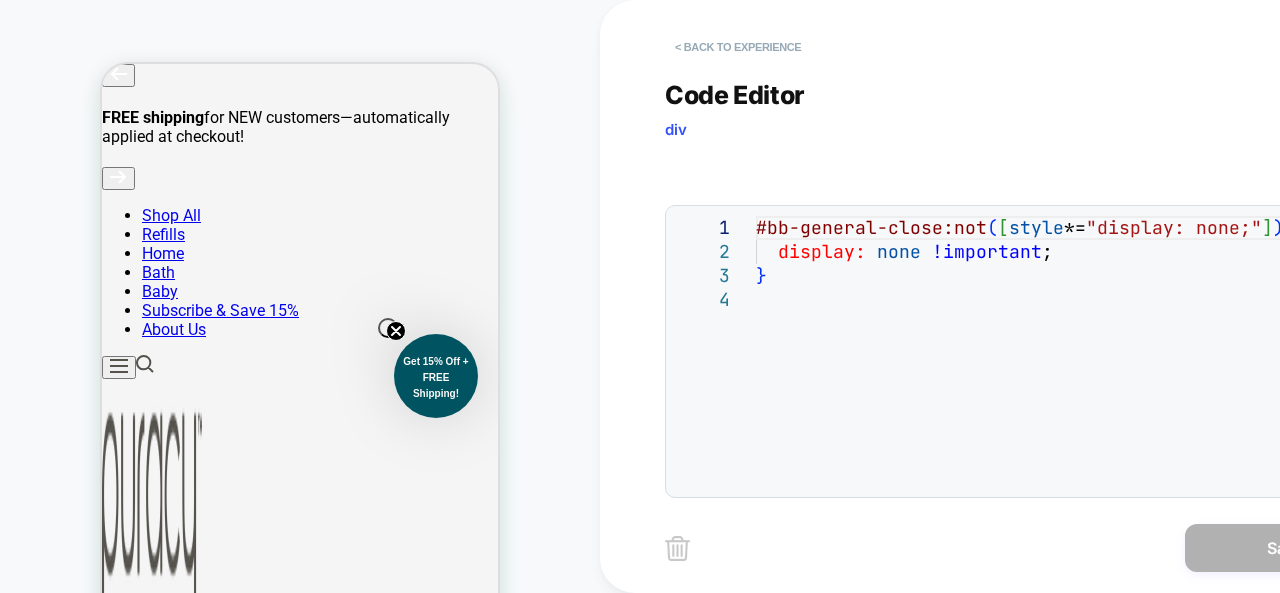click on "< Back to experience" at bounding box center (738, 47) 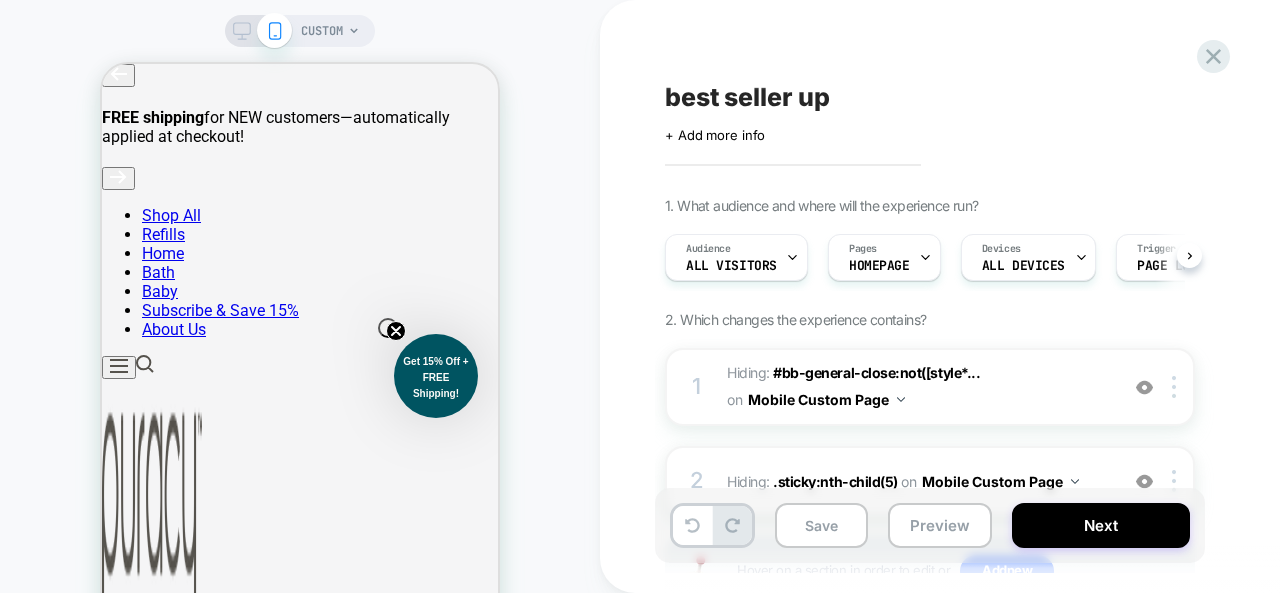 scroll, scrollTop: 0, scrollLeft: 1, axis: horizontal 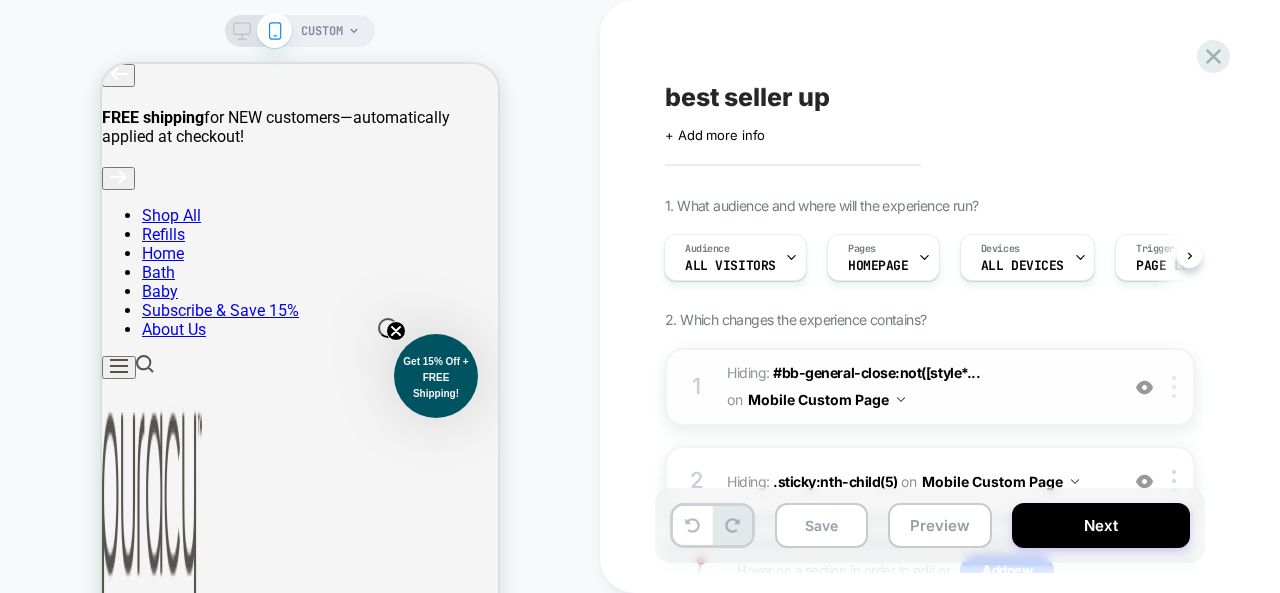 click at bounding box center [1177, 387] 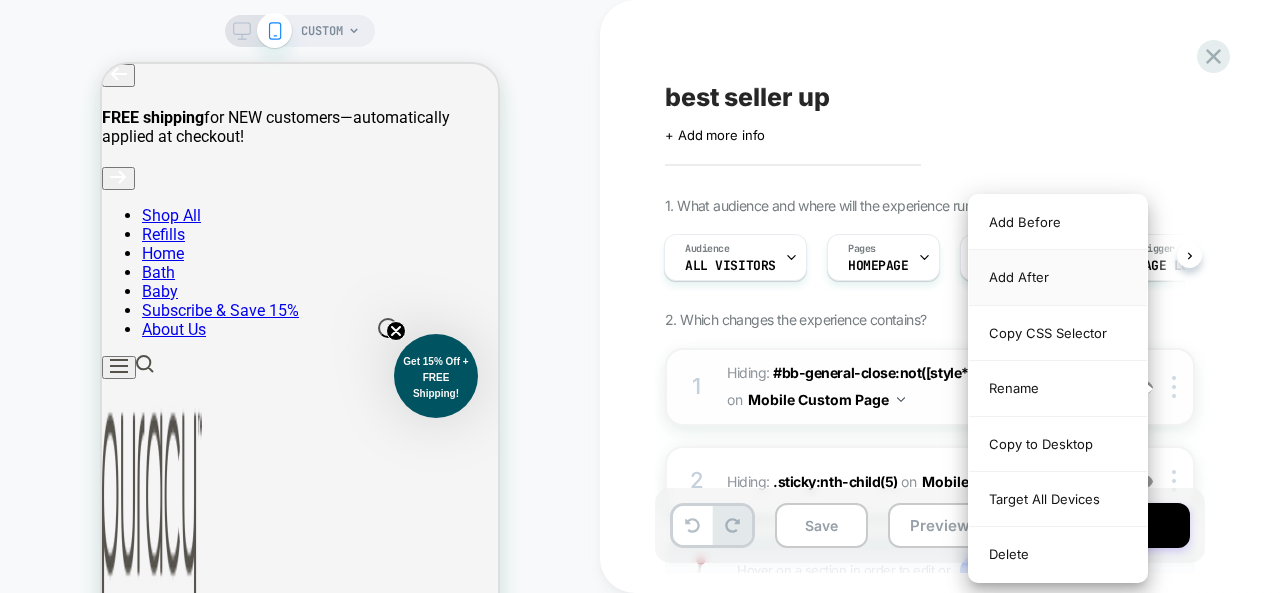 click on "Add After" at bounding box center (1058, 277) 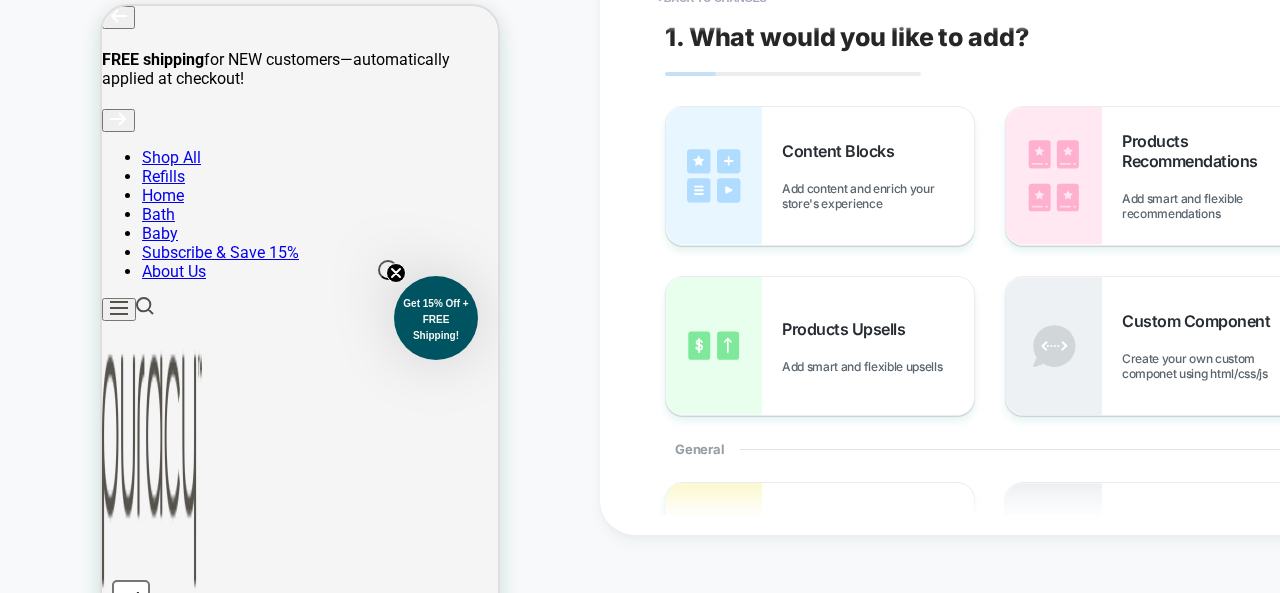 scroll, scrollTop: 79, scrollLeft: 0, axis: vertical 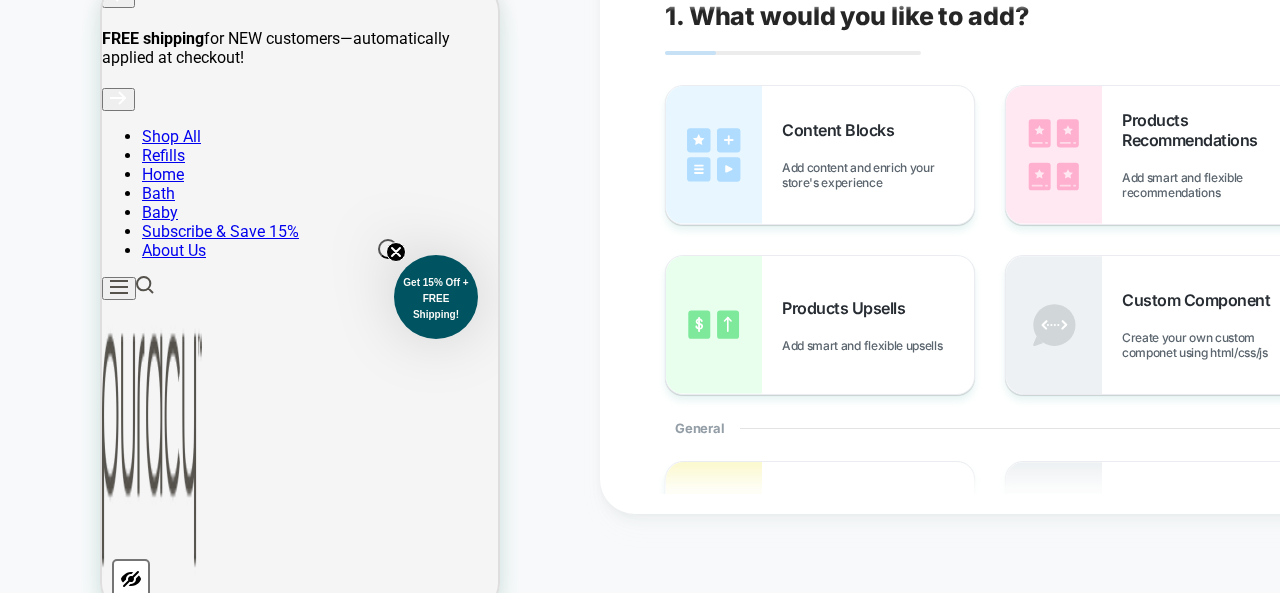 drag, startPoint x: 716, startPoint y: 121, endPoint x: 611, endPoint y: 80, distance: 112.720894 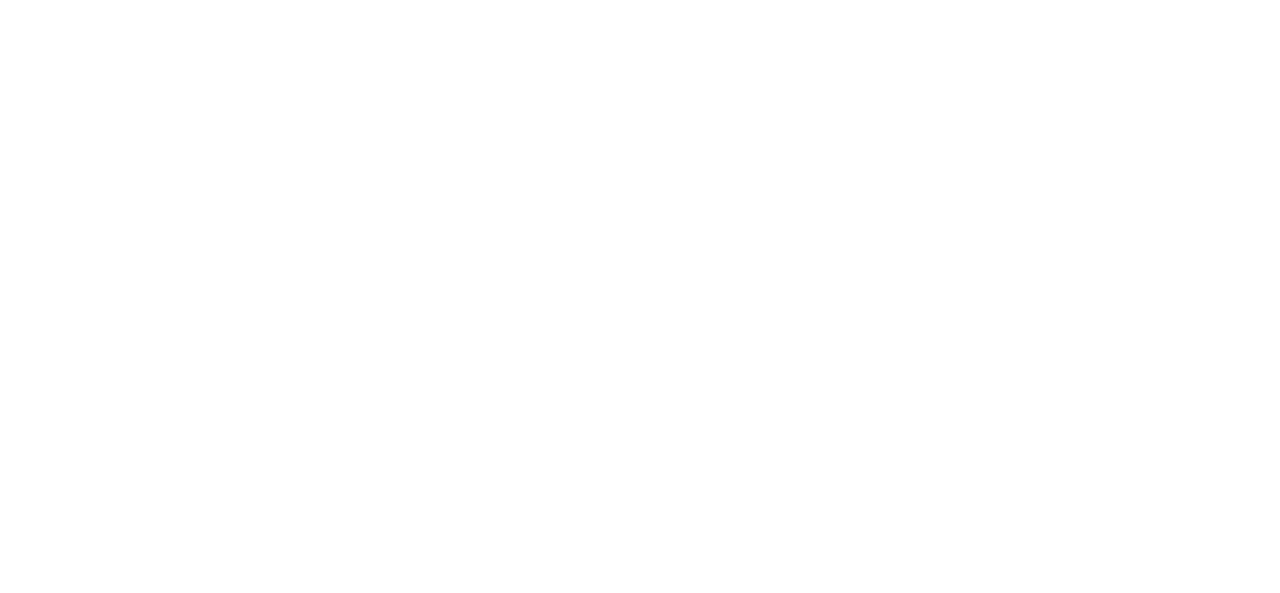 scroll, scrollTop: 0, scrollLeft: 0, axis: both 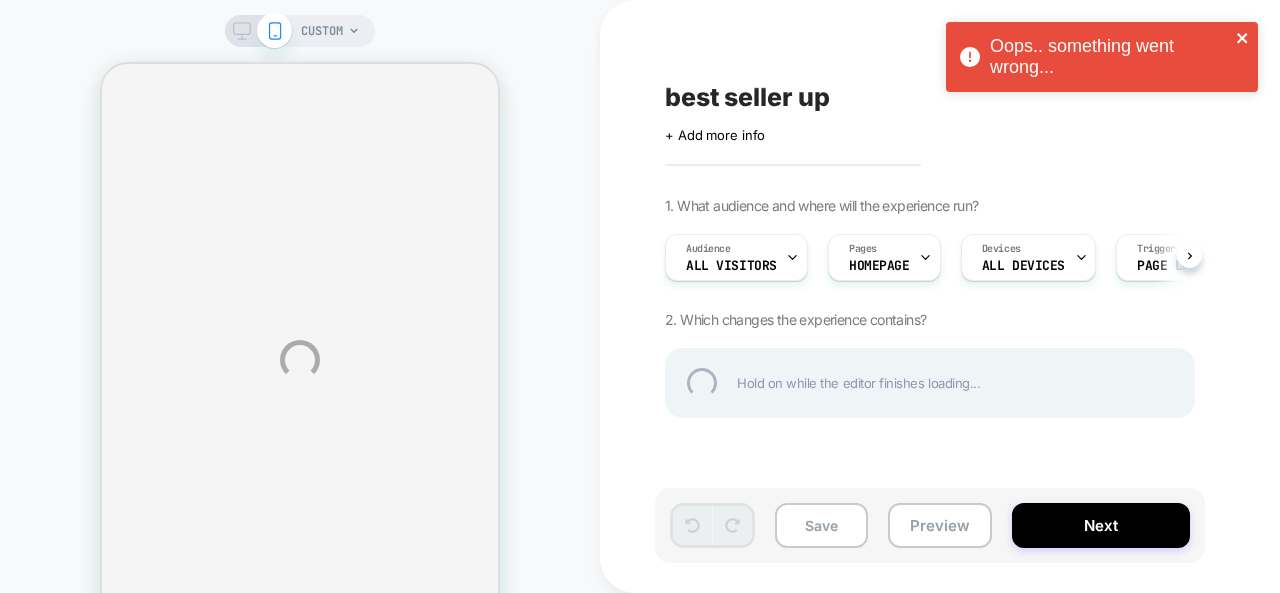 click 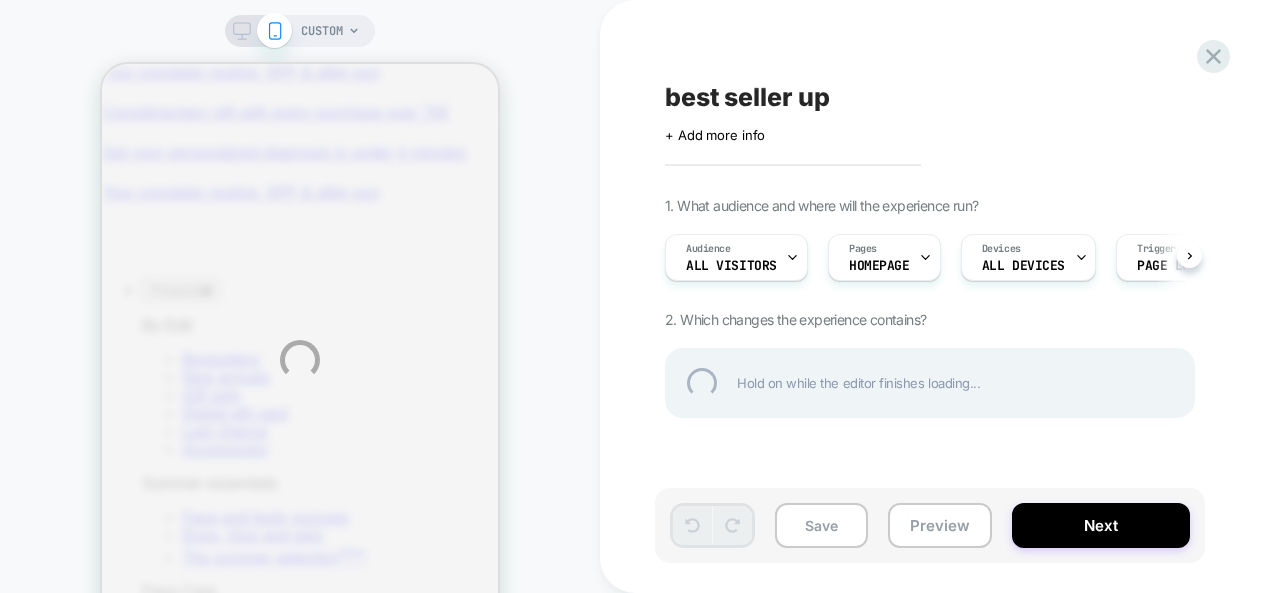 scroll, scrollTop: 0, scrollLeft: 0, axis: both 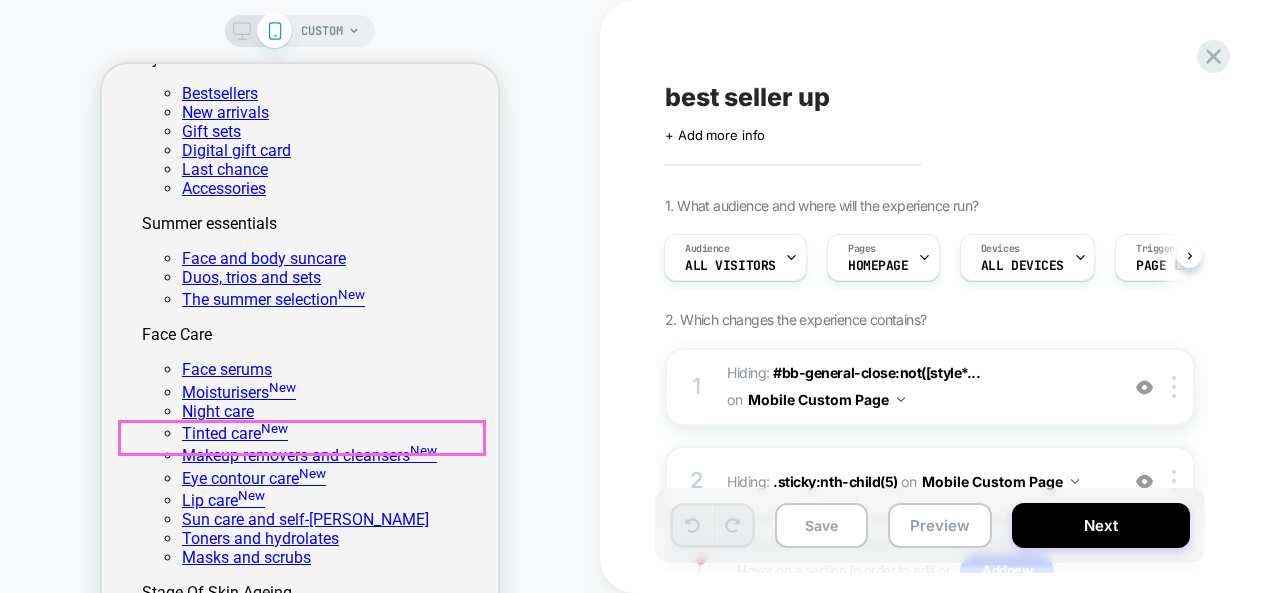 click on "Best-seller" at bounding box center [300, 12117] 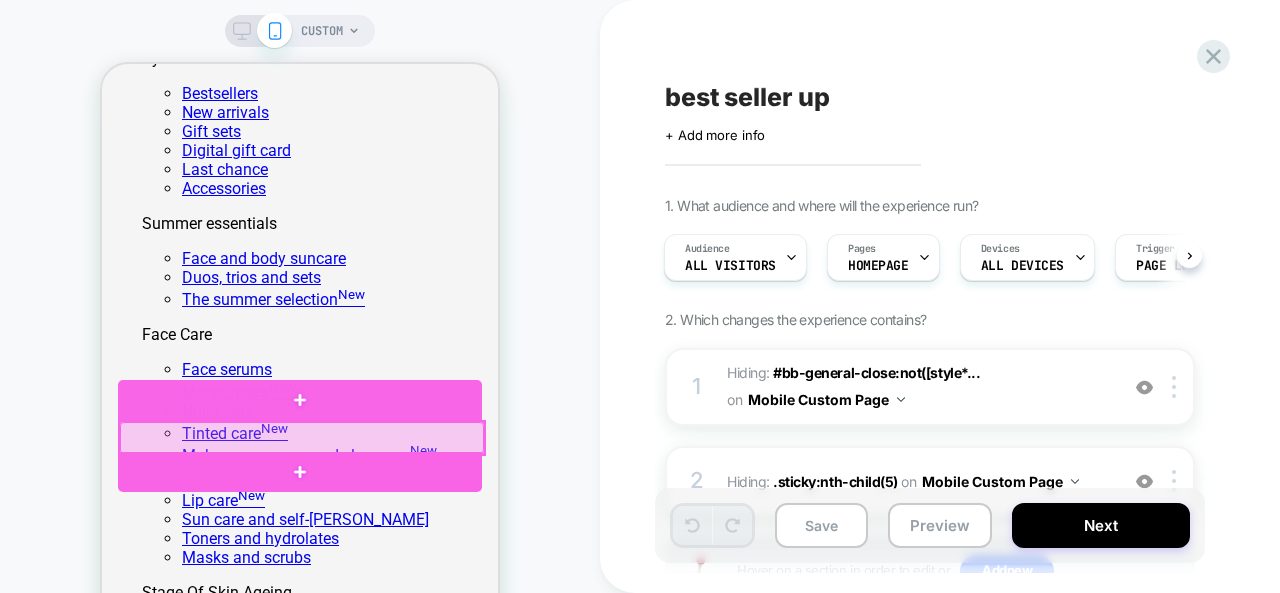 drag, startPoint x: 238, startPoint y: 434, endPoint x: 220, endPoint y: 439, distance: 18.681541 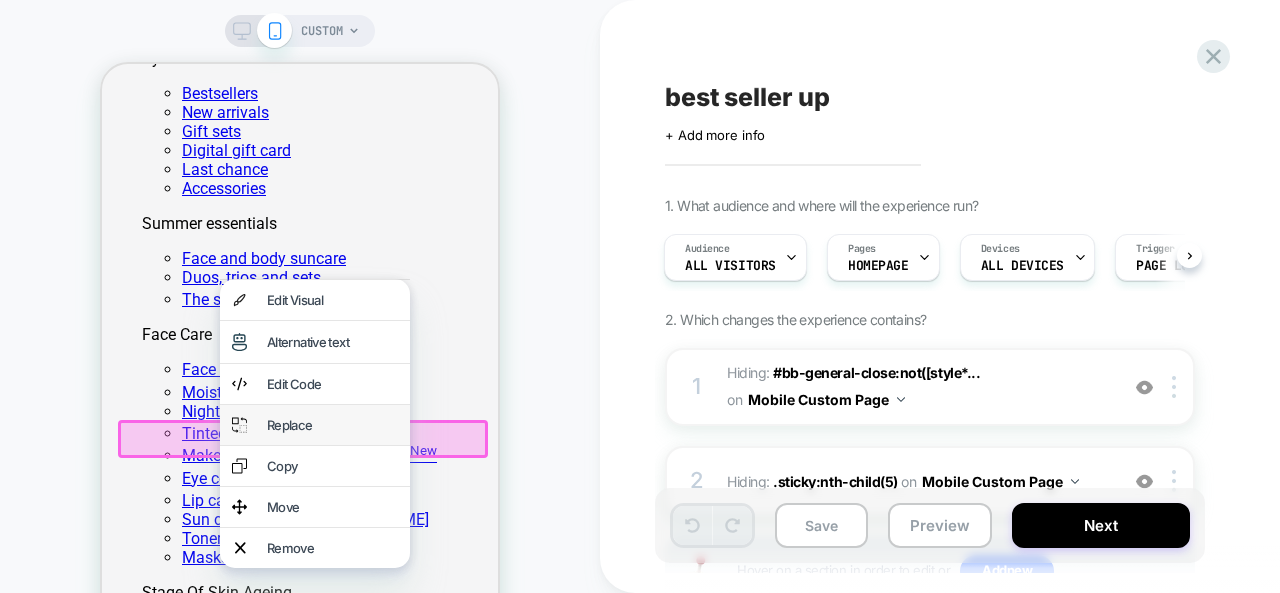 click on "Replace" at bounding box center (332, 425) 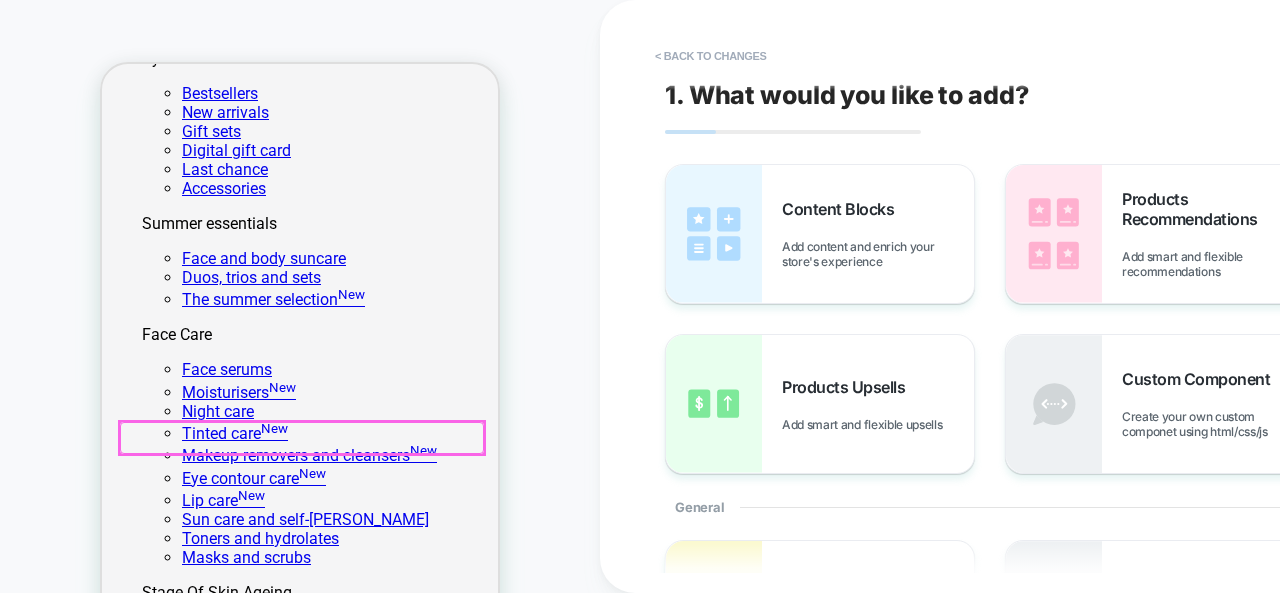 scroll, scrollTop: 78, scrollLeft: 0, axis: vertical 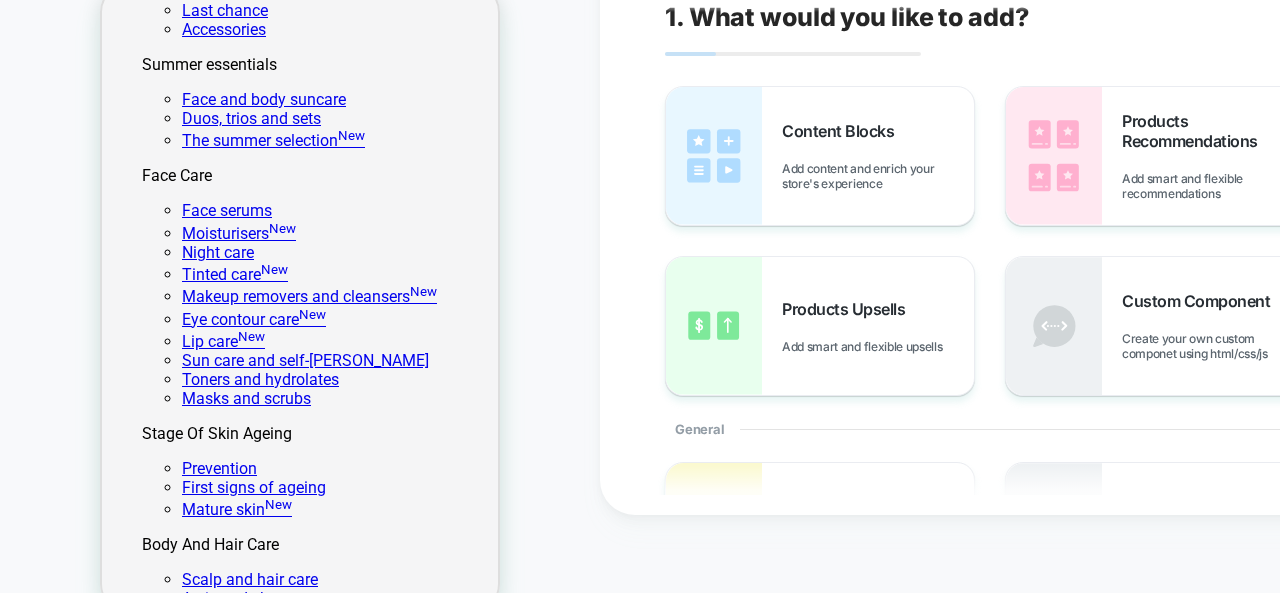 click on "L32 - Radiance Serum
with 11% Vitamin C
LAB-1002
30 ml
3163 reviews 30 ml
15 ml
Add to cart
Add to cart
—
30,50 € Begin diagnostic test Illuminate dull, tired skin with a serum rich in actives that help restore radiance. 99% naturally derived. Vegan. Made in France." at bounding box center (300, 12157) 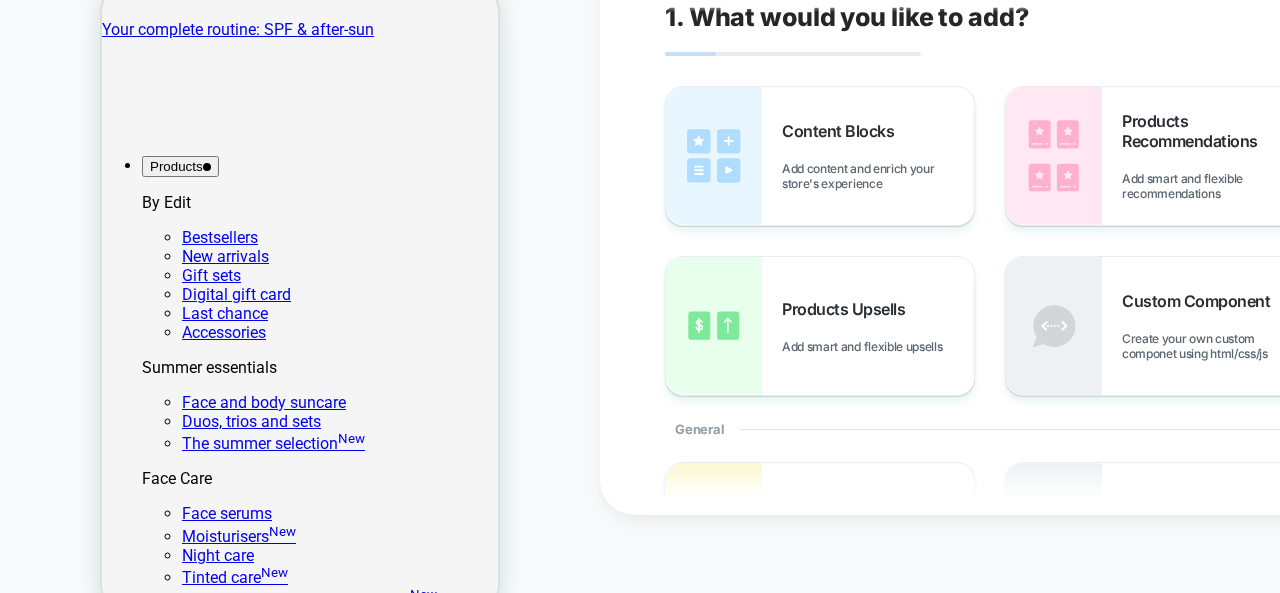 scroll, scrollTop: 0, scrollLeft: 0, axis: both 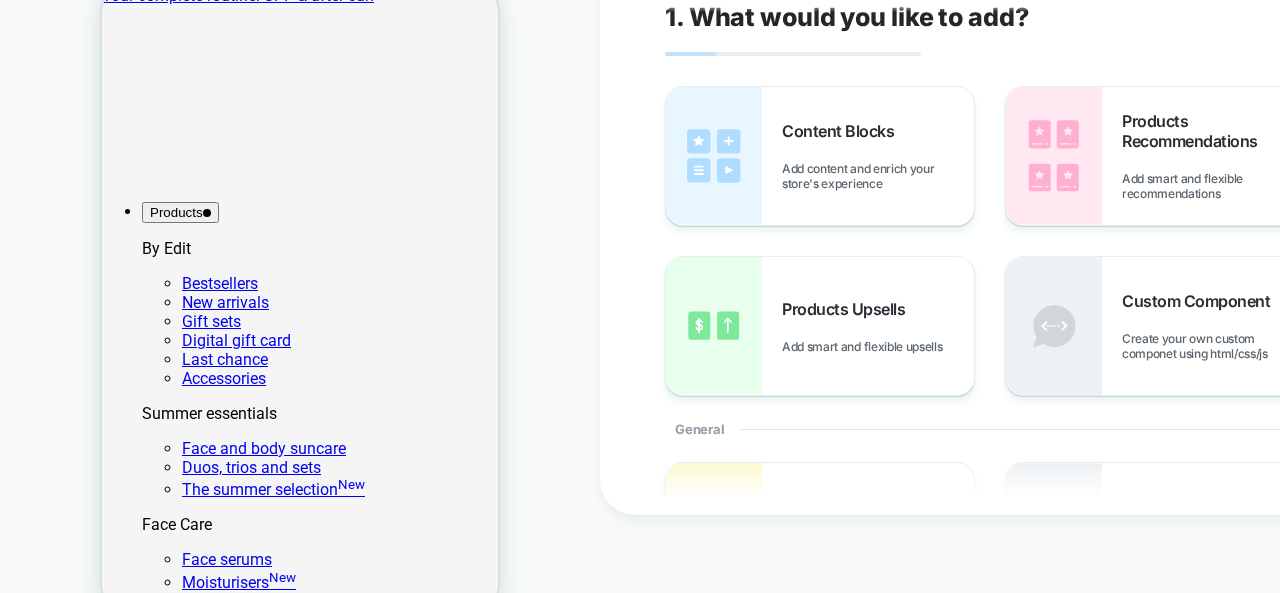 click on "Votre navigateur ne prend pas en charge les vidéos HTML5. Voici un
lien vers le fichier vidéo en remplacement ." at bounding box center [300, 2784] 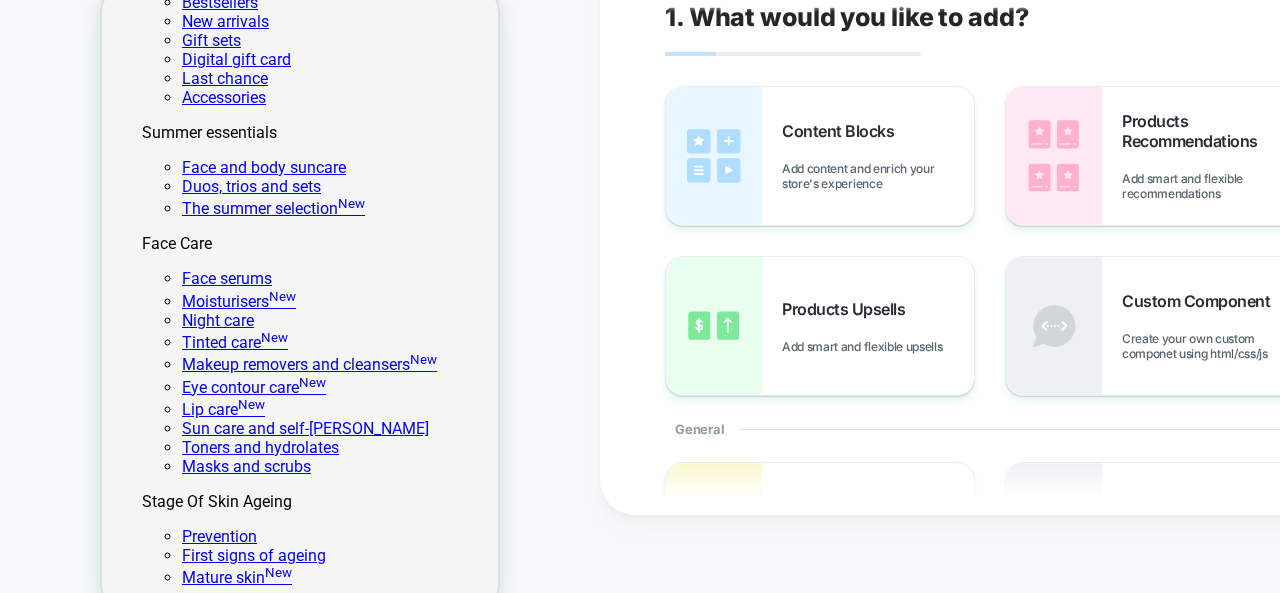 scroll, scrollTop: 282, scrollLeft: 0, axis: vertical 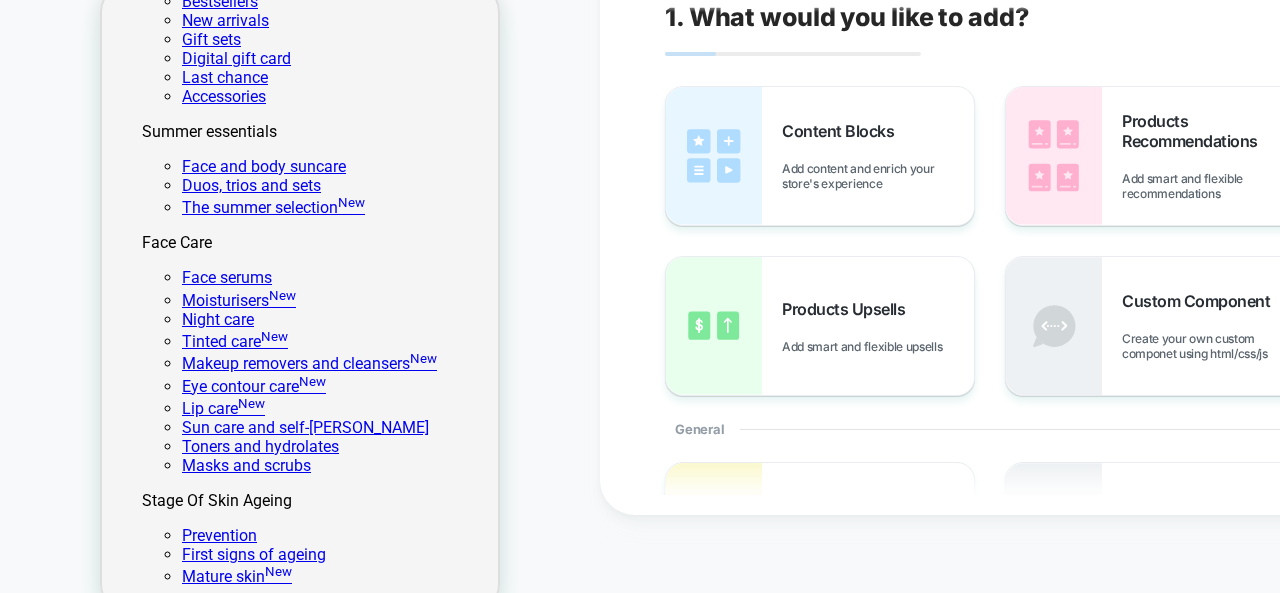 drag, startPoint x: 254, startPoint y: 191, endPoint x: 192, endPoint y: 469, distance: 284.82977 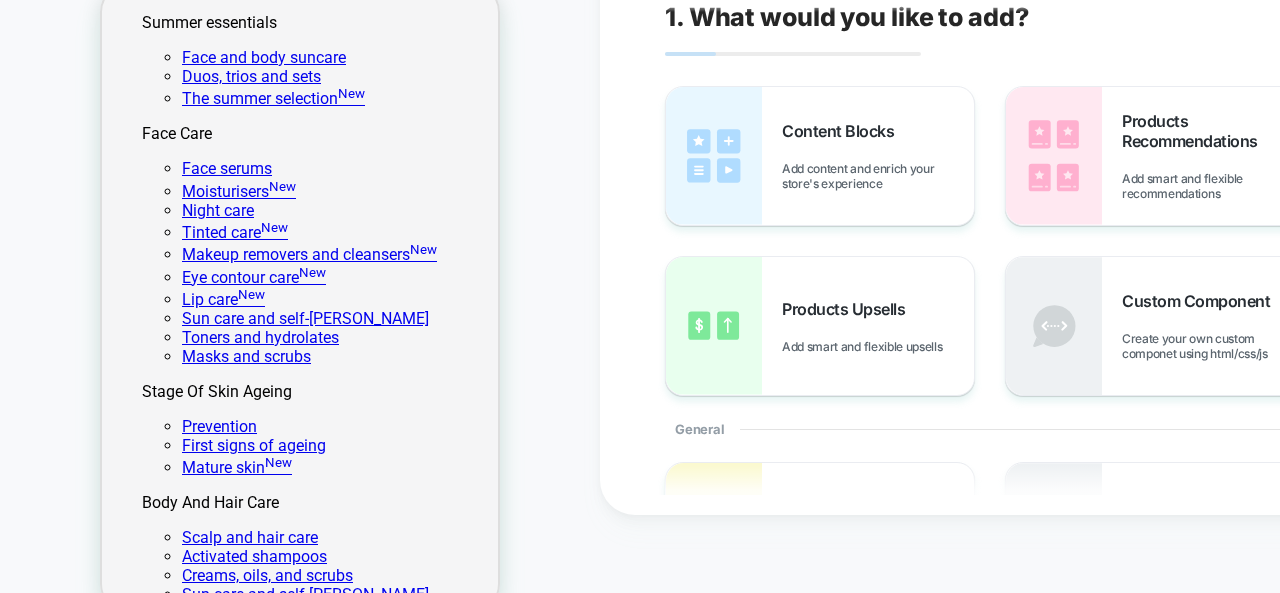 scroll, scrollTop: 392, scrollLeft: 0, axis: vertical 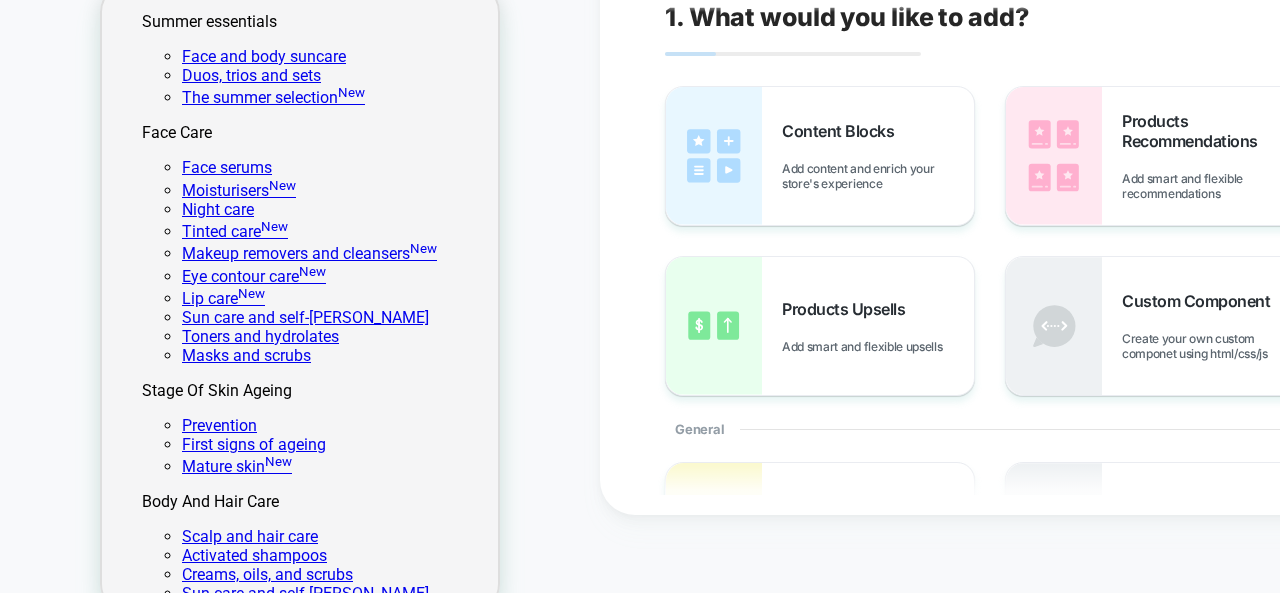 click 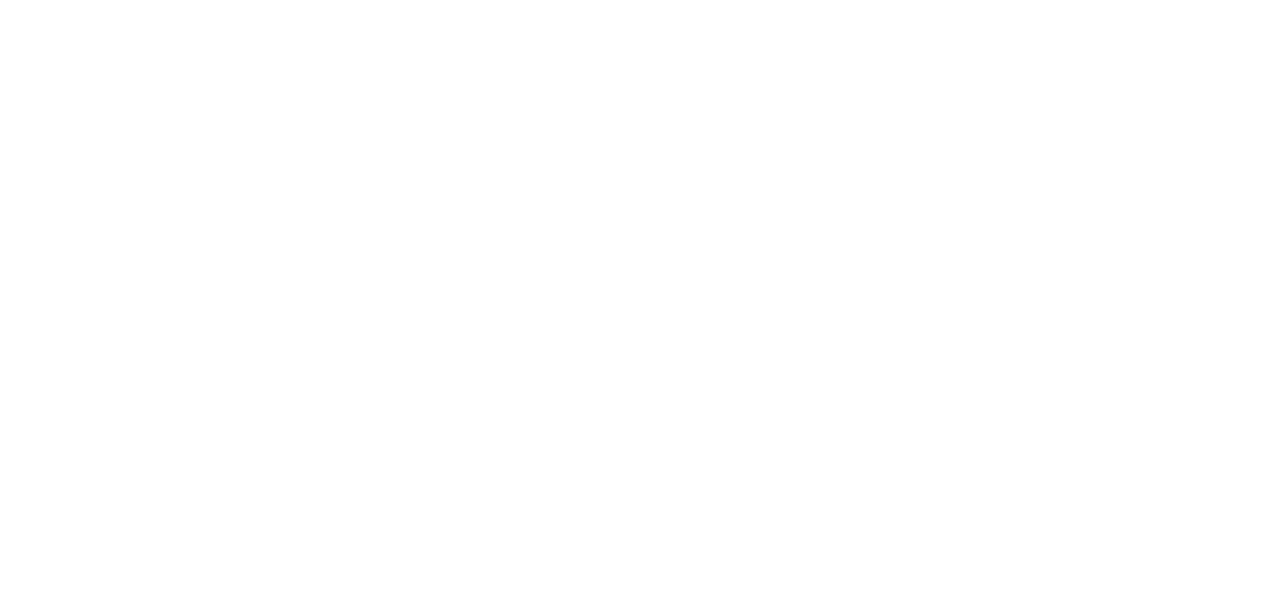 scroll, scrollTop: 0, scrollLeft: 0, axis: both 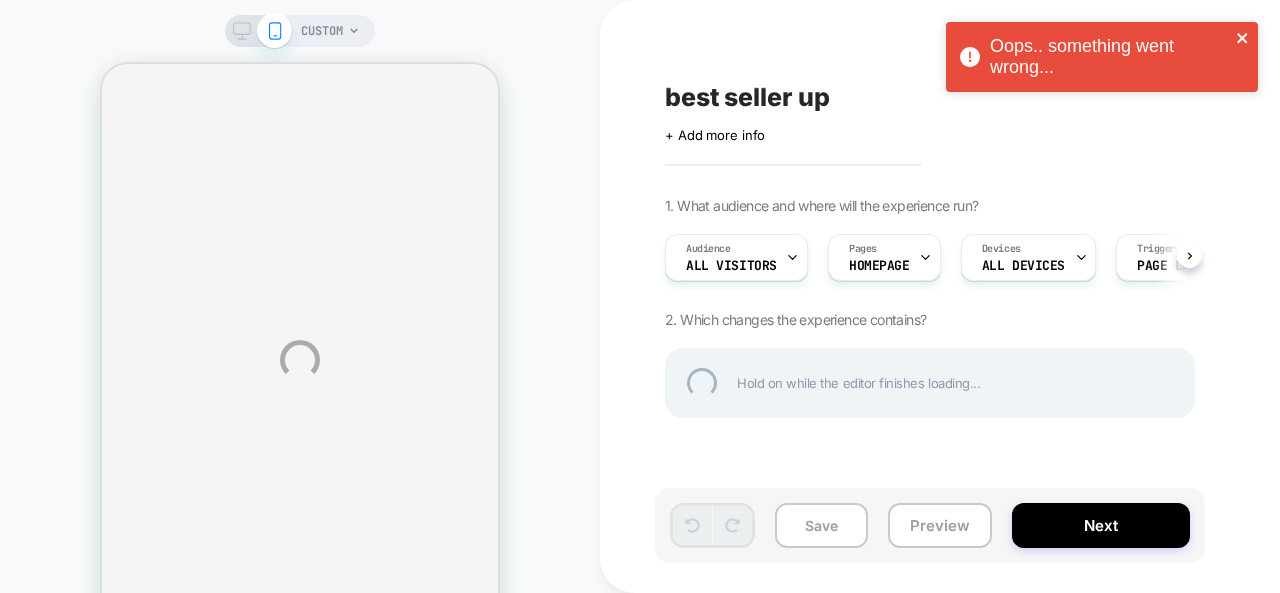 click 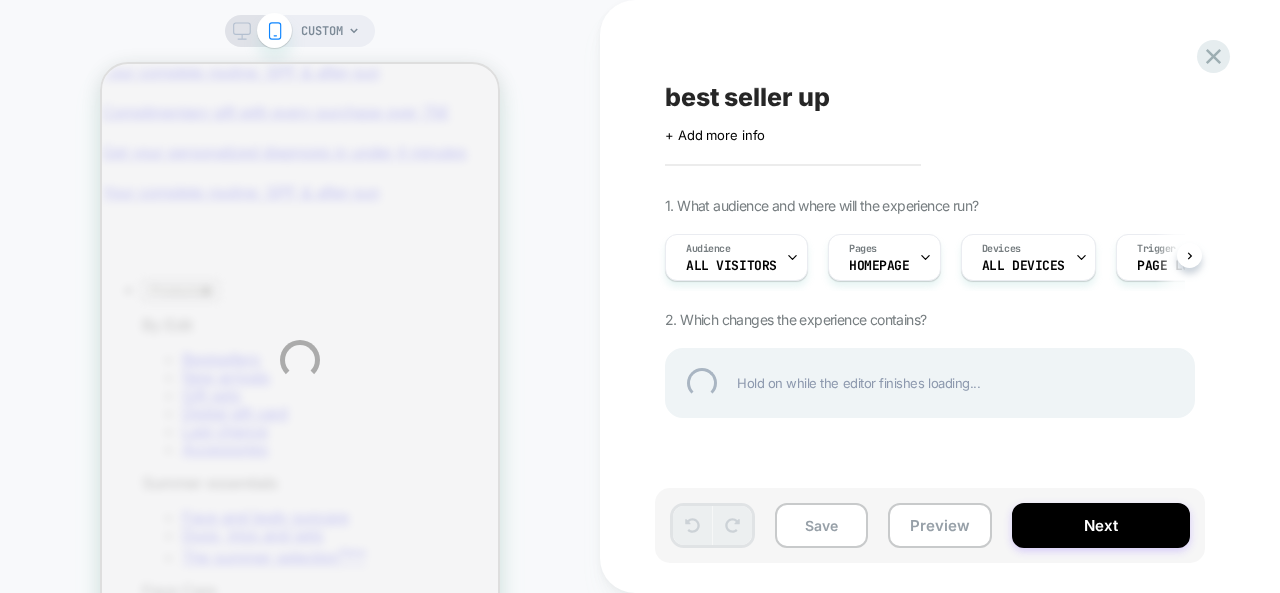scroll, scrollTop: 0, scrollLeft: 0, axis: both 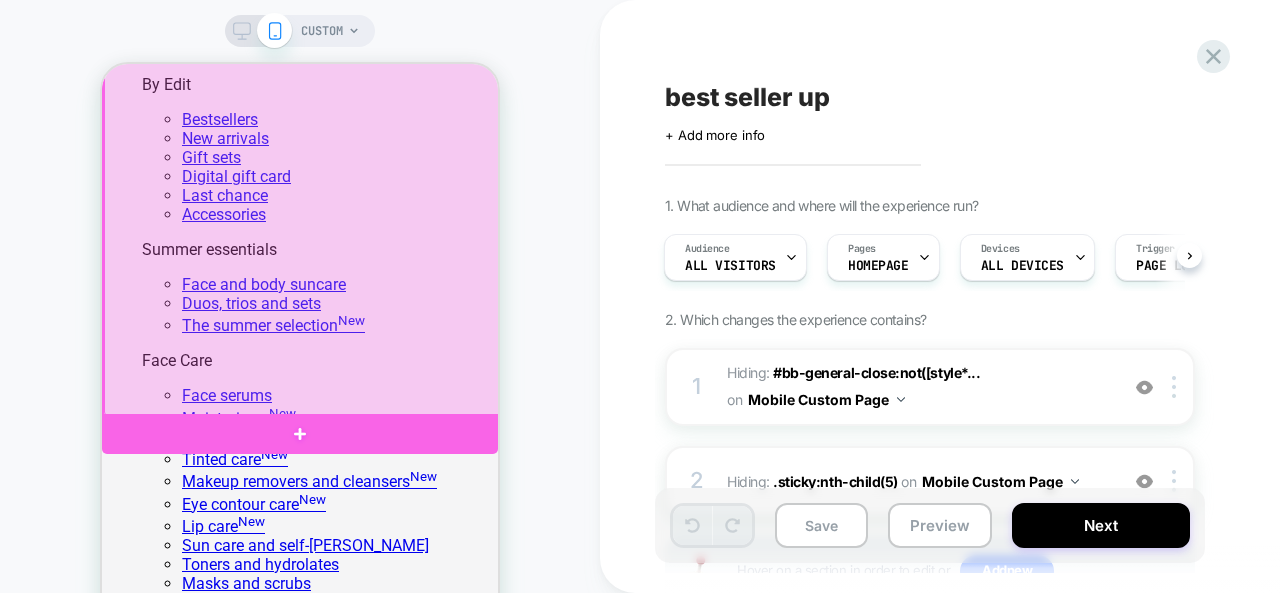 click at bounding box center (302, 166) 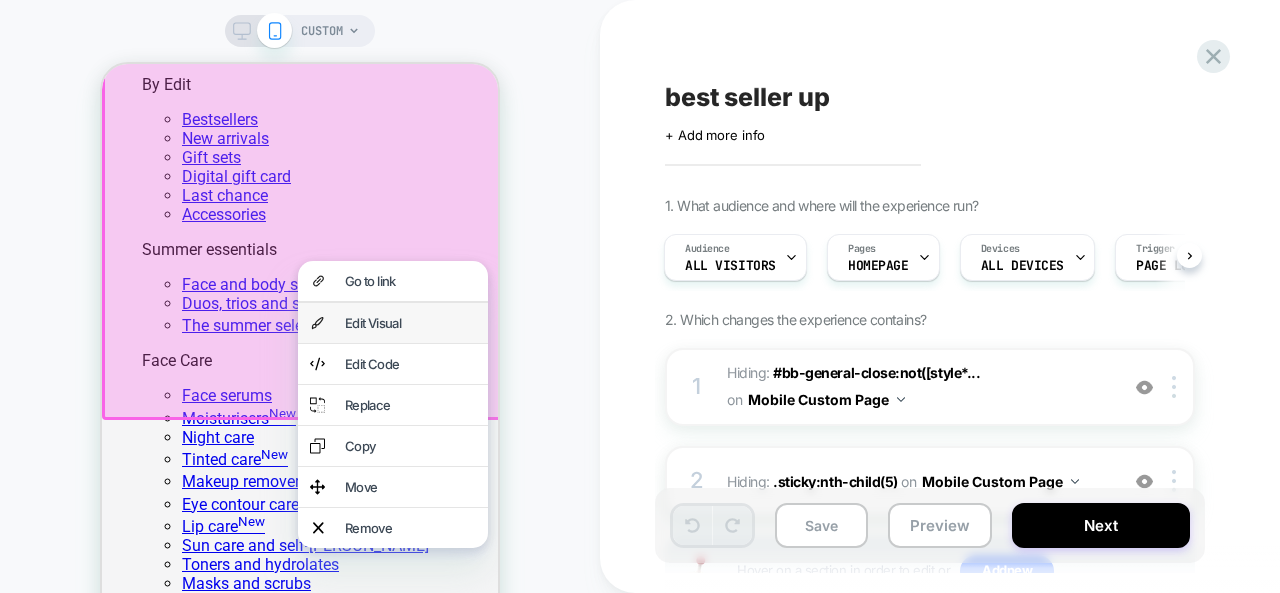 click on "Edit Visual" at bounding box center [410, 323] 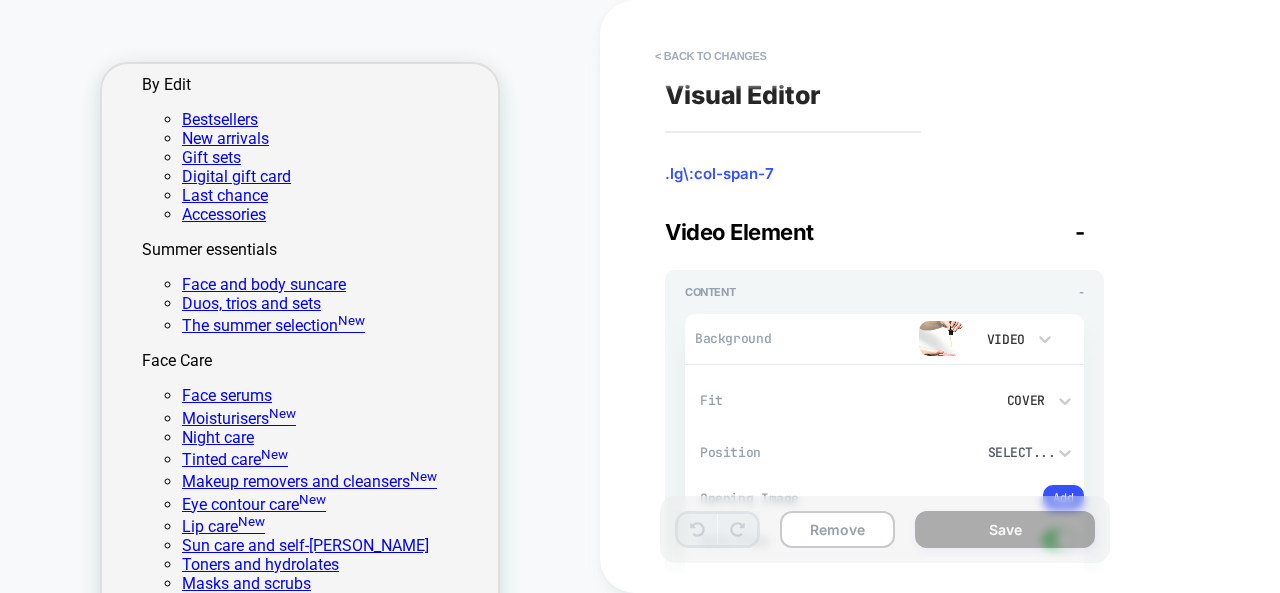 scroll, scrollTop: 78, scrollLeft: 0, axis: vertical 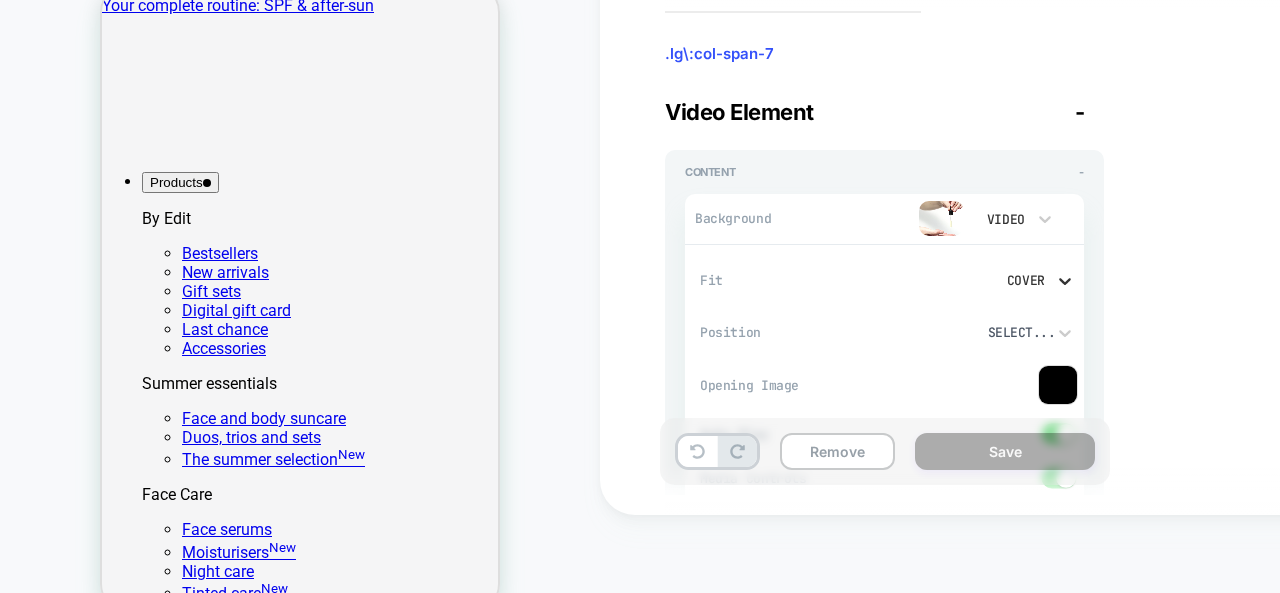 click 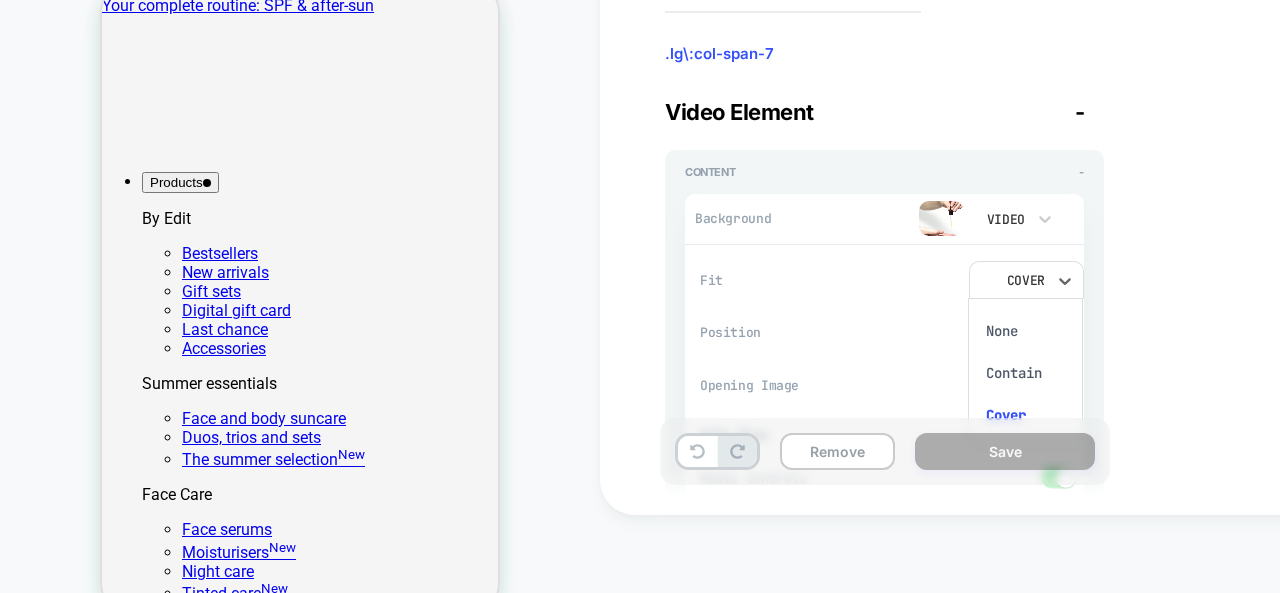 click at bounding box center [640, 296] 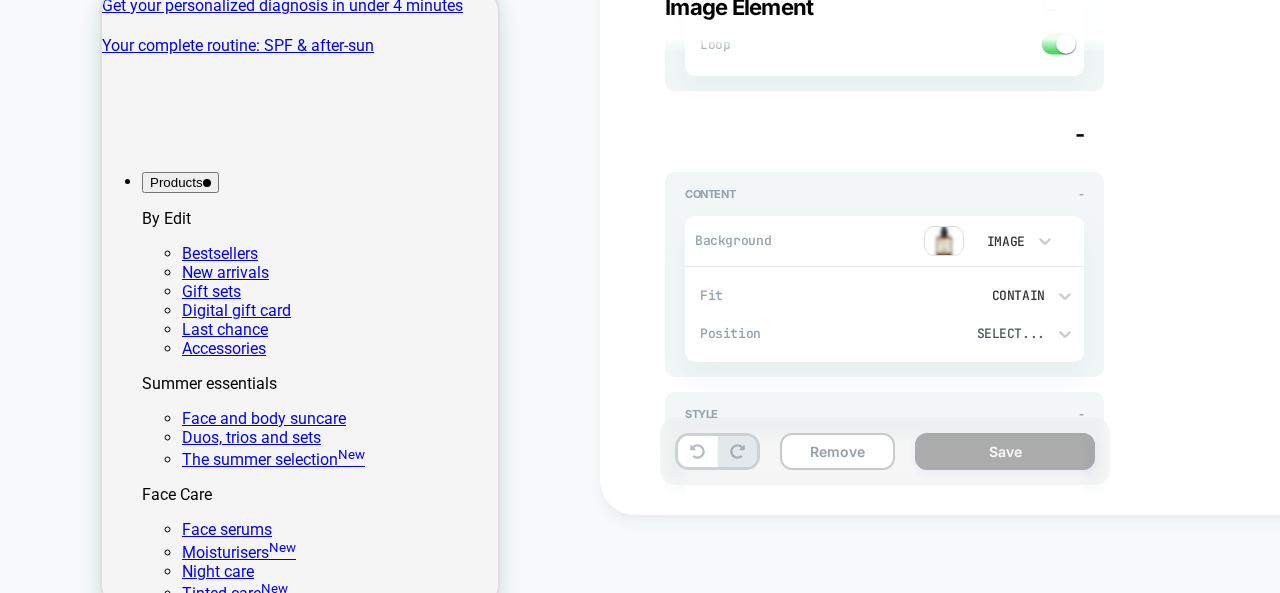 scroll, scrollTop: 633, scrollLeft: 0, axis: vertical 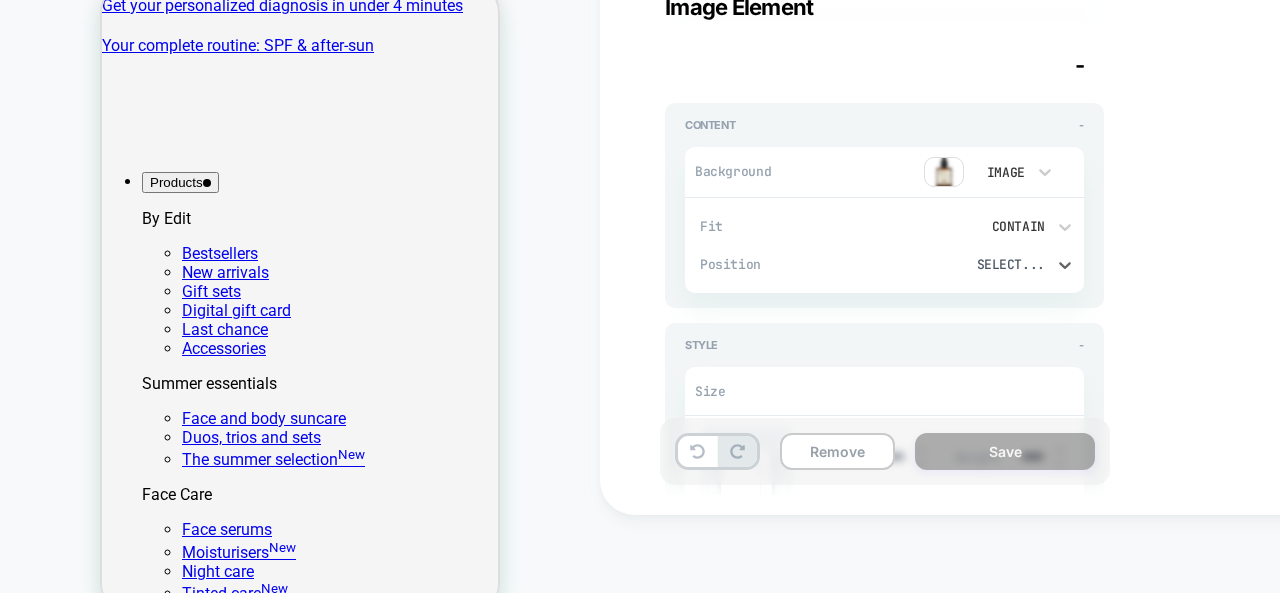 click on "Select..." at bounding box center (978, 264) 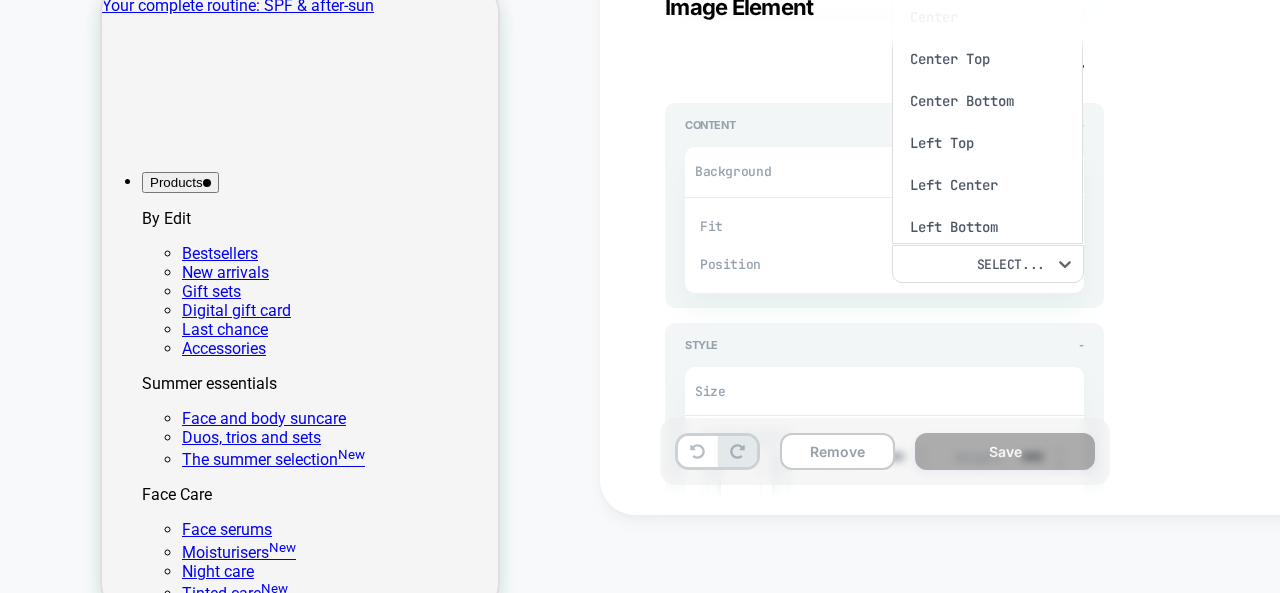 click at bounding box center (640, 296) 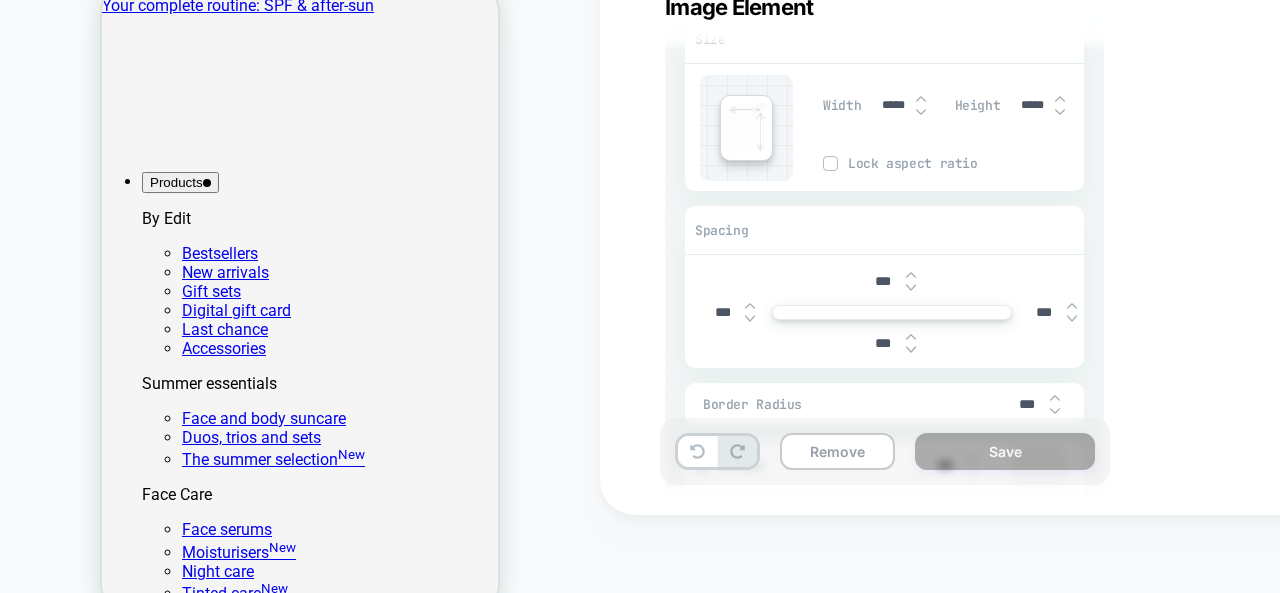 scroll, scrollTop: 1911, scrollLeft: 0, axis: vertical 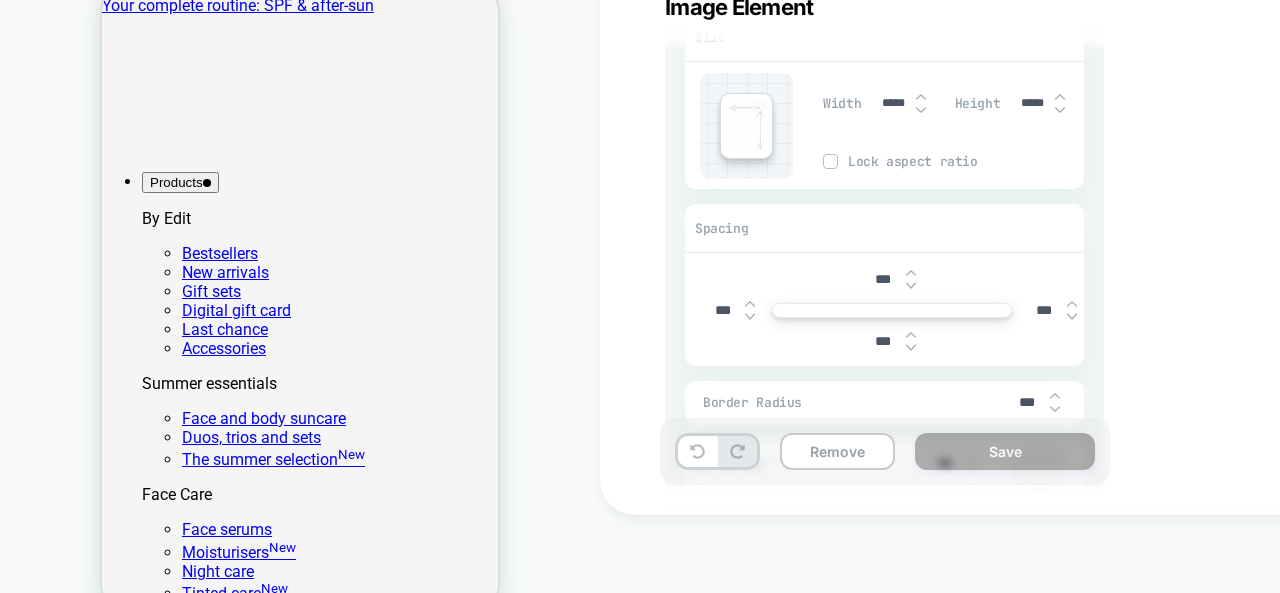 drag, startPoint x: 918, startPoint y: 297, endPoint x: 919, endPoint y: 111, distance: 186.00269 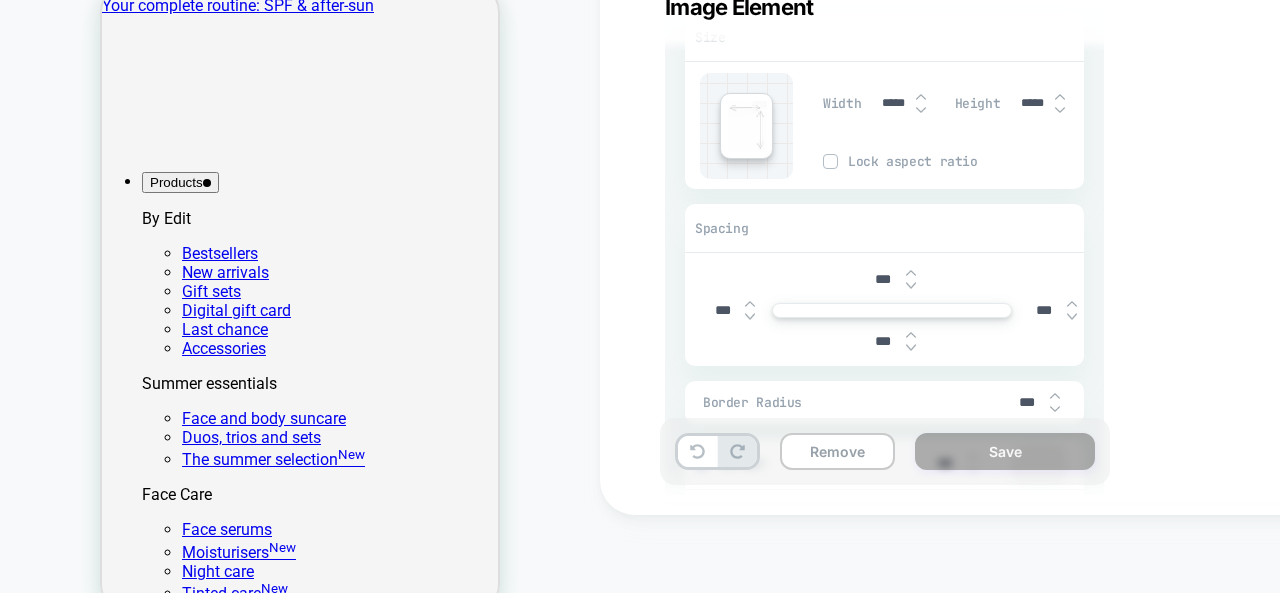 type on "*" 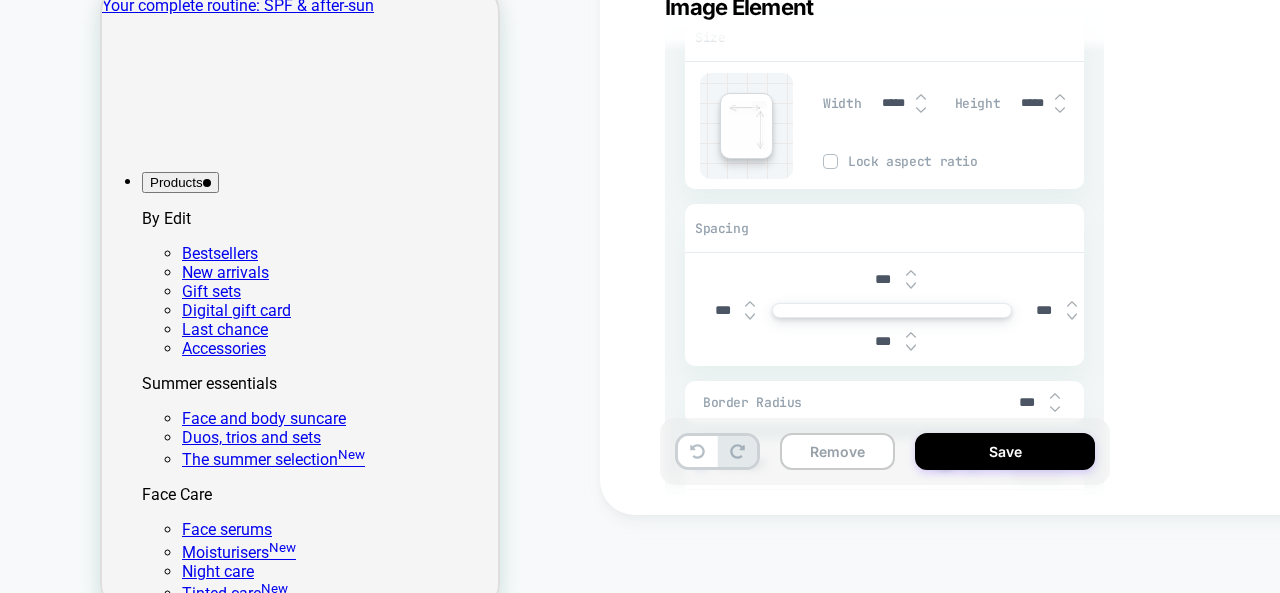 click on "*****" at bounding box center (902, 103) 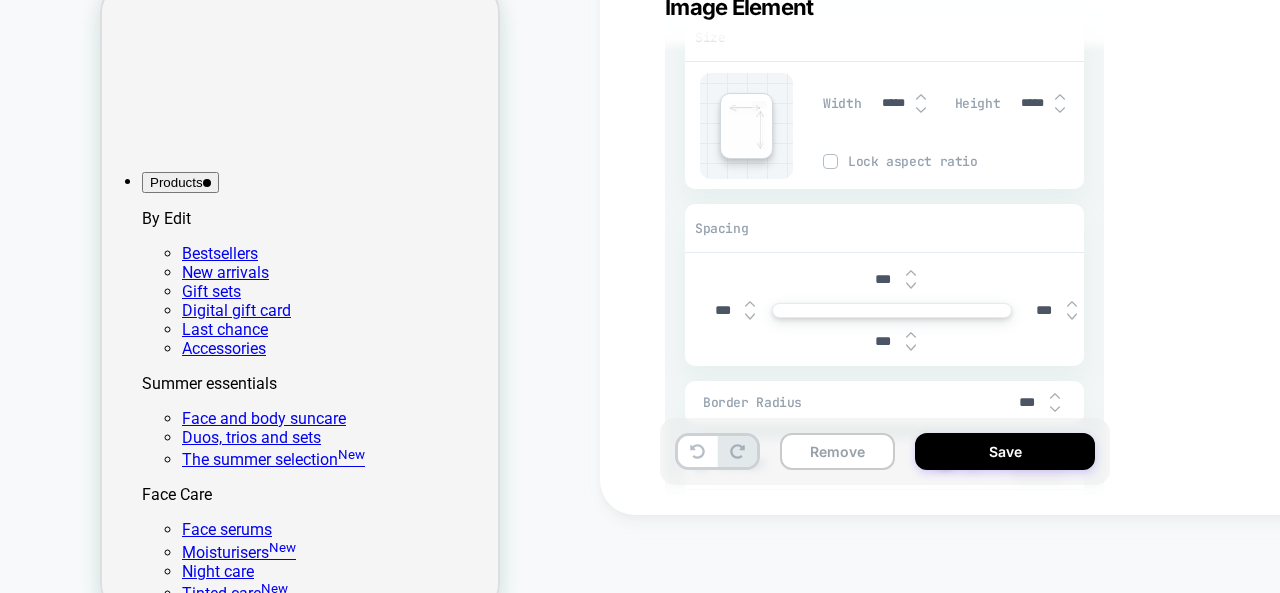 click at bounding box center (921, 110) 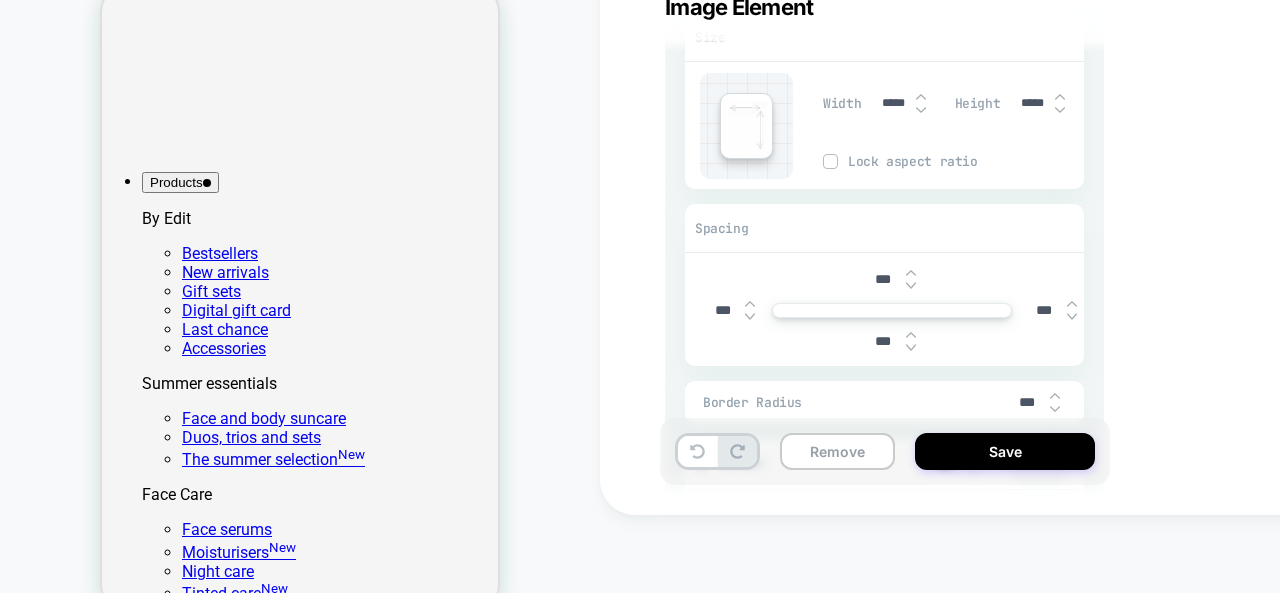 click at bounding box center [921, 110] 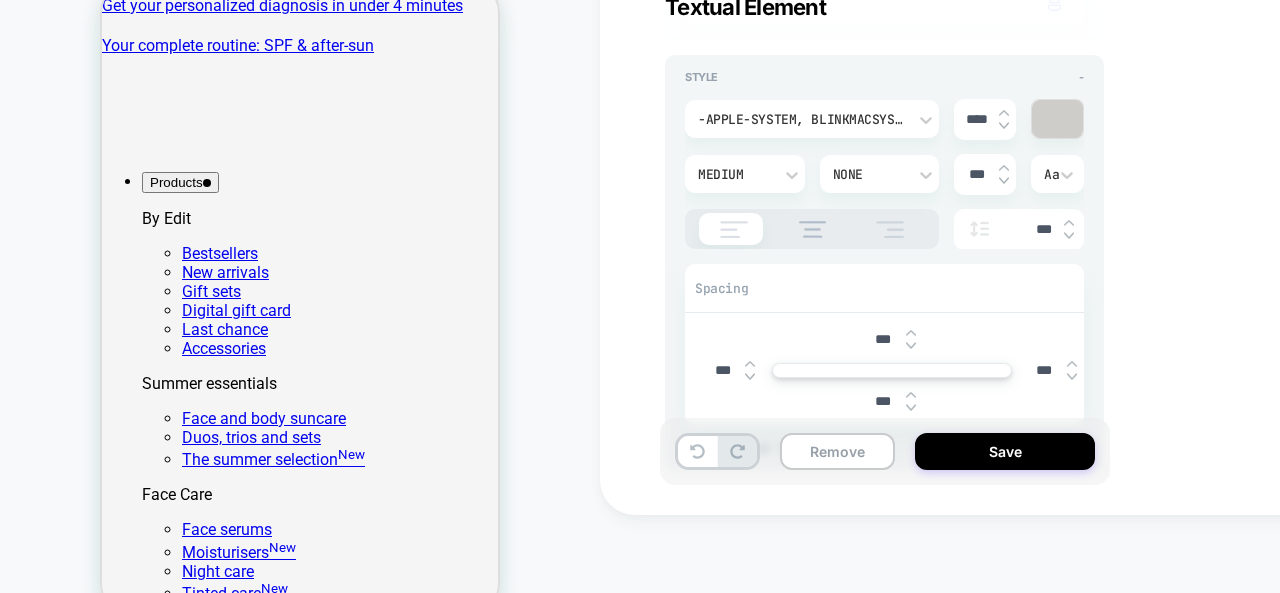 scroll, scrollTop: 6787, scrollLeft: 0, axis: vertical 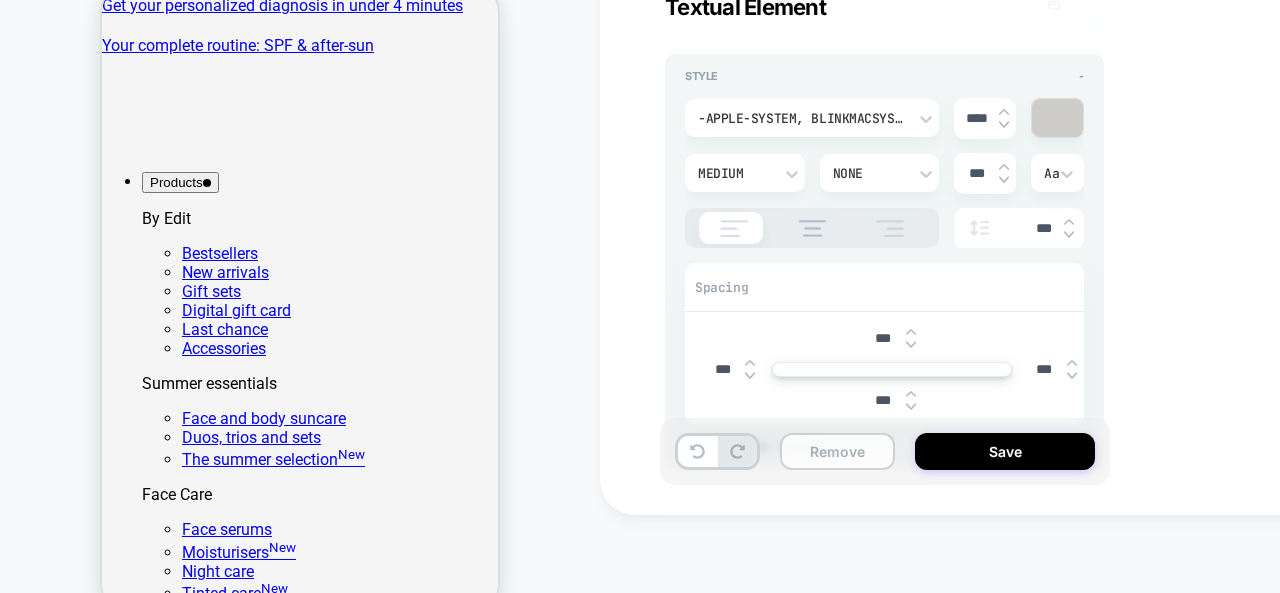 click on "Remove" at bounding box center (837, 451) 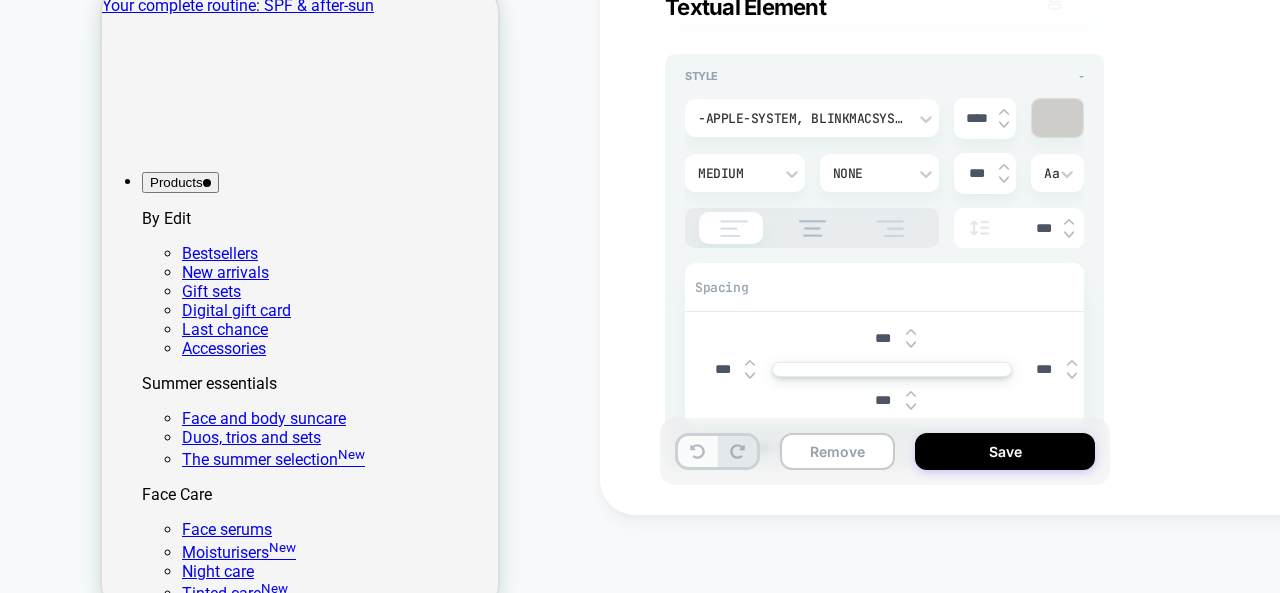click 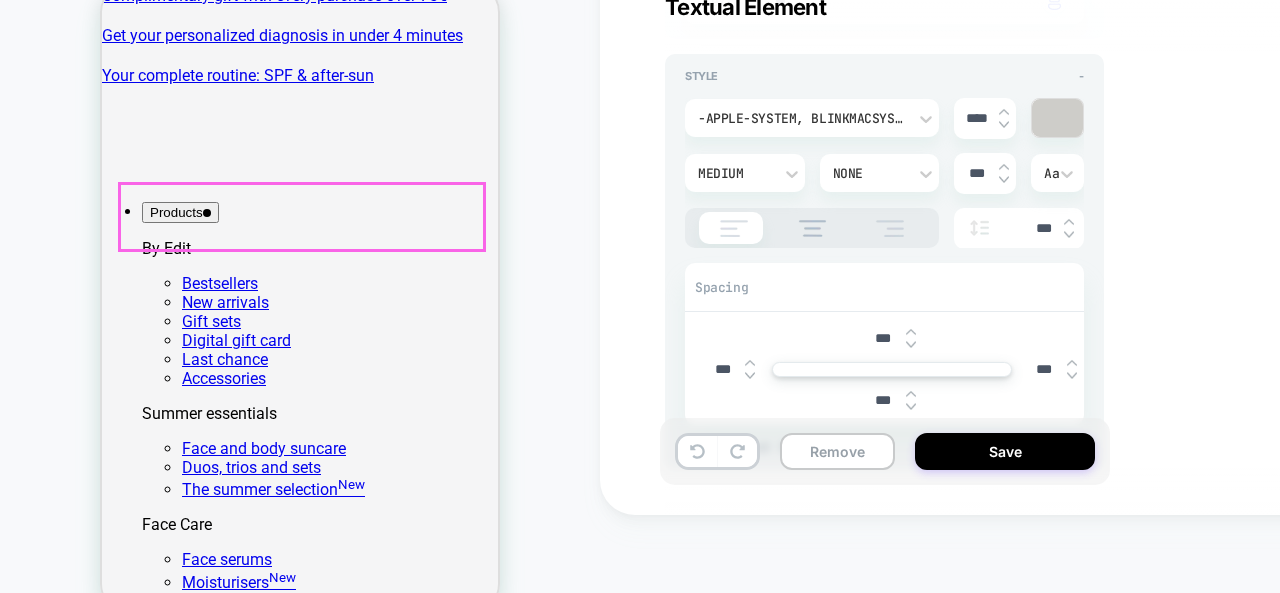 scroll, scrollTop: 2, scrollLeft: 0, axis: vertical 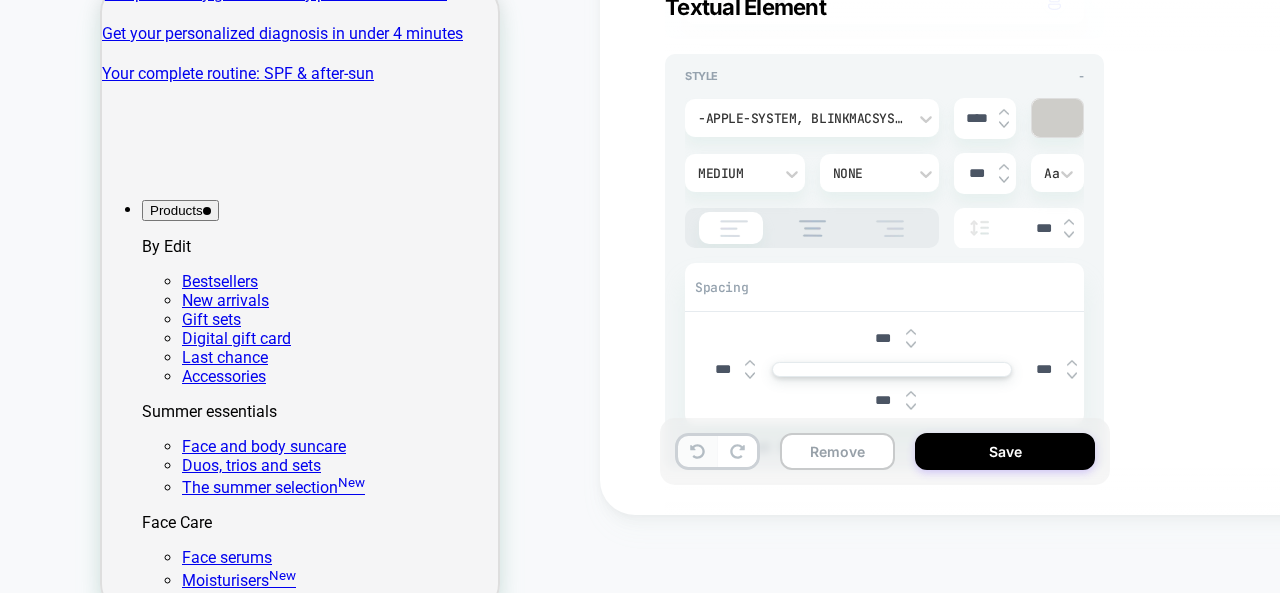 click 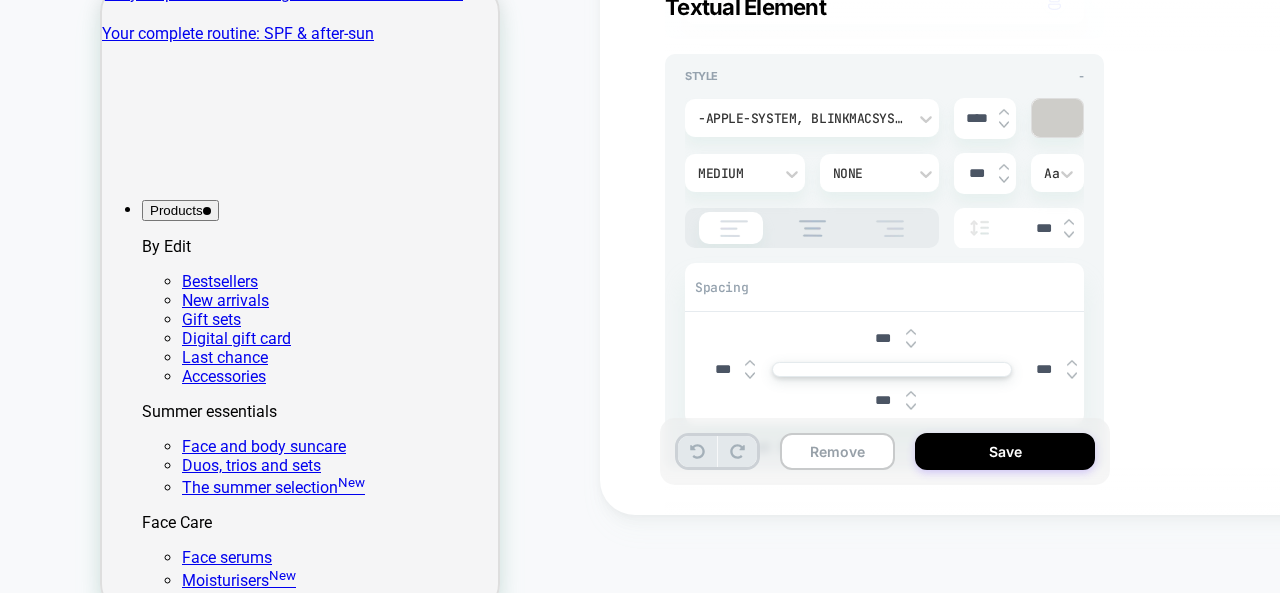click 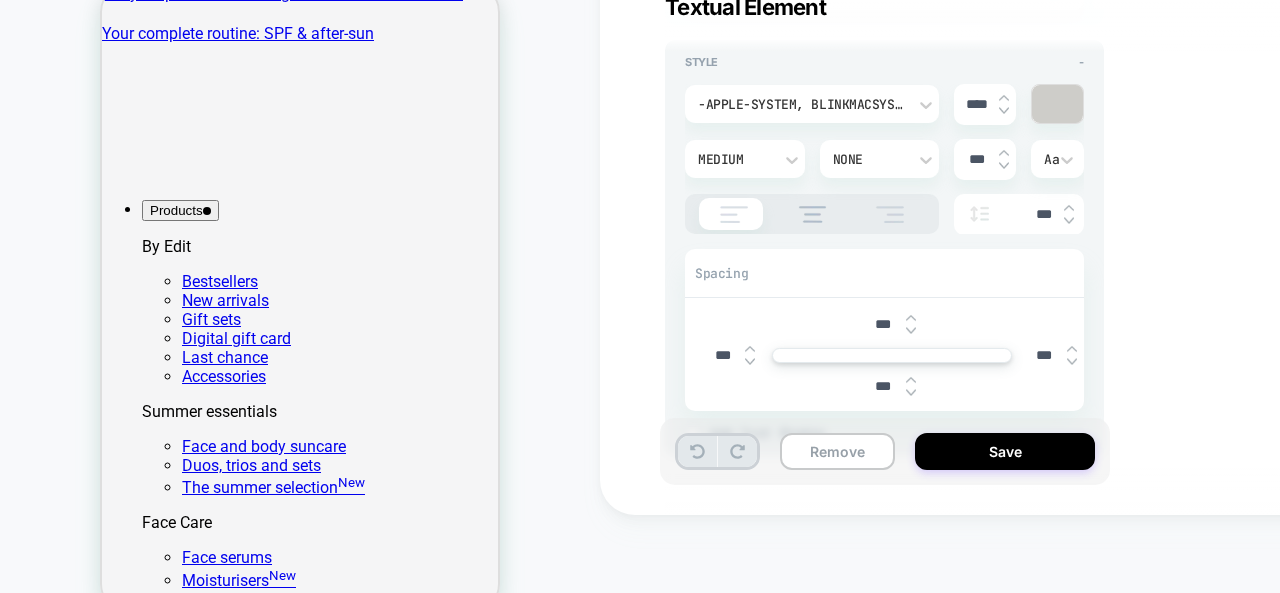 scroll, scrollTop: 6772, scrollLeft: 0, axis: vertical 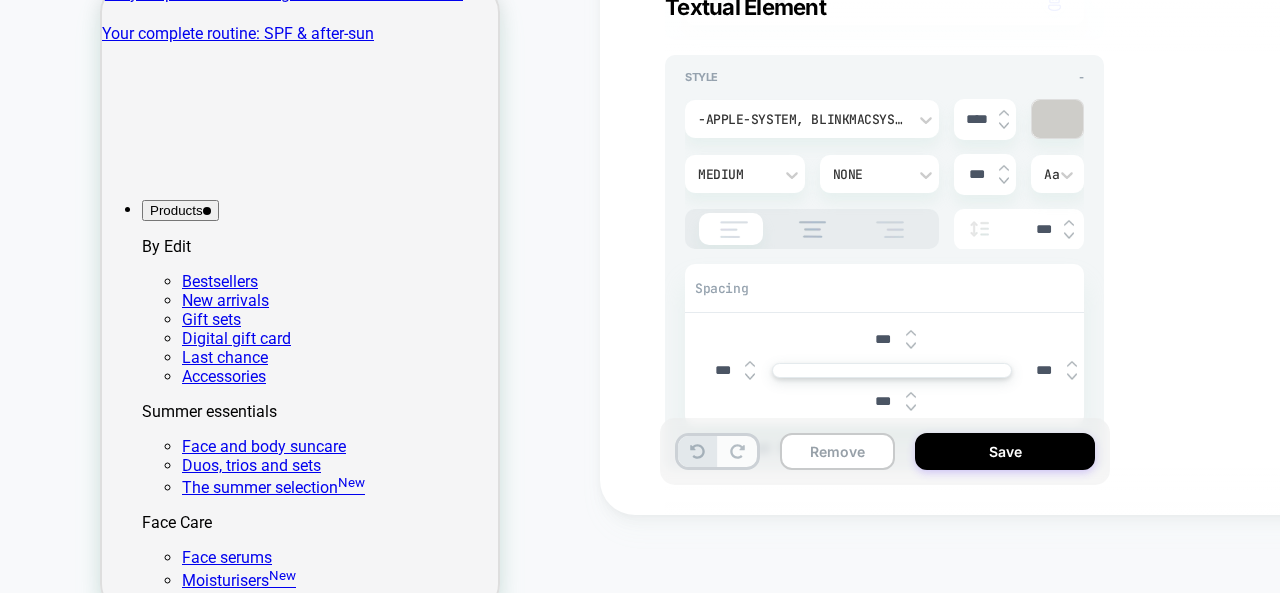 click 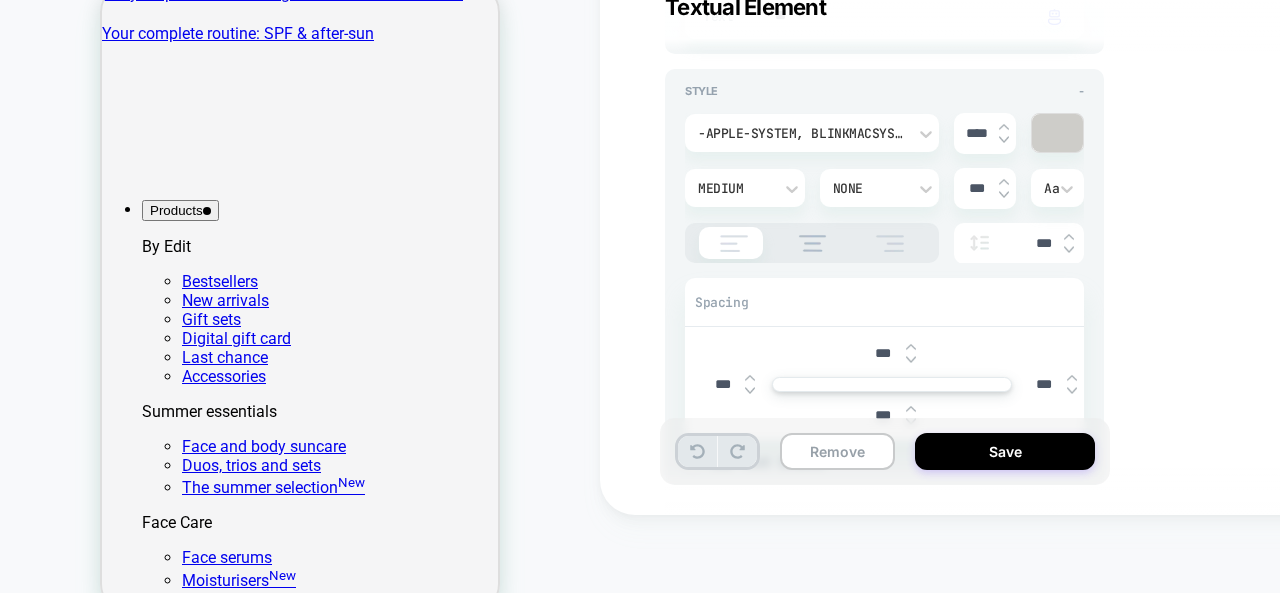 scroll, scrollTop: 6787, scrollLeft: 0, axis: vertical 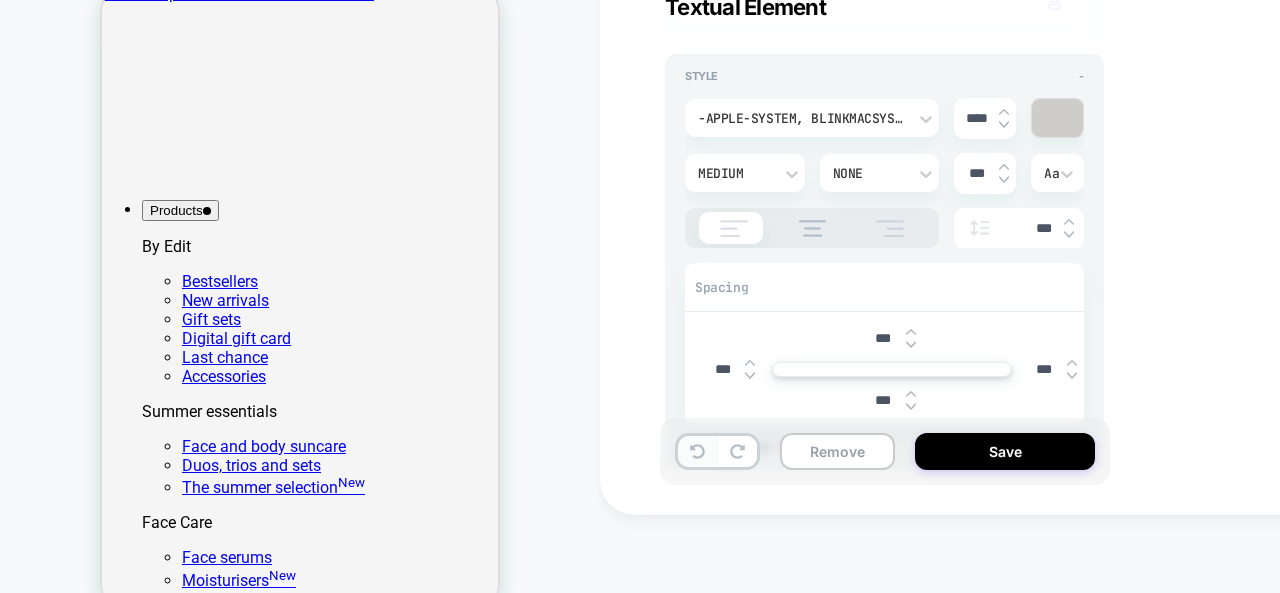 click 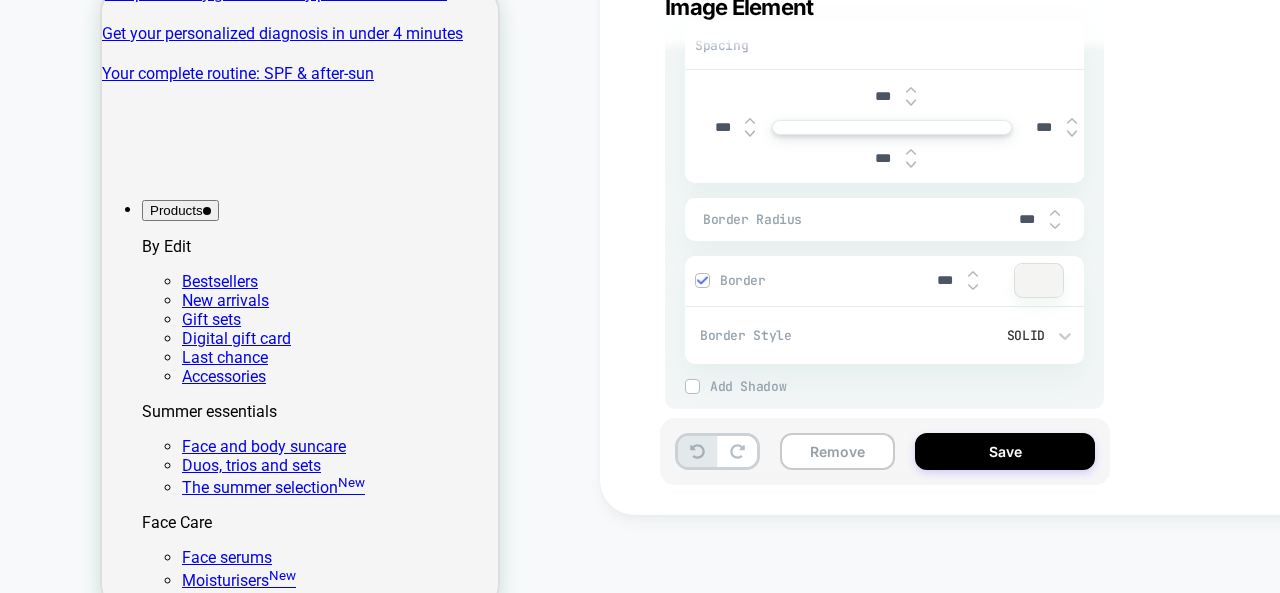 scroll, scrollTop: 1249, scrollLeft: 0, axis: vertical 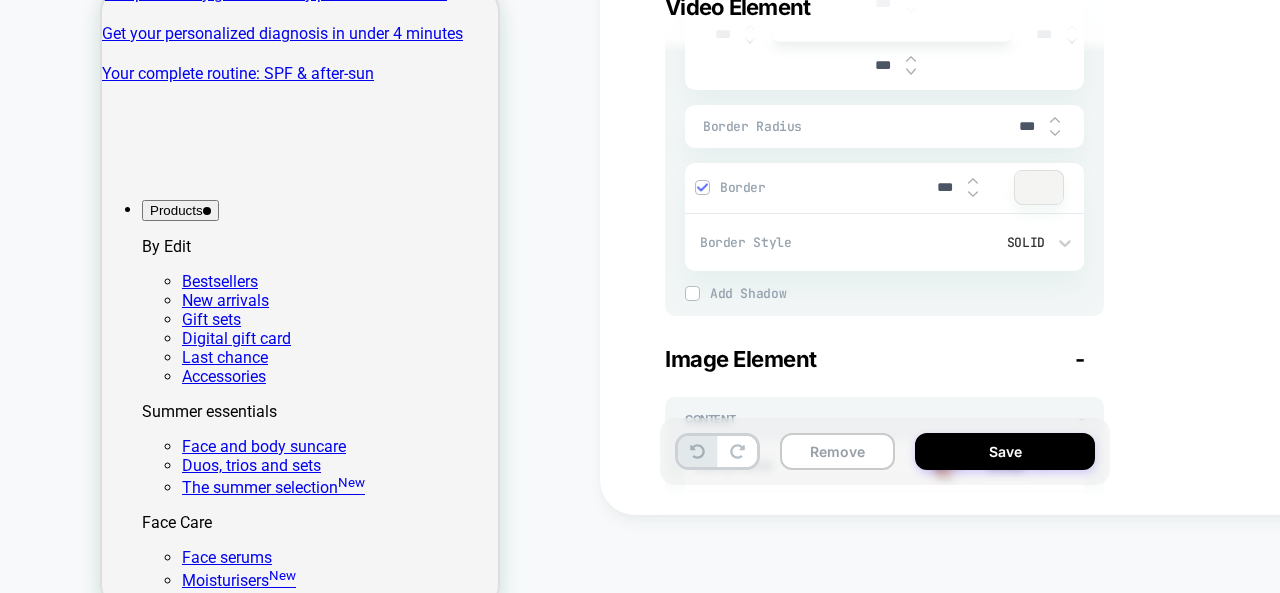 type on "*" 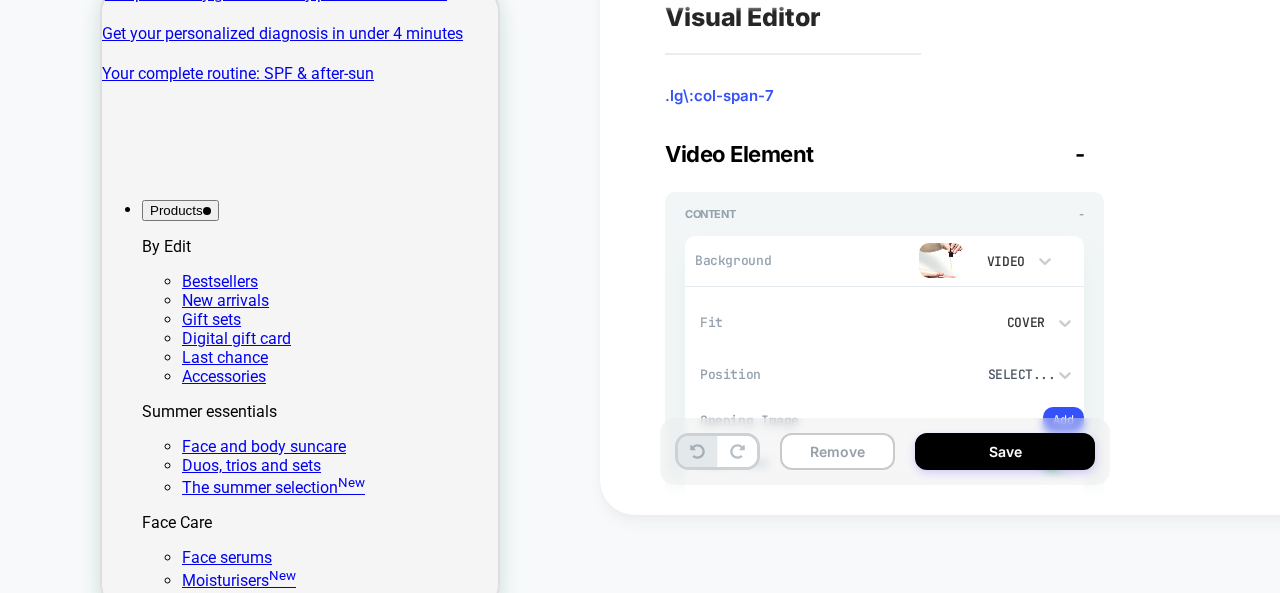 click on ".lg\:col-span-7" at bounding box center (884, 96) 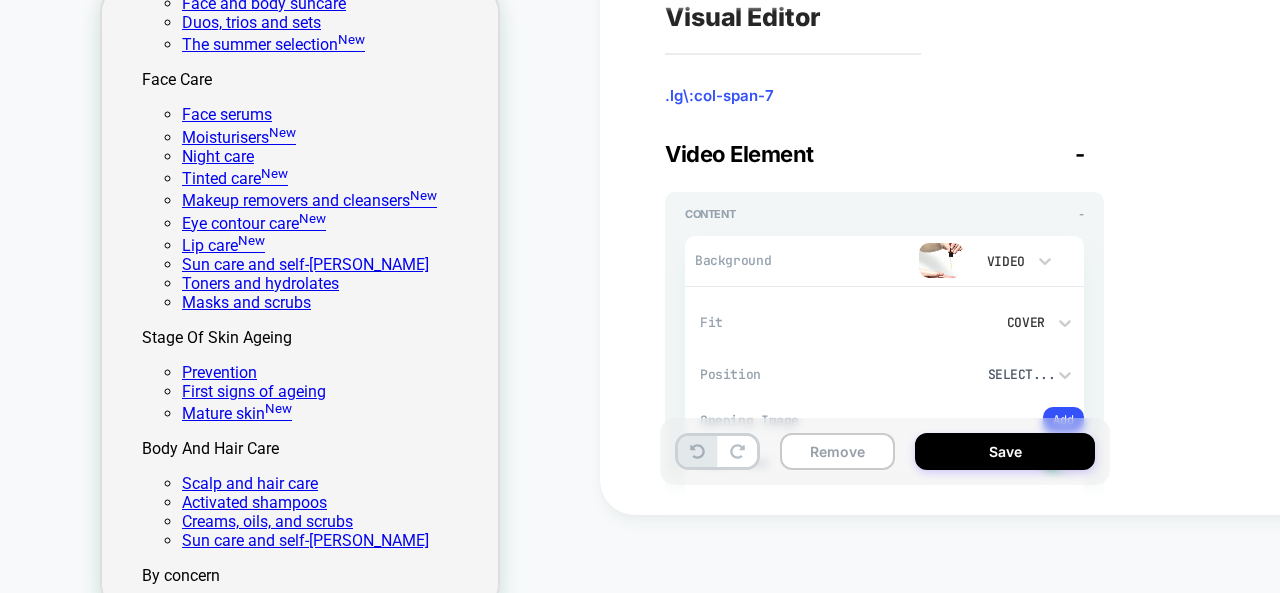 scroll, scrollTop: 0, scrollLeft: 0, axis: both 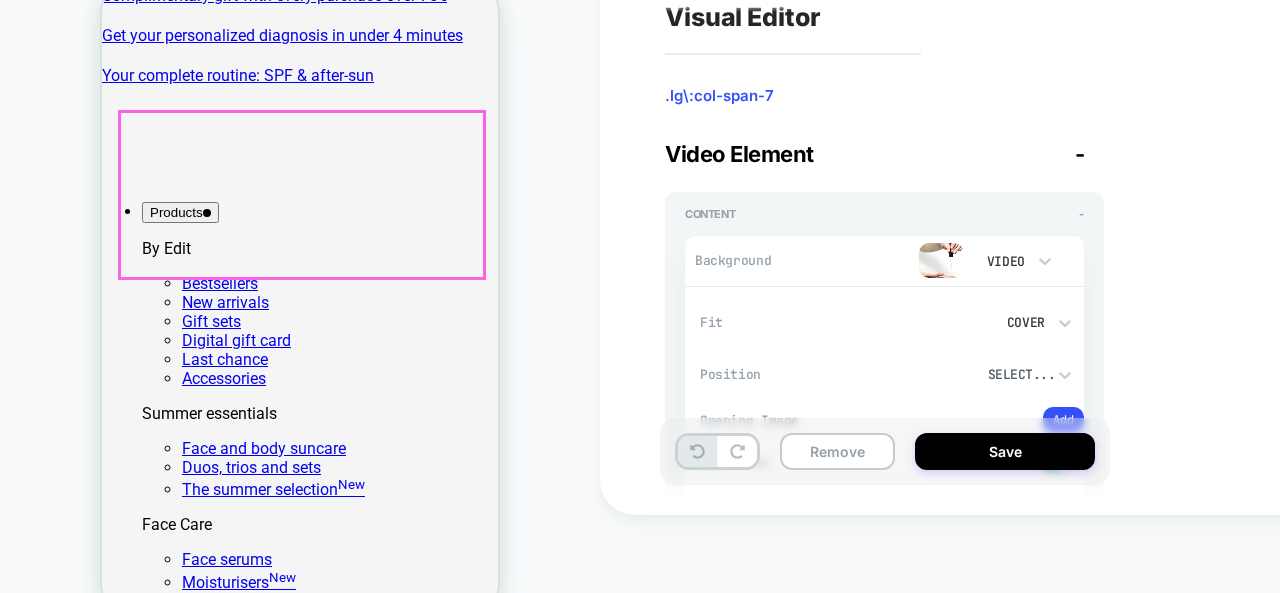 click on "Best-seller" at bounding box center (300, 2089) 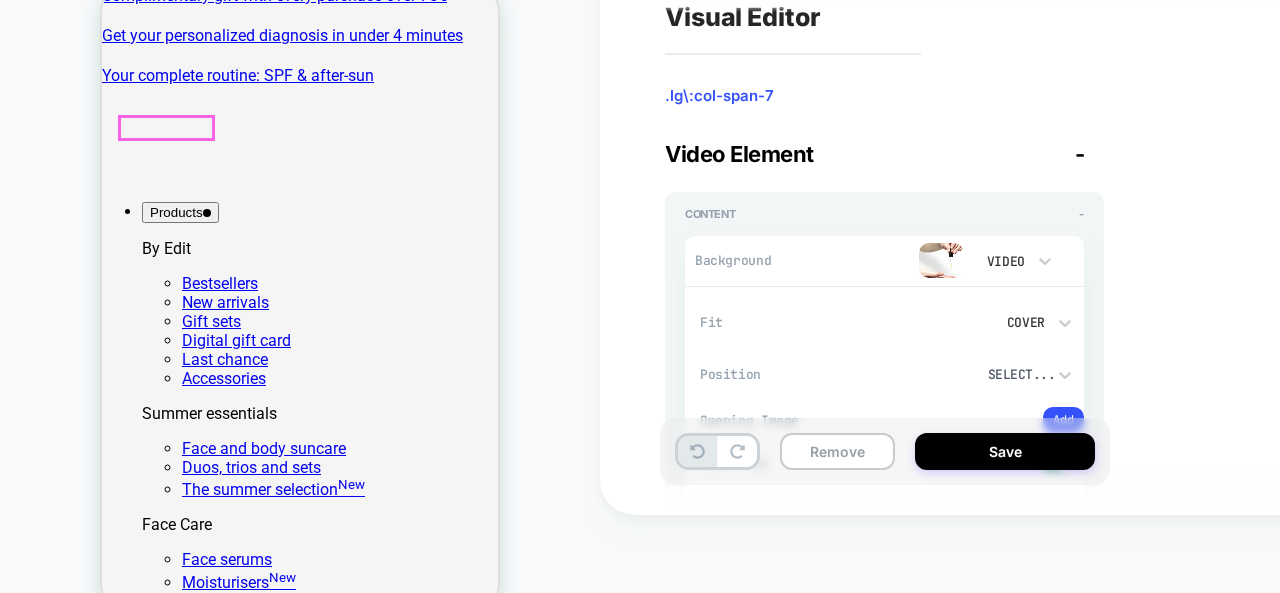 click on "Best-seller" at bounding box center (138, 2078) 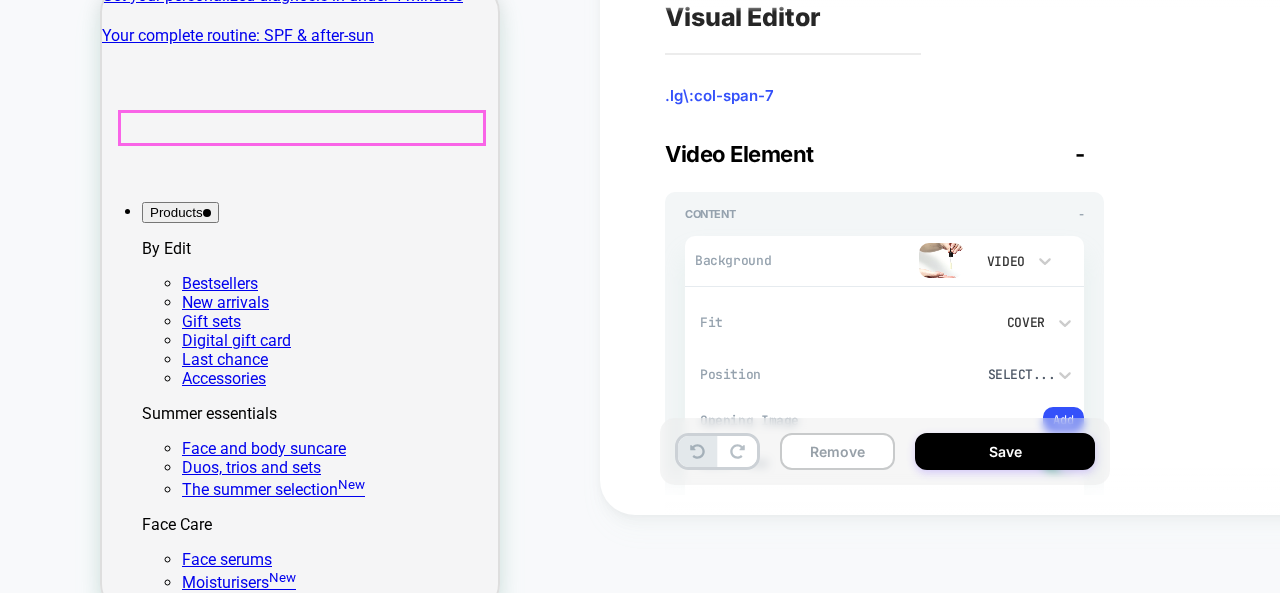click on "Best-seller" at bounding box center (300, 2089) 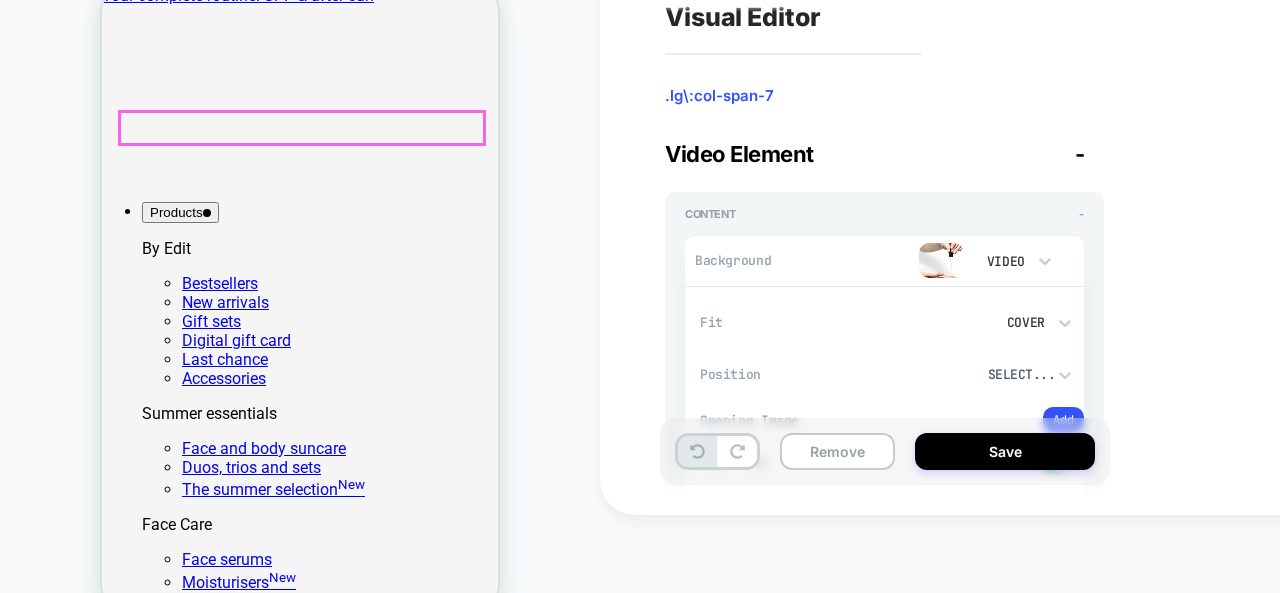 click on "Best-seller" at bounding box center (300, 2089) 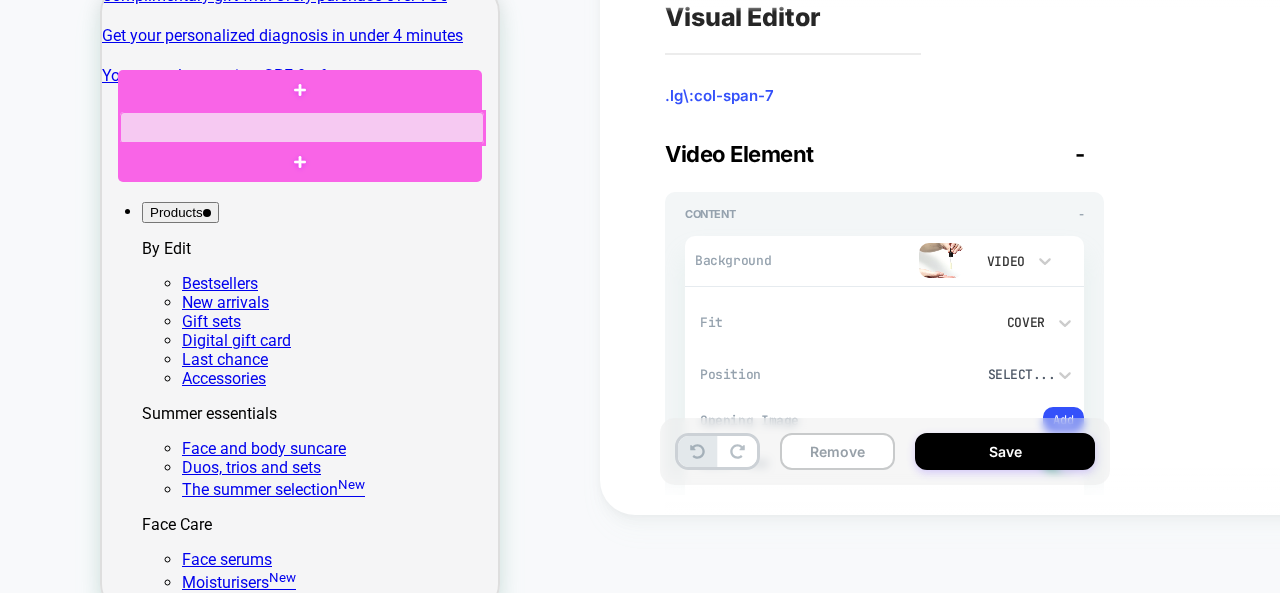 drag, startPoint x: 187, startPoint y: 126, endPoint x: 228, endPoint y: 131, distance: 41.303753 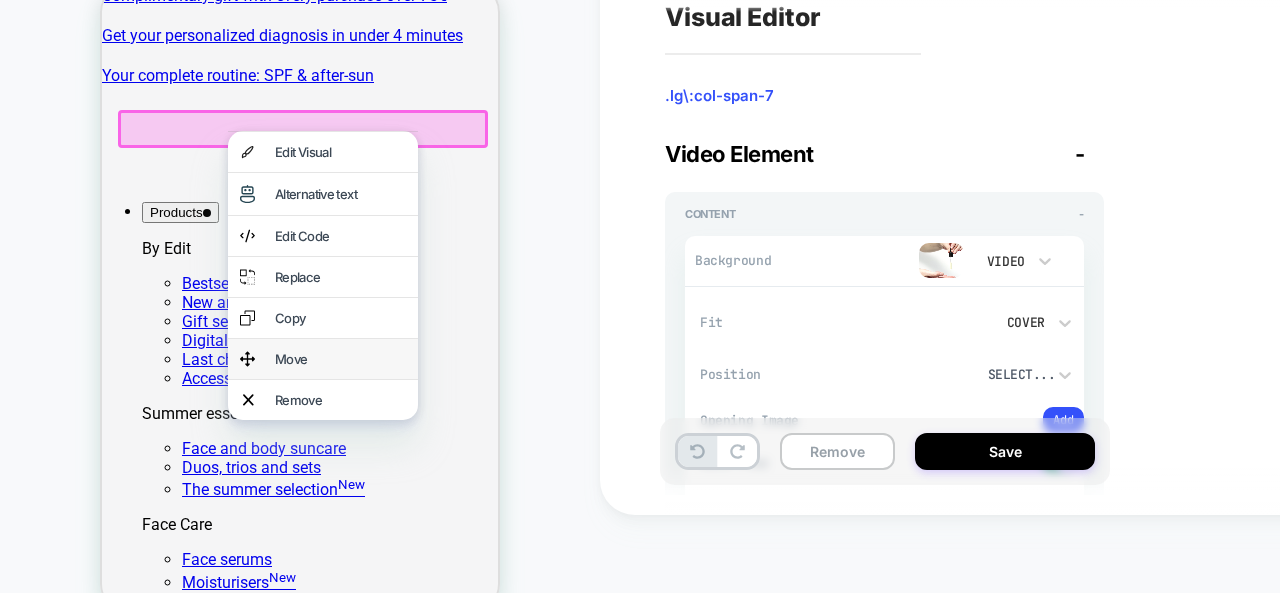 click on "Move" at bounding box center [340, 359] 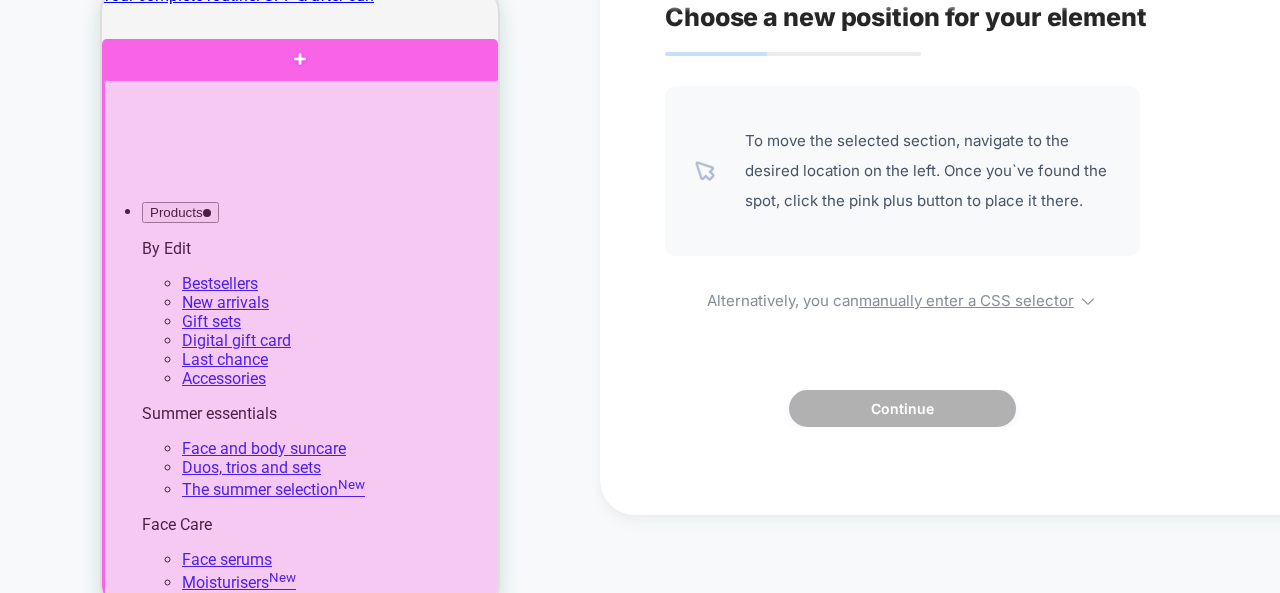 click at bounding box center (302, 562) 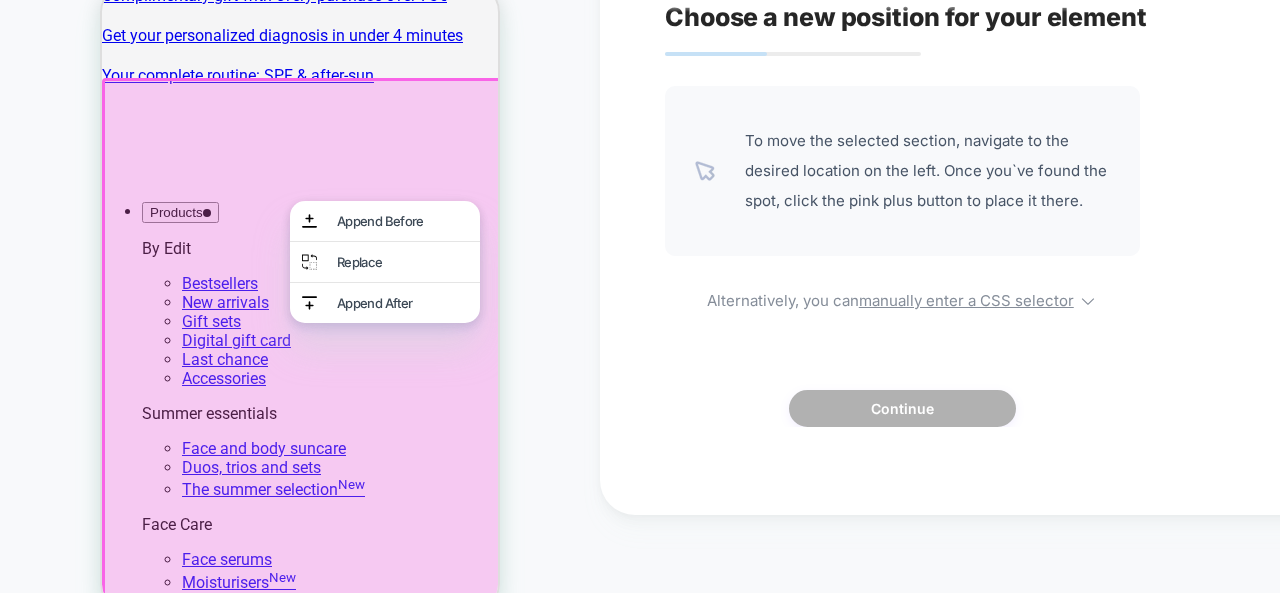 click at bounding box center (300, 560) 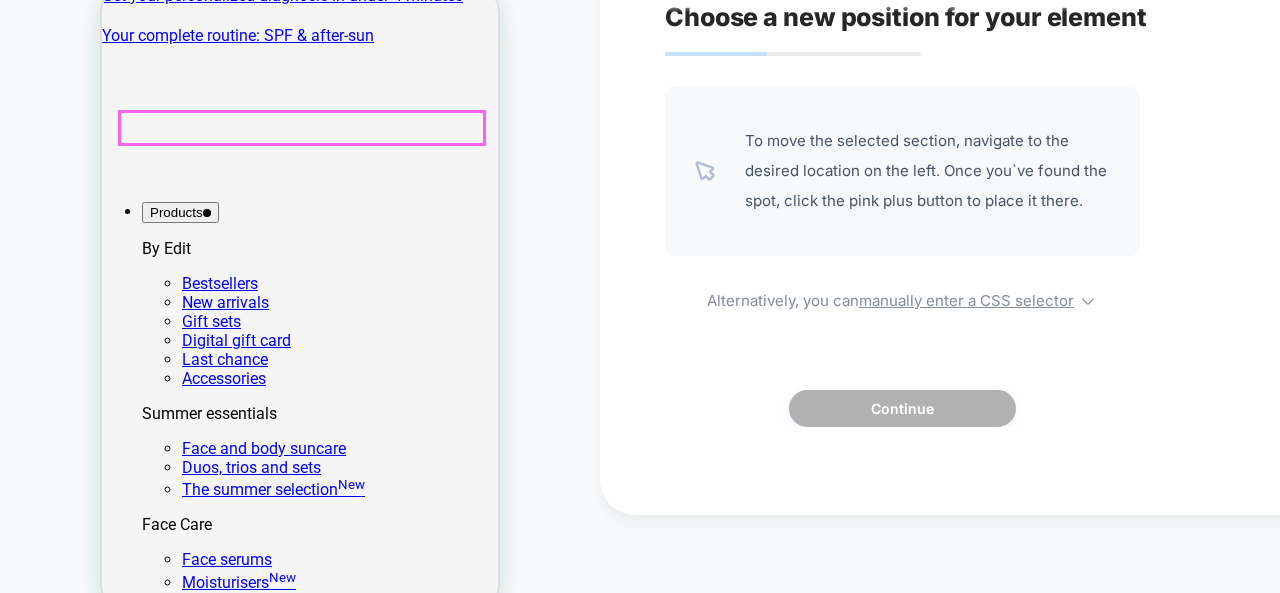 click on "Best-seller" at bounding box center (300, 2089) 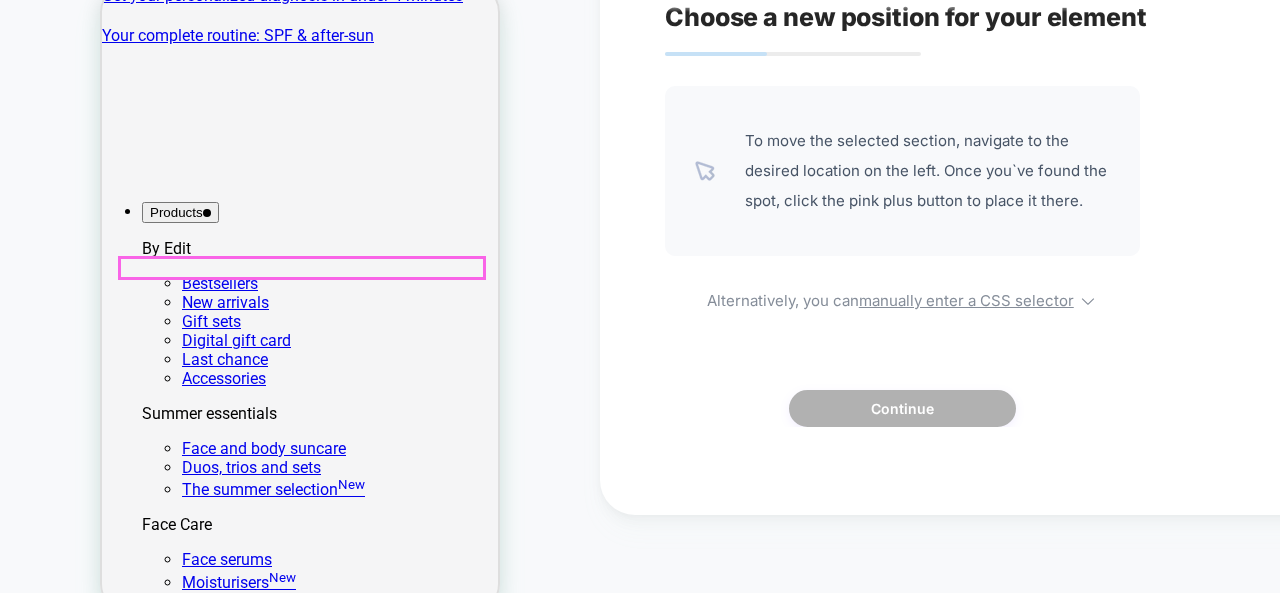 click on "3163 reviews" at bounding box center (182, 2257) 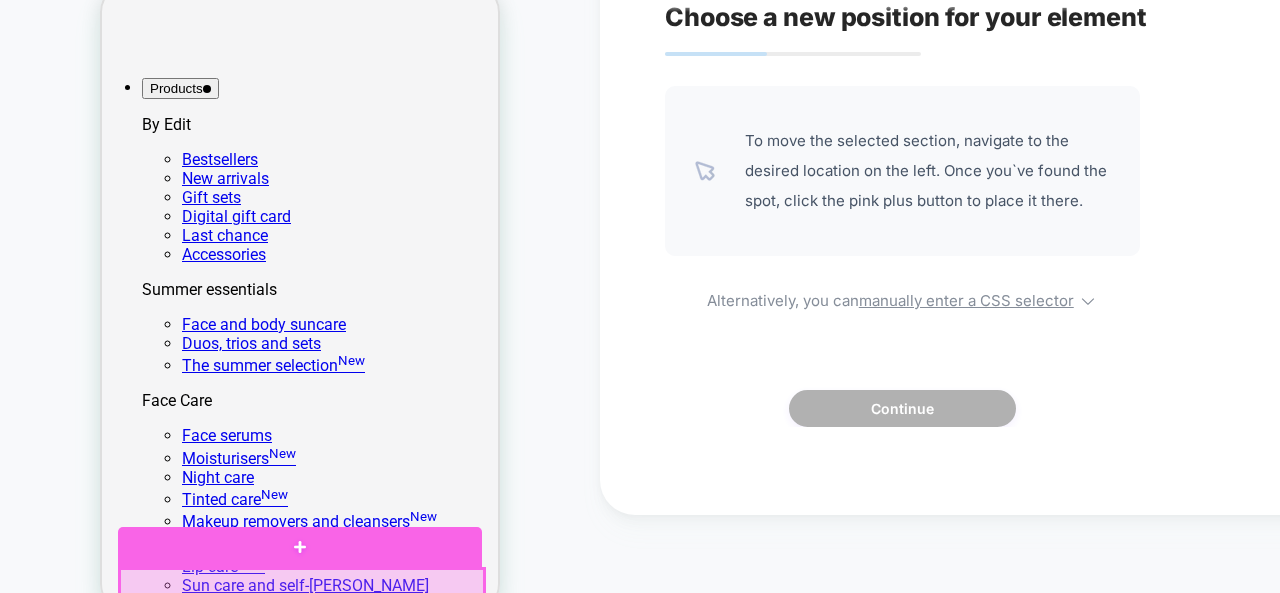 scroll, scrollTop: 123, scrollLeft: 0, axis: vertical 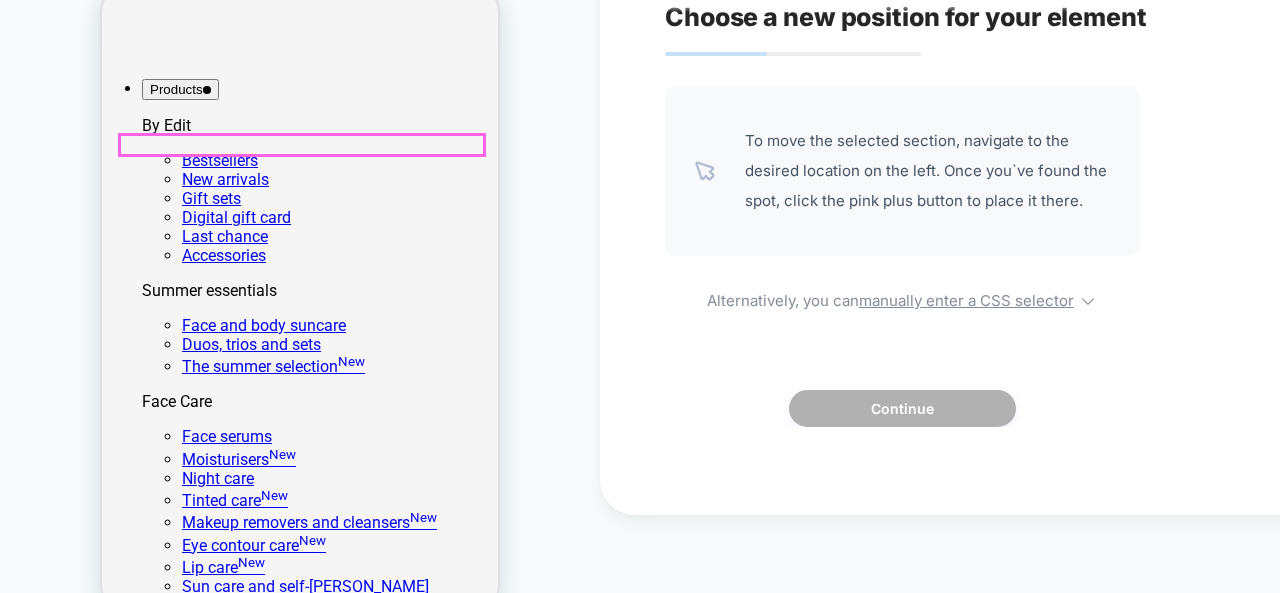 click on "3163 reviews" at bounding box center (182, 2134) 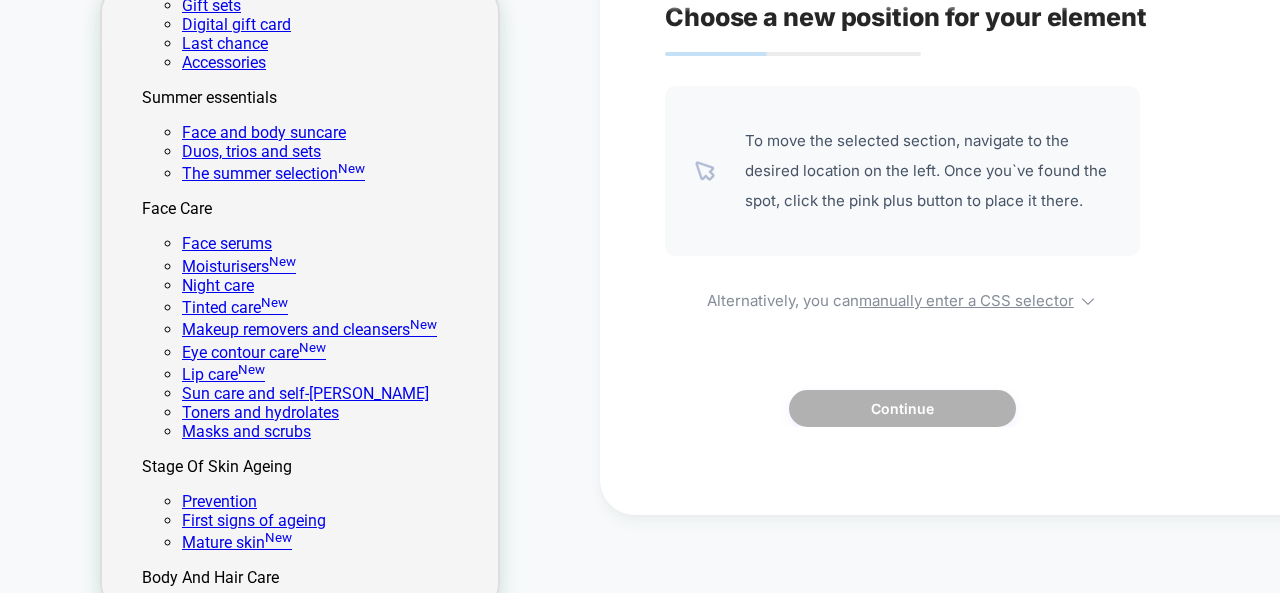 scroll, scrollTop: 0, scrollLeft: 0, axis: both 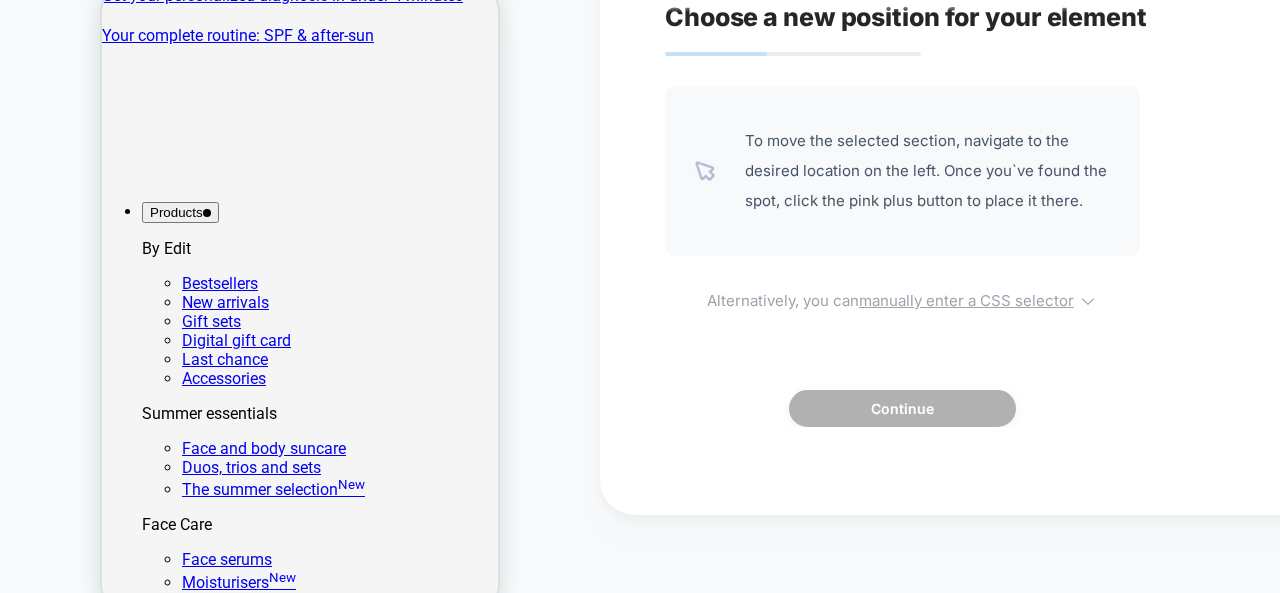 click on "manually enter a CSS selector" at bounding box center [966, 300] 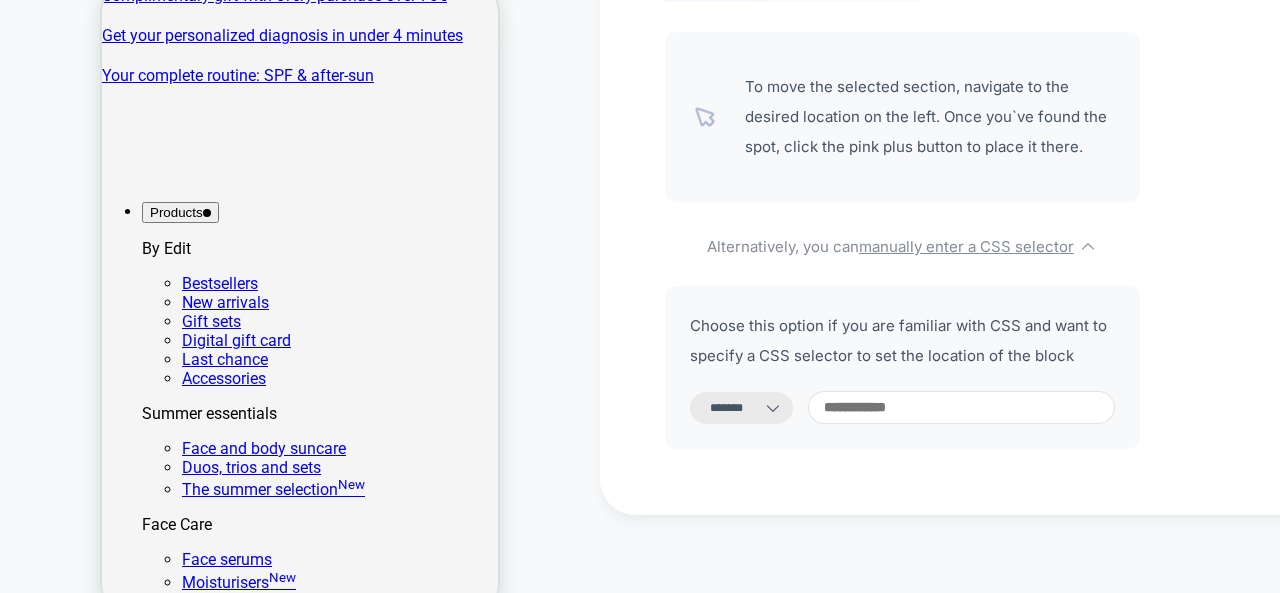 scroll, scrollTop: 53, scrollLeft: 0, axis: vertical 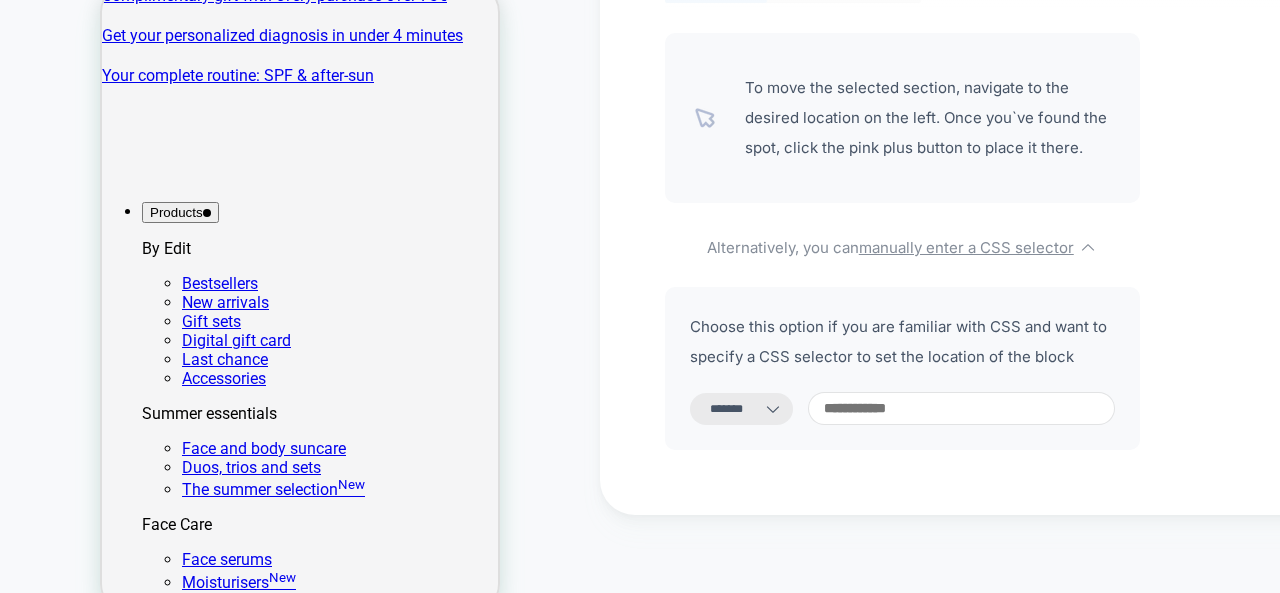 click at bounding box center (961, 408) 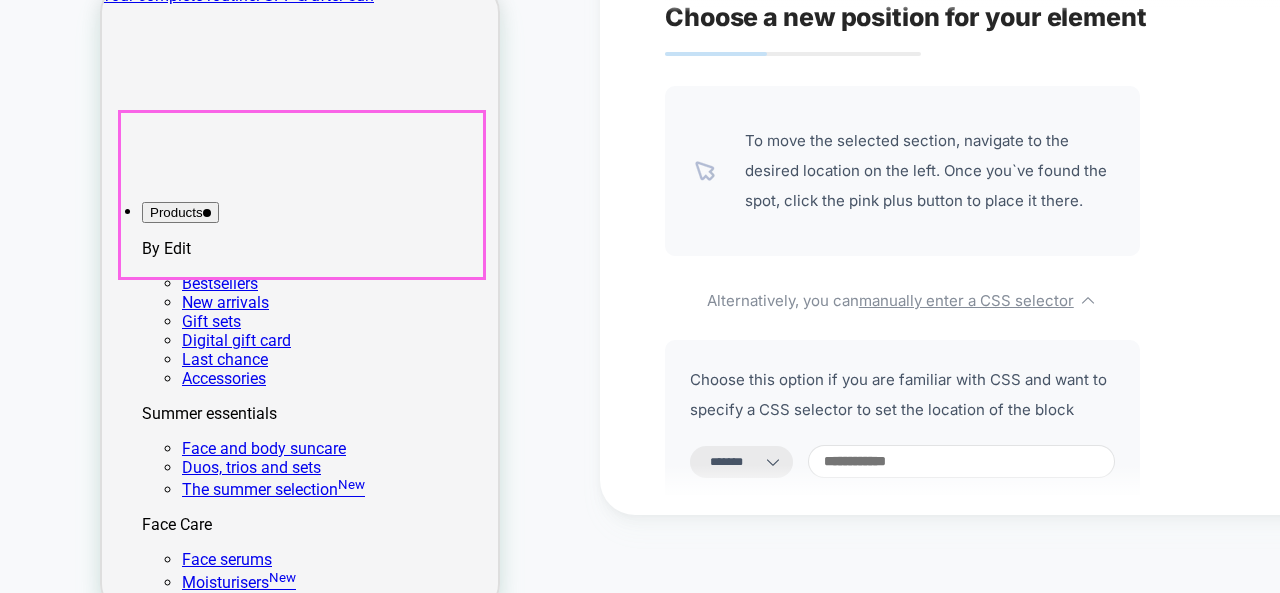 drag, startPoint x: 228, startPoint y: 123, endPoint x: 239, endPoint y: 119, distance: 11.7046995 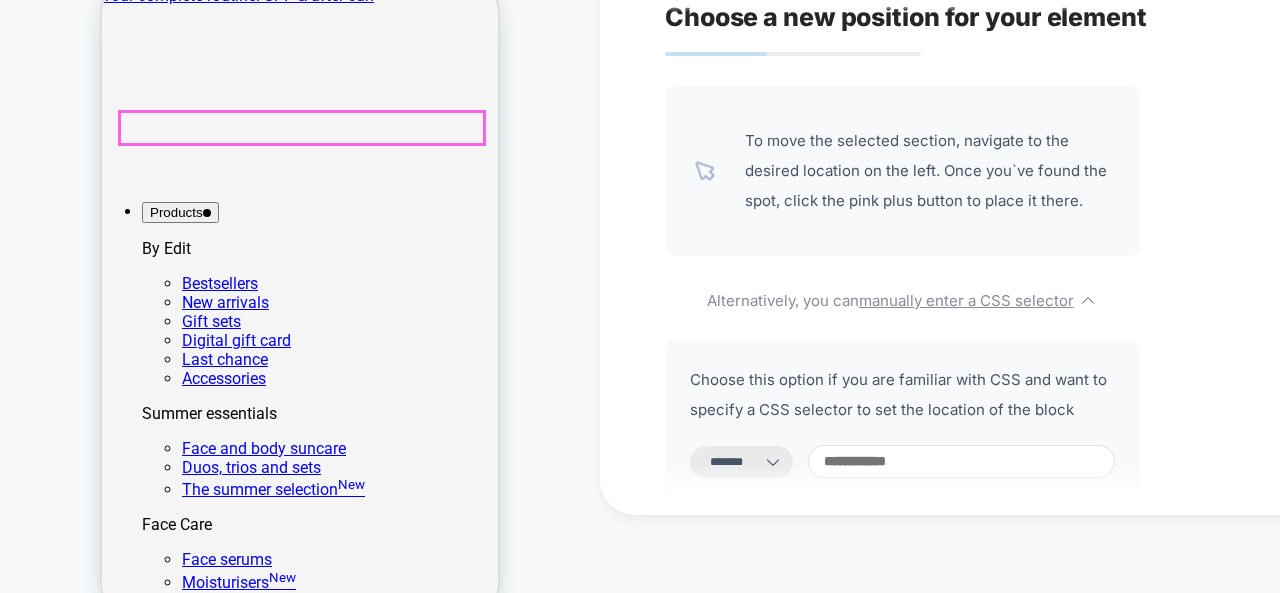 click on "Best-seller" at bounding box center [300, 2089] 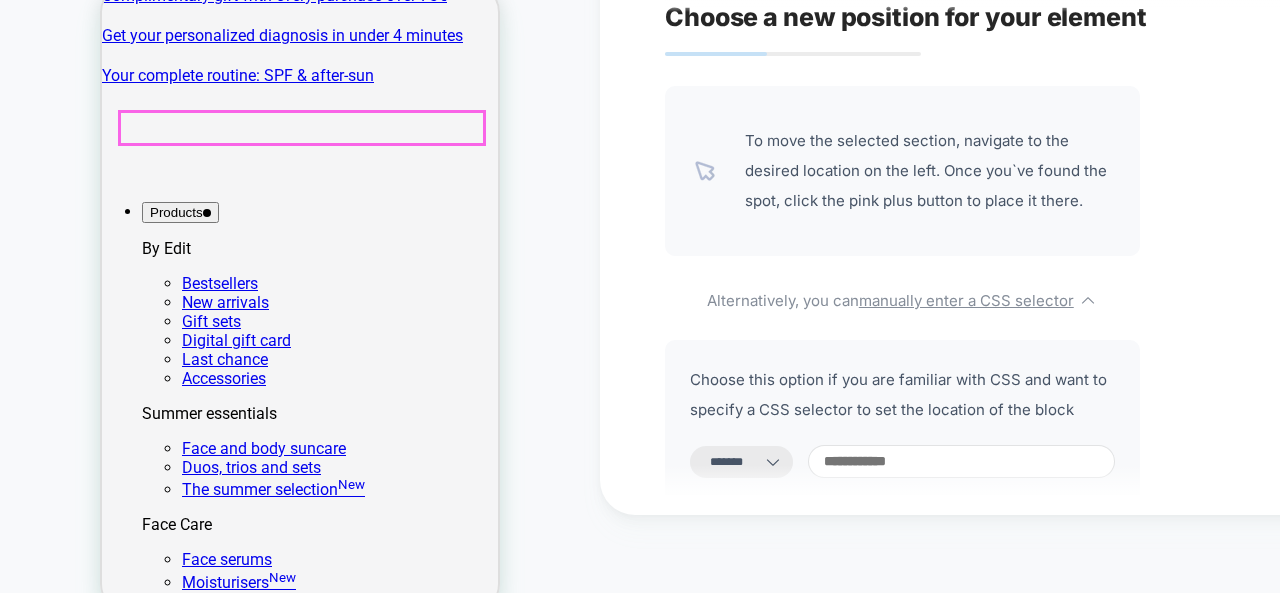 drag, startPoint x: 236, startPoint y: 130, endPoint x: 284, endPoint y: 135, distance: 48.259712 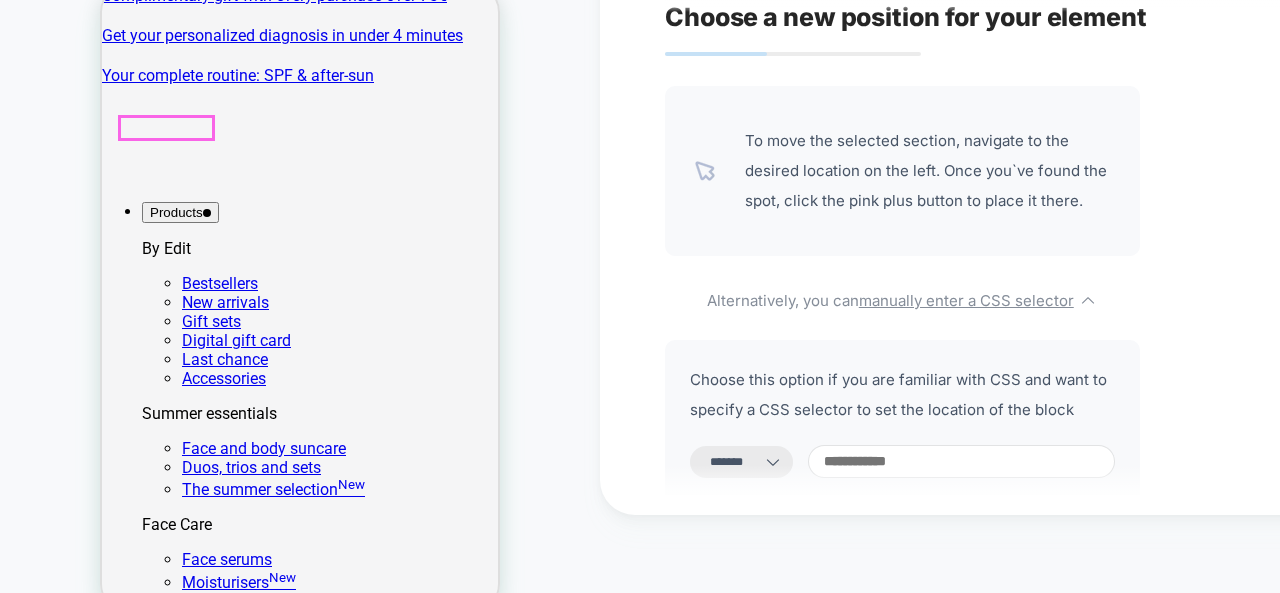 click on "Best-seller" at bounding box center (138, 2078) 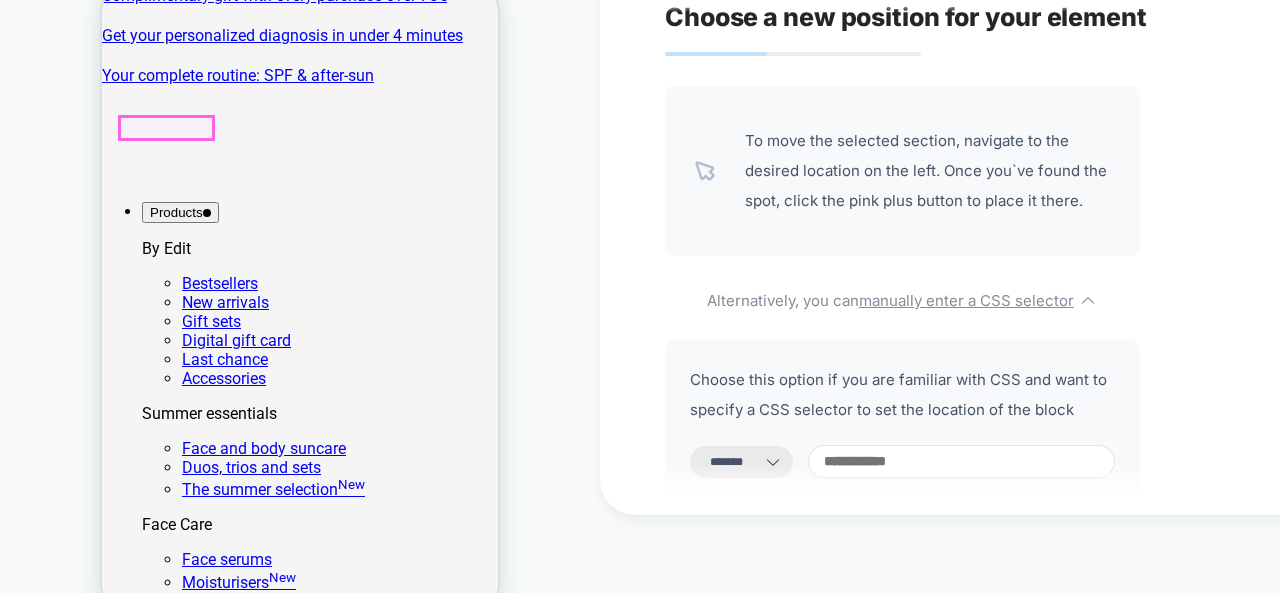 click on "Best-seller" at bounding box center (138, 2078) 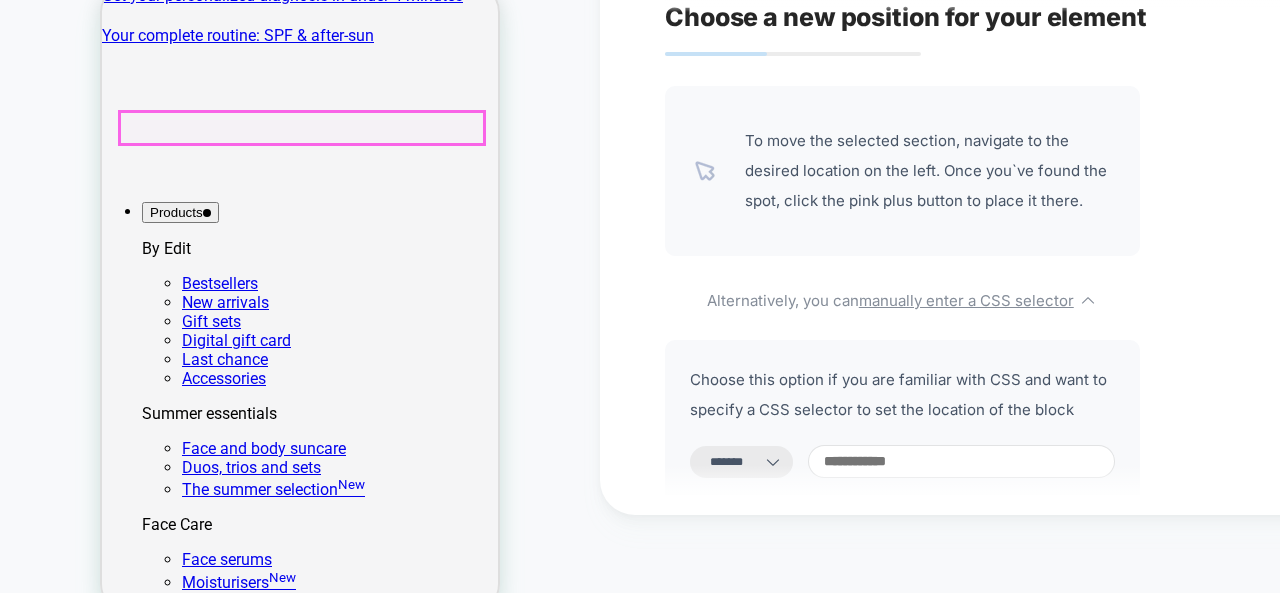 drag, startPoint x: 284, startPoint y: 125, endPoint x: 324, endPoint y: 134, distance: 41 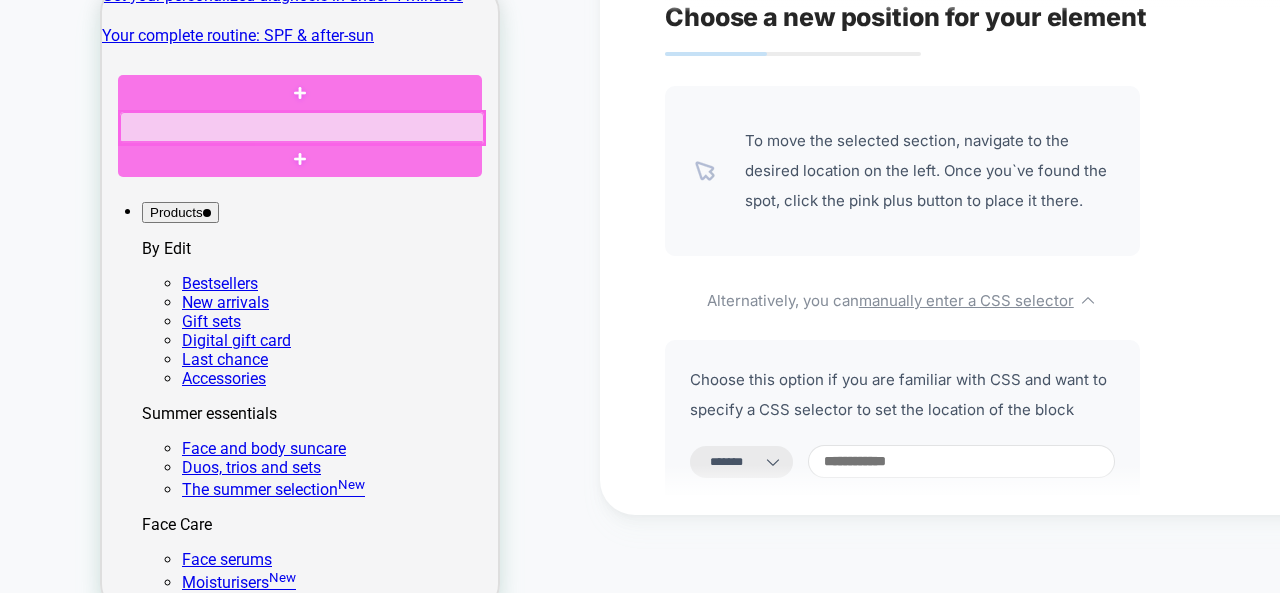 click at bounding box center [302, 128] 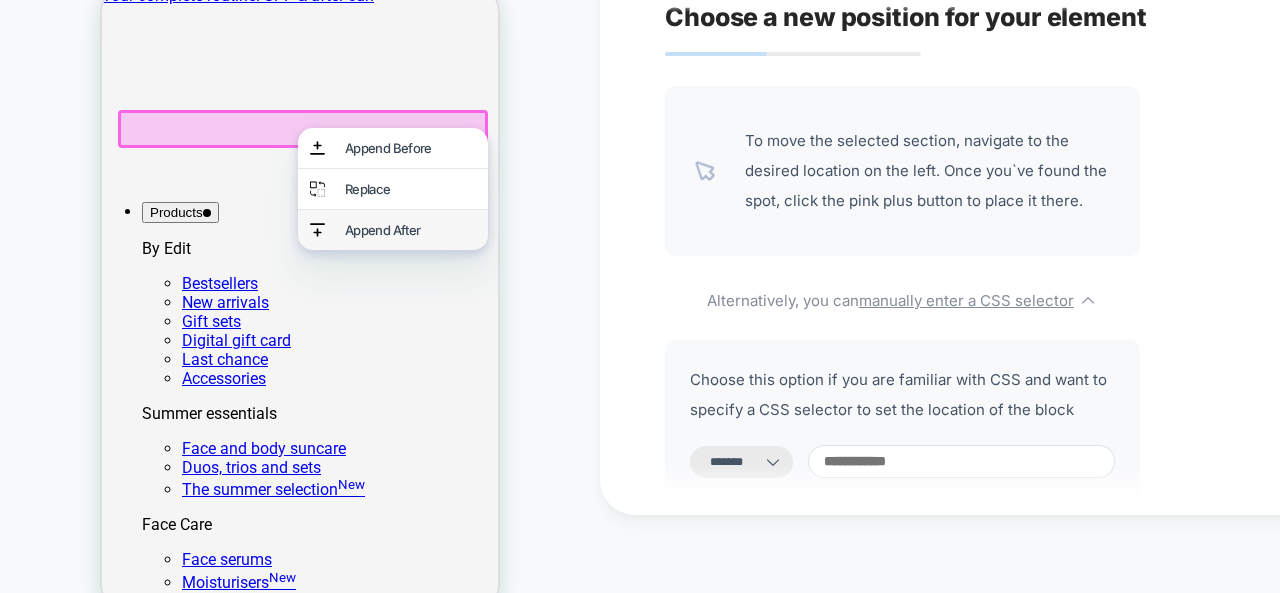 click on "Append After" at bounding box center (410, 230) 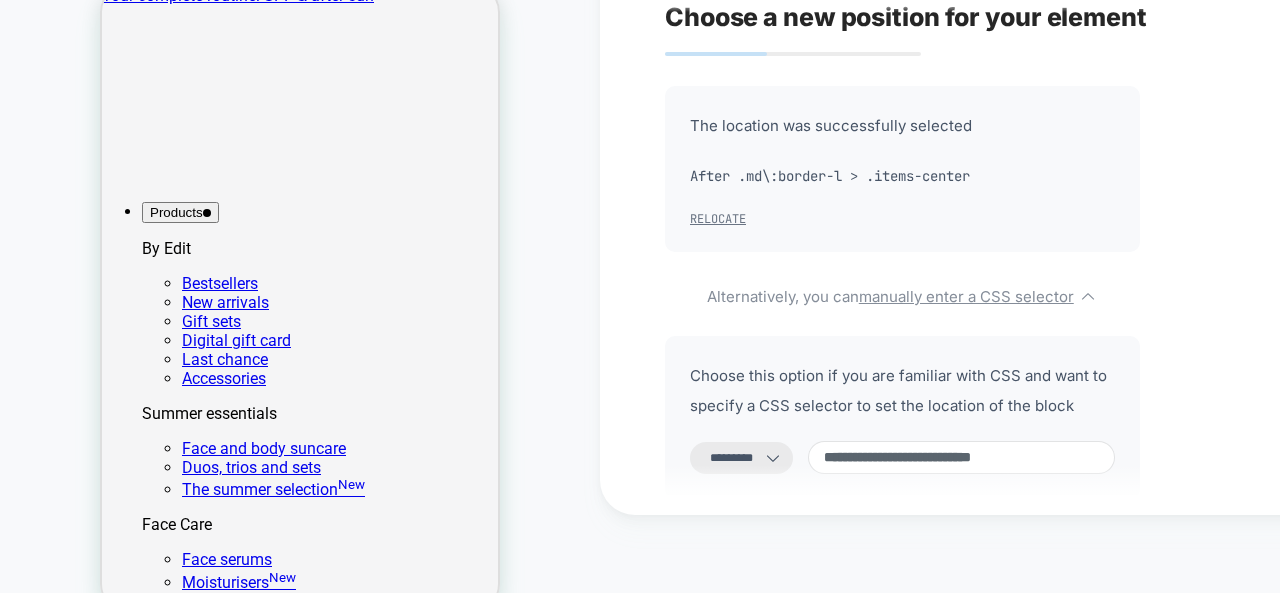 click on "Relocate" at bounding box center [718, 219] 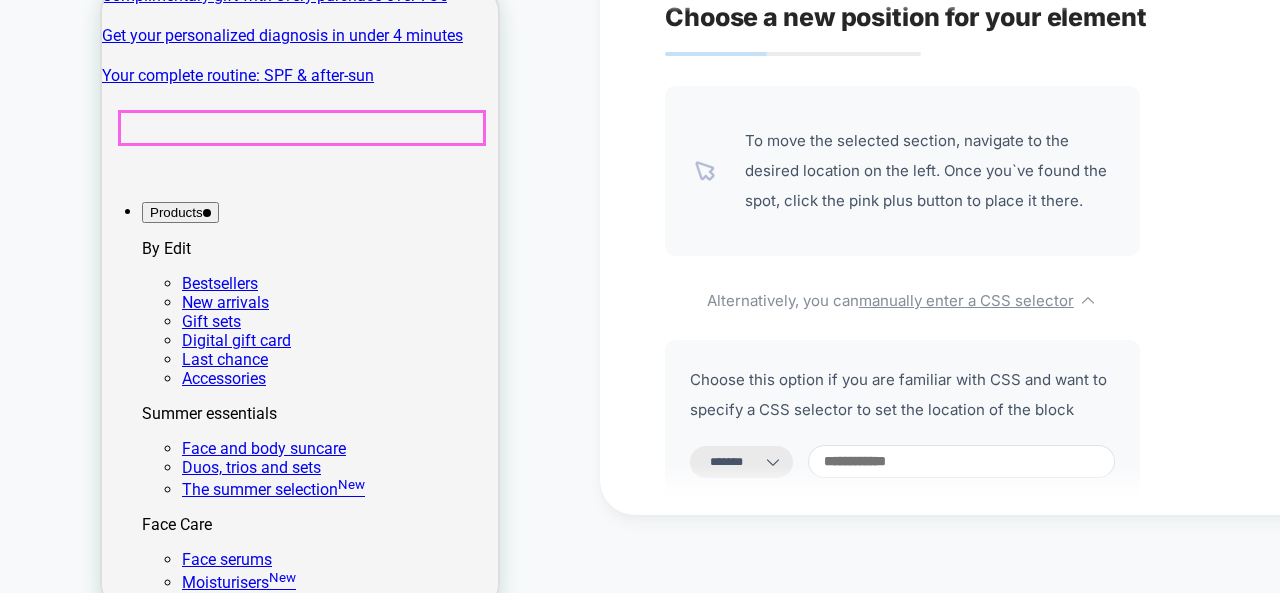 click on "Best-seller" at bounding box center (300, 2089) 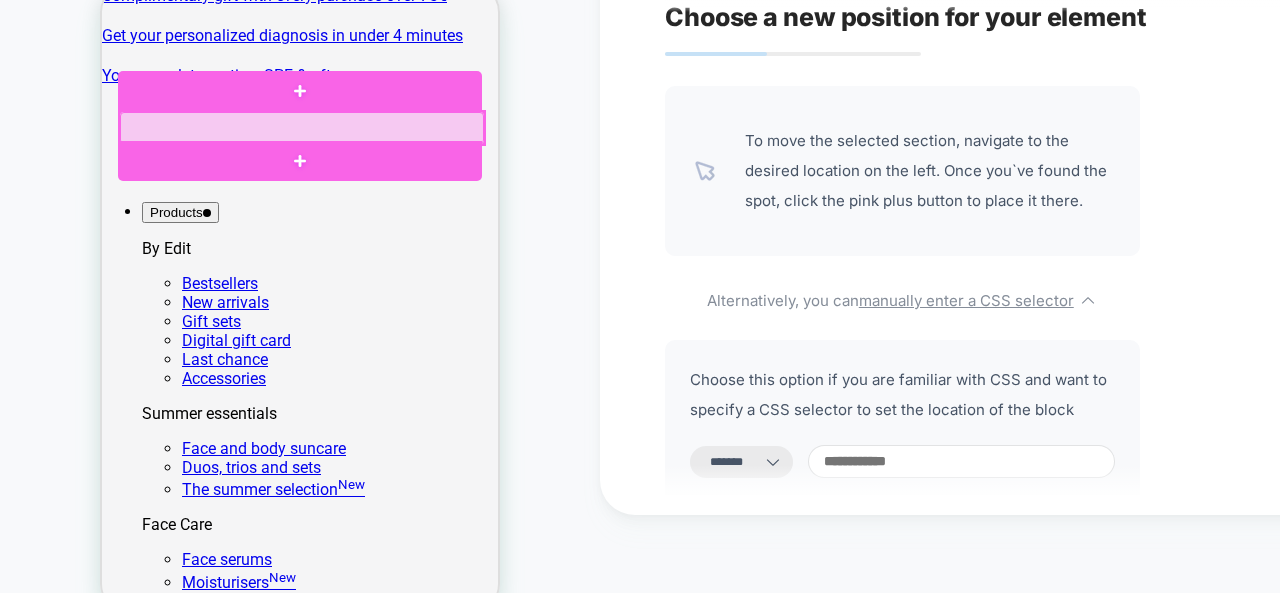 click at bounding box center (302, 128) 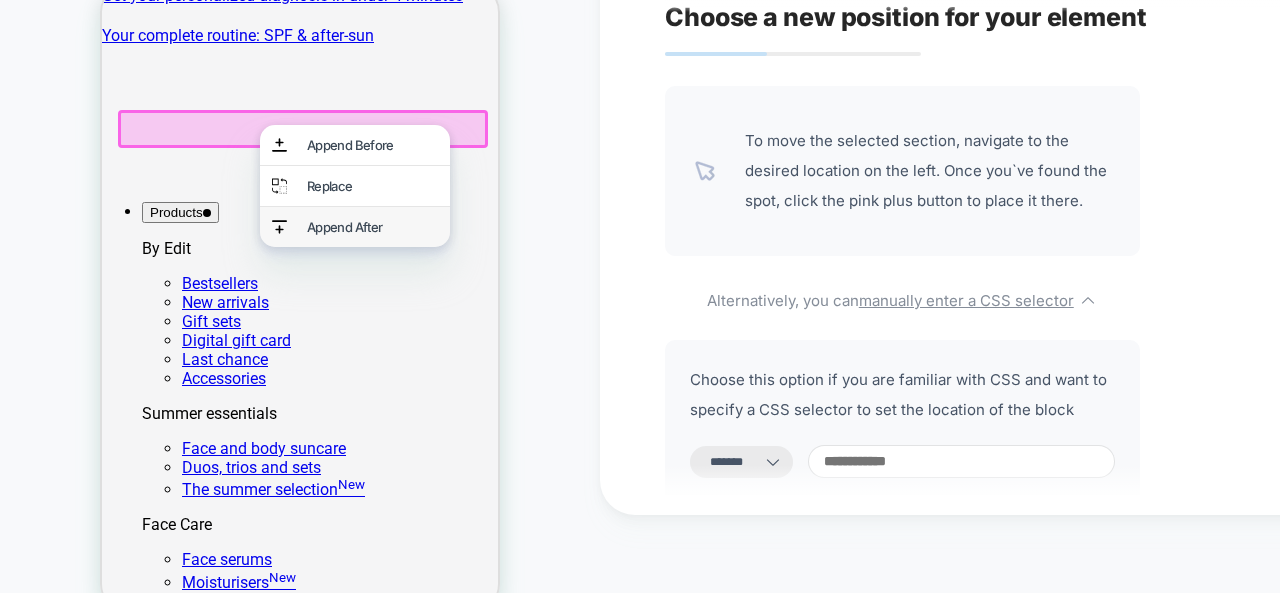 click on "Append After" at bounding box center [372, 227] 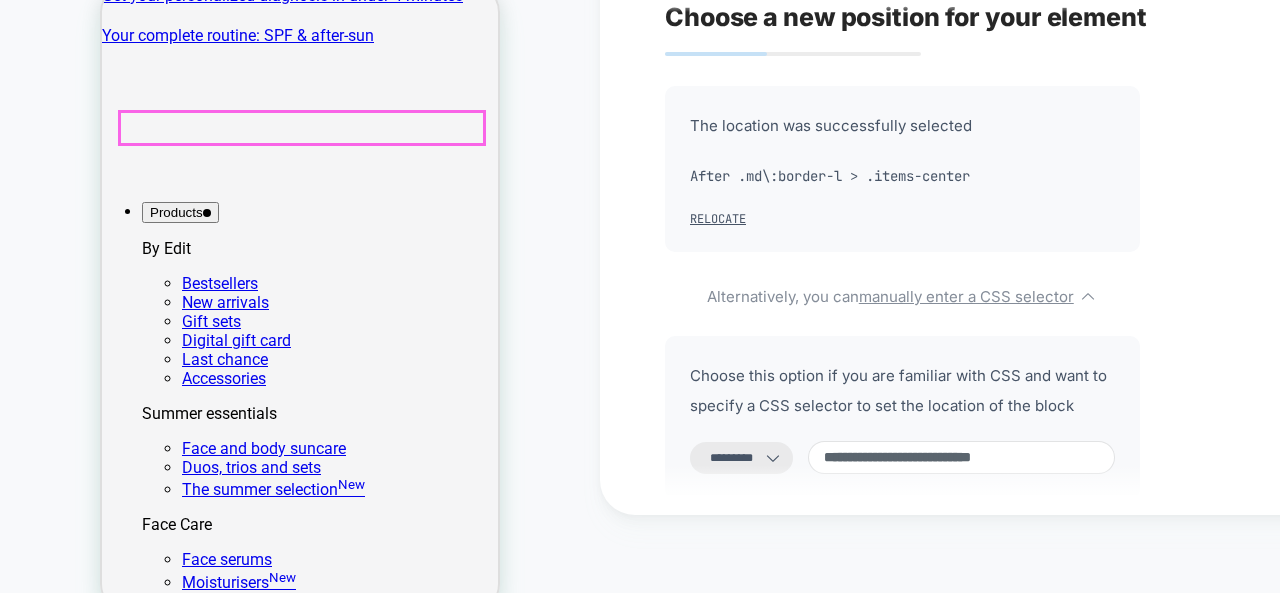 click on "Best-seller" at bounding box center [300, 2089] 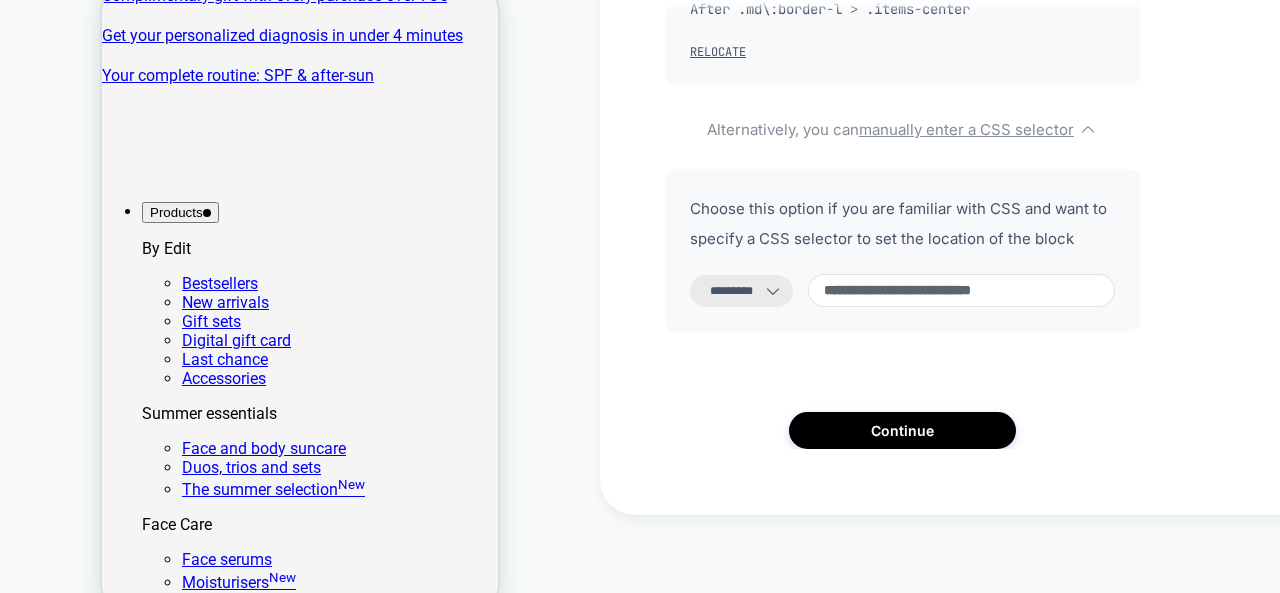 scroll, scrollTop: 178, scrollLeft: 0, axis: vertical 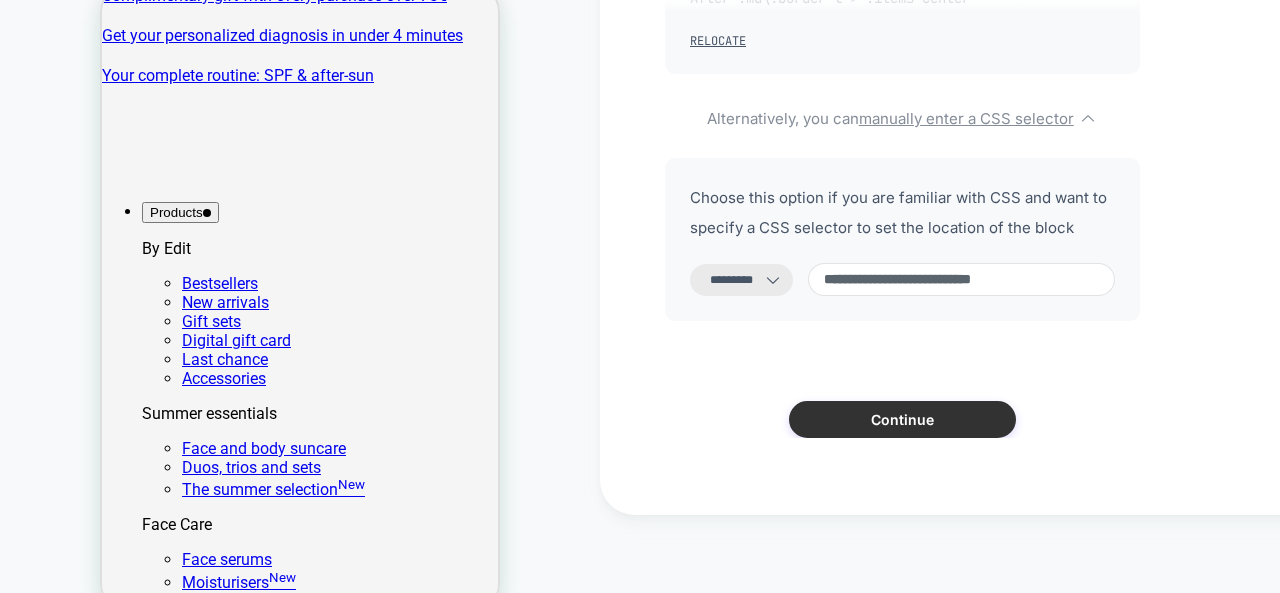 click on "Continue" at bounding box center [902, 419] 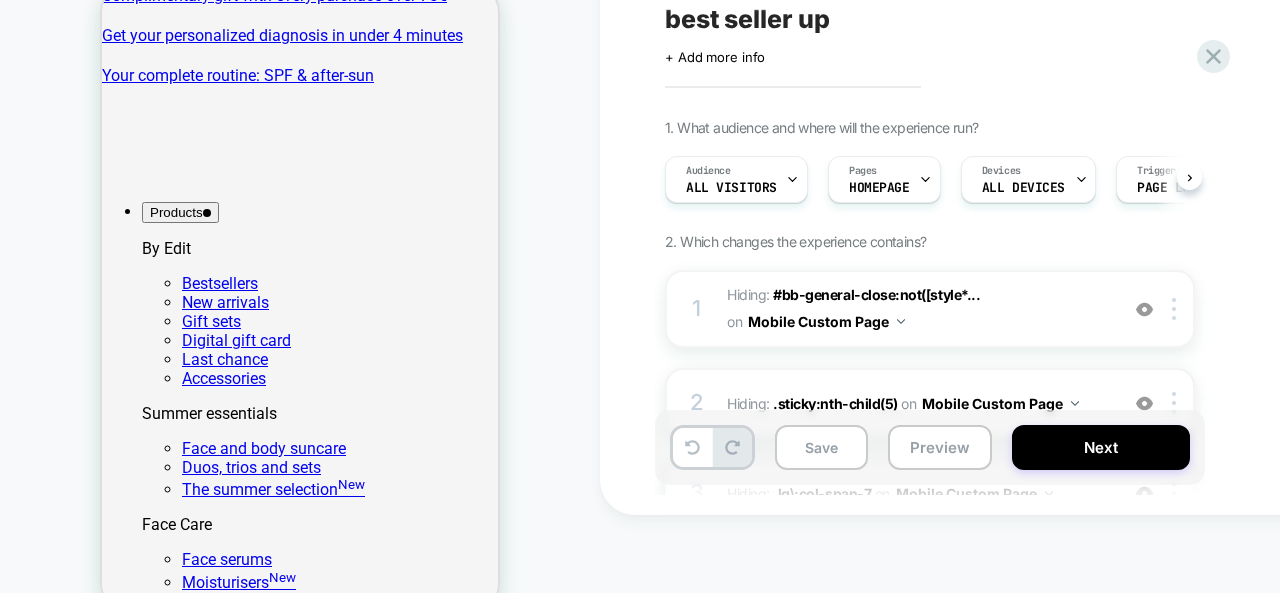 scroll, scrollTop: 0, scrollLeft: 1, axis: horizontal 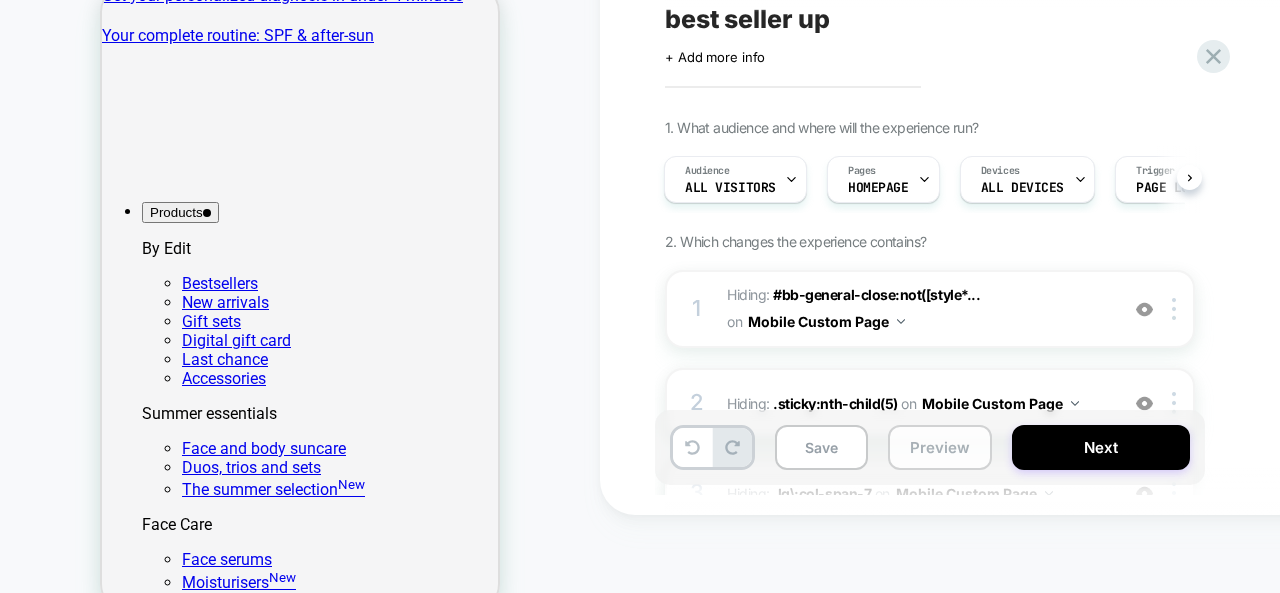click on "Preview" at bounding box center (940, 447) 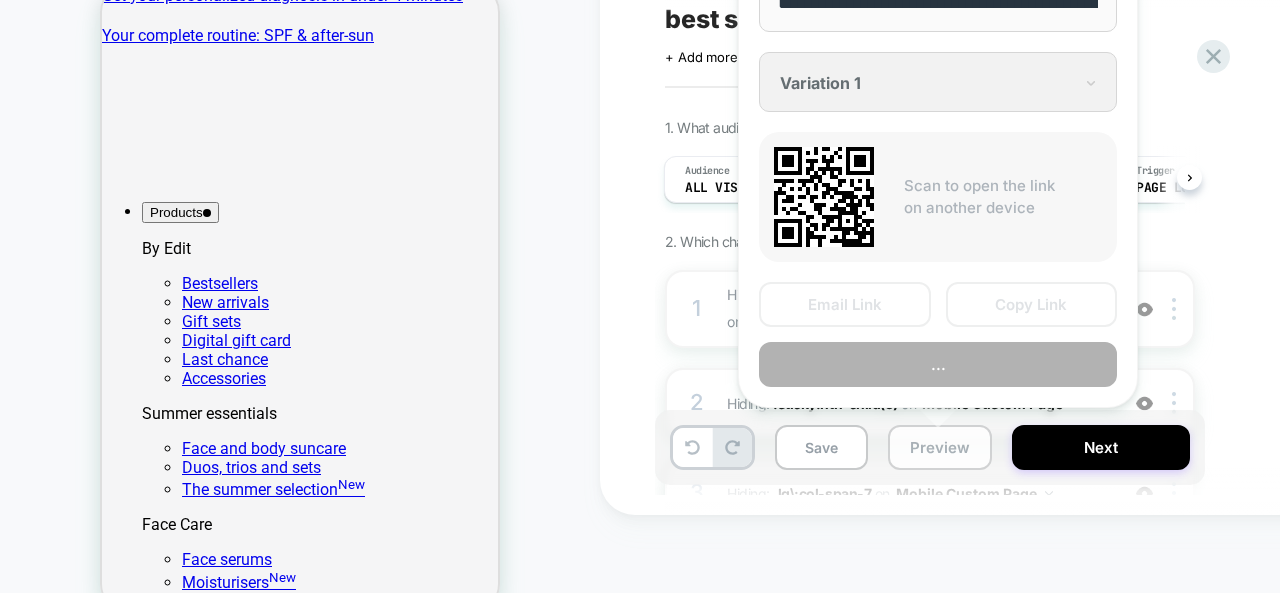 scroll, scrollTop: 0, scrollLeft: 264, axis: horizontal 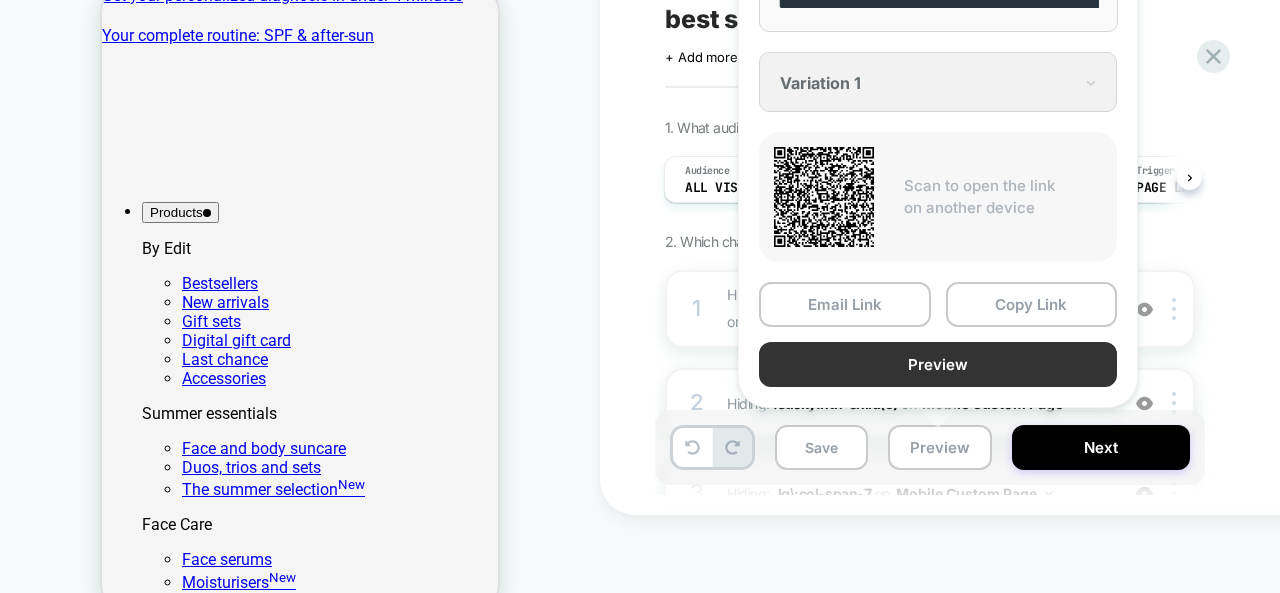 click on "Preview" at bounding box center (938, 364) 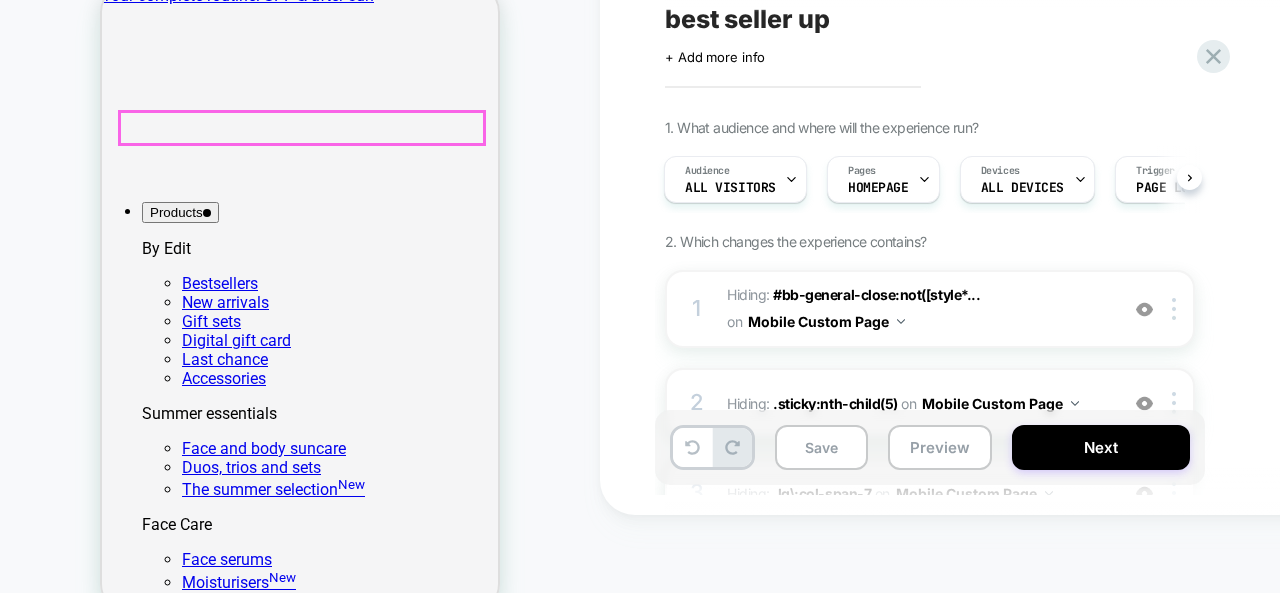 click on "Best-seller" at bounding box center [300, 2089] 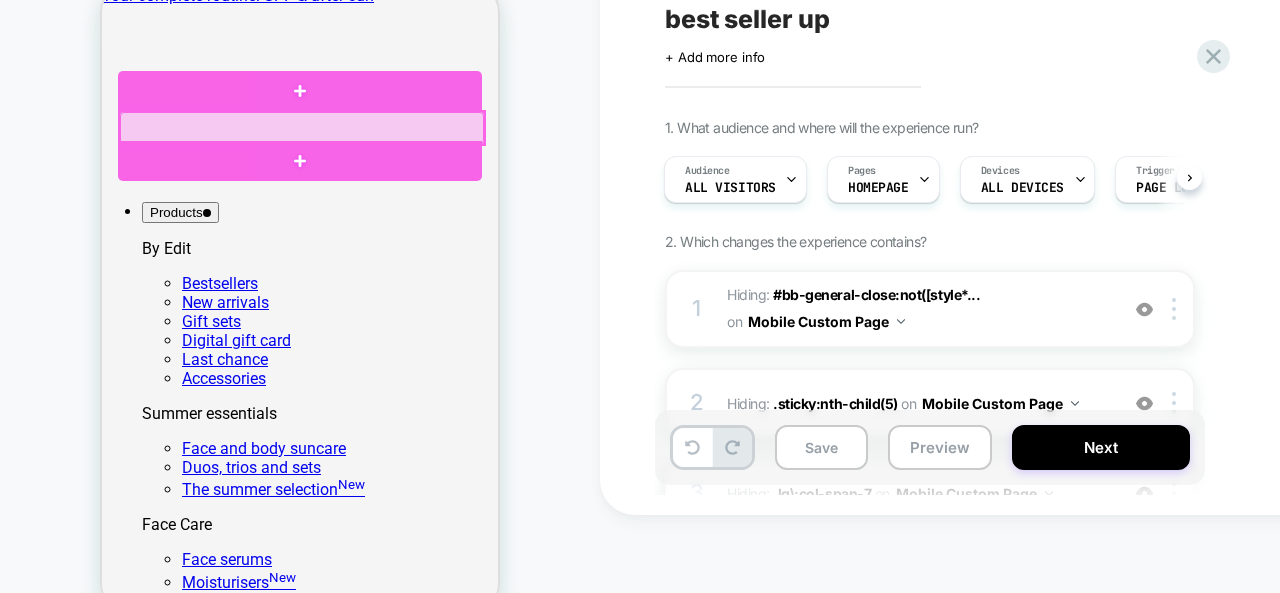 click at bounding box center (302, 128) 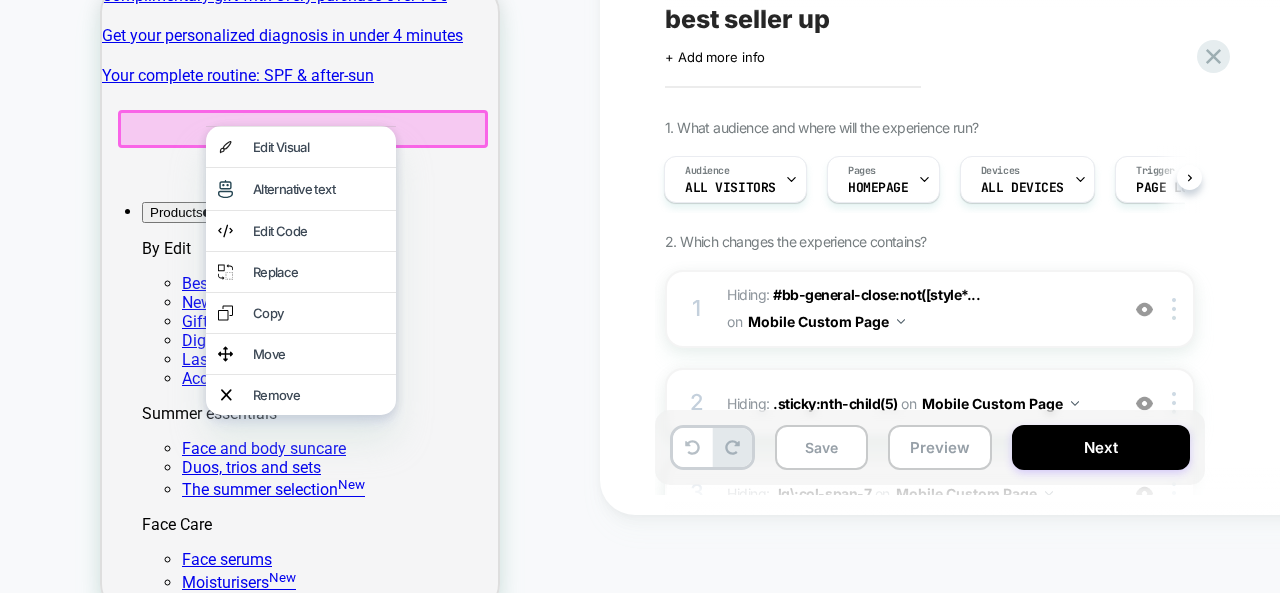 drag, startPoint x: 180, startPoint y: 125, endPoint x: 280, endPoint y: 383, distance: 276.702 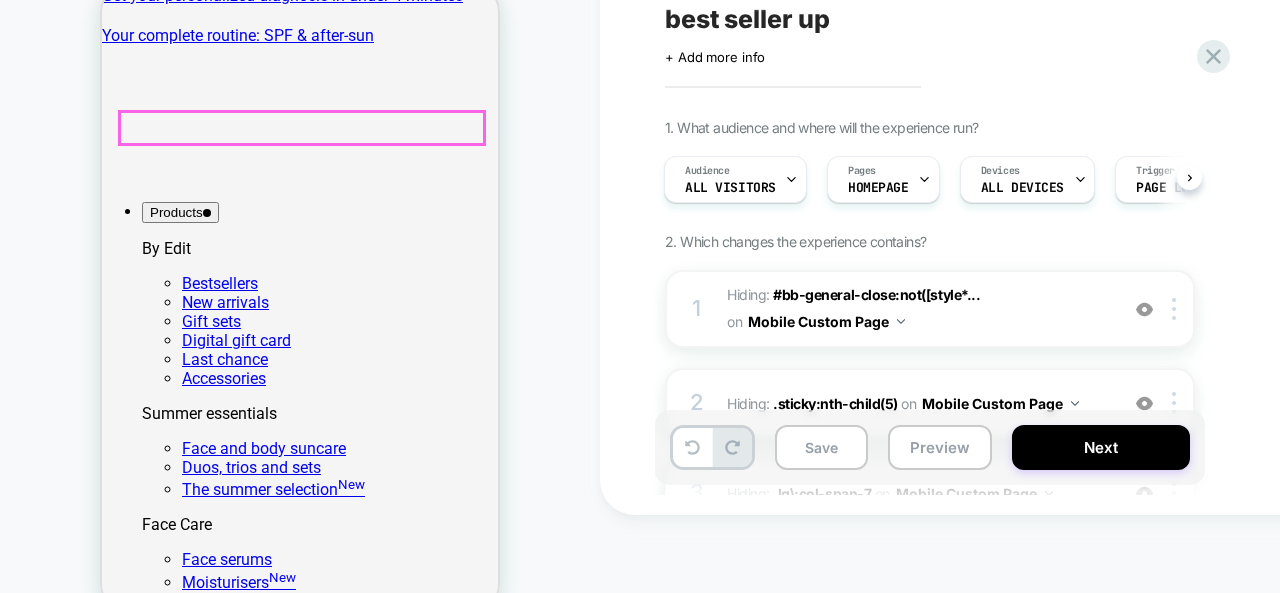 click on "Best-seller" at bounding box center [300, 2089] 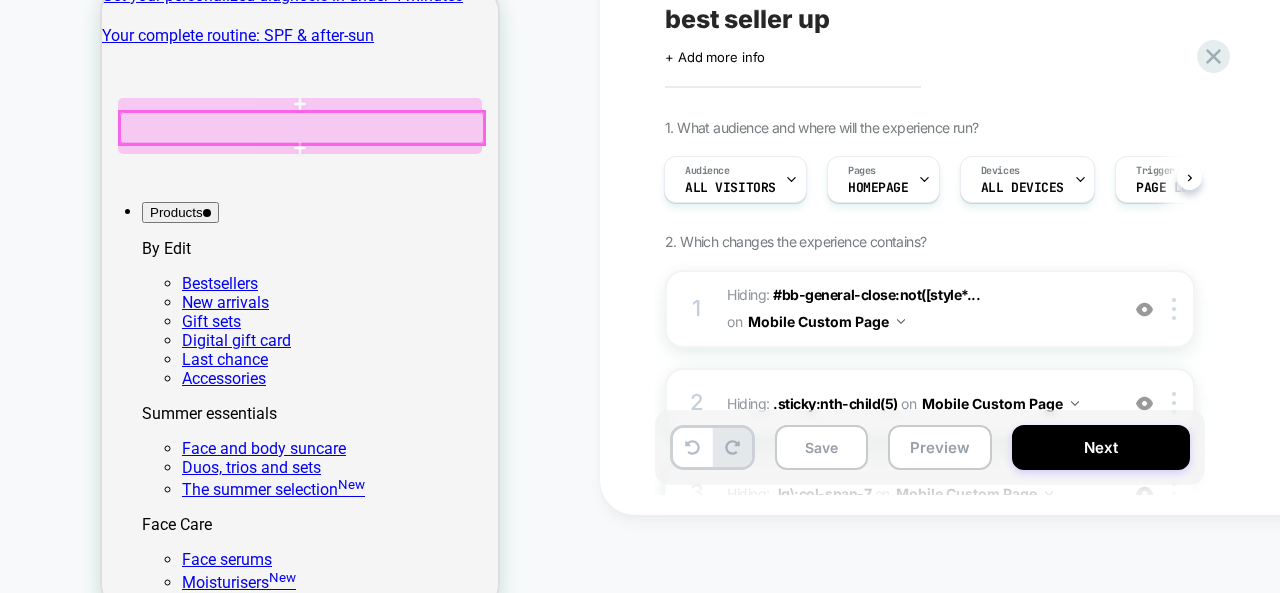 click at bounding box center [302, 128] 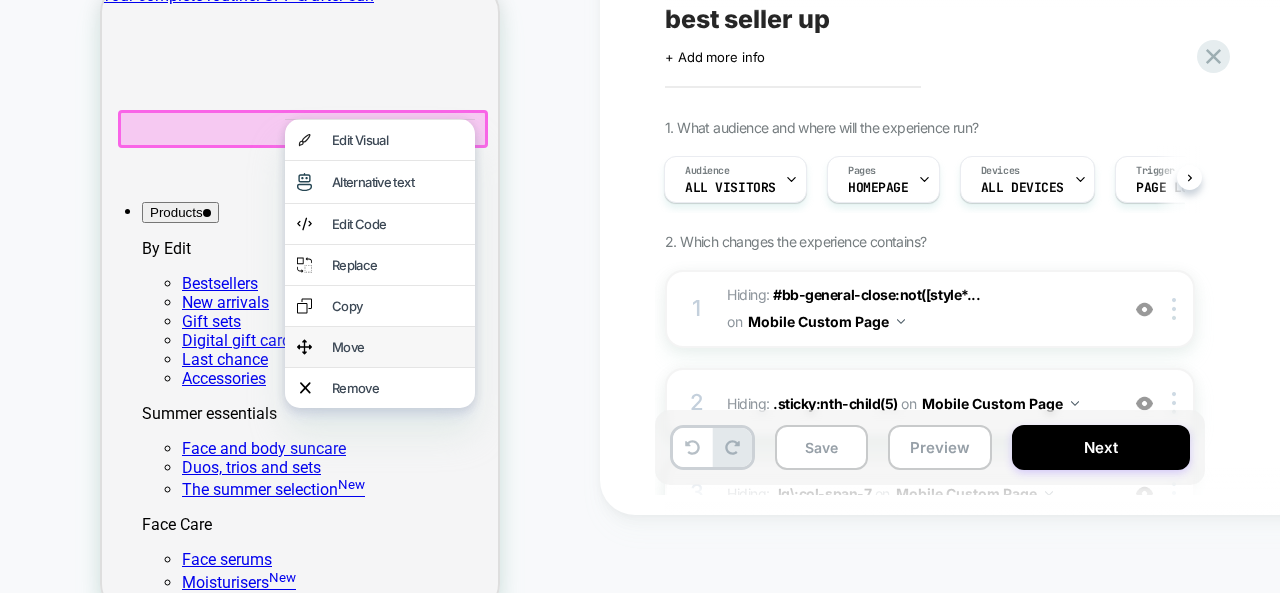 click on "Move" at bounding box center (380, 347) 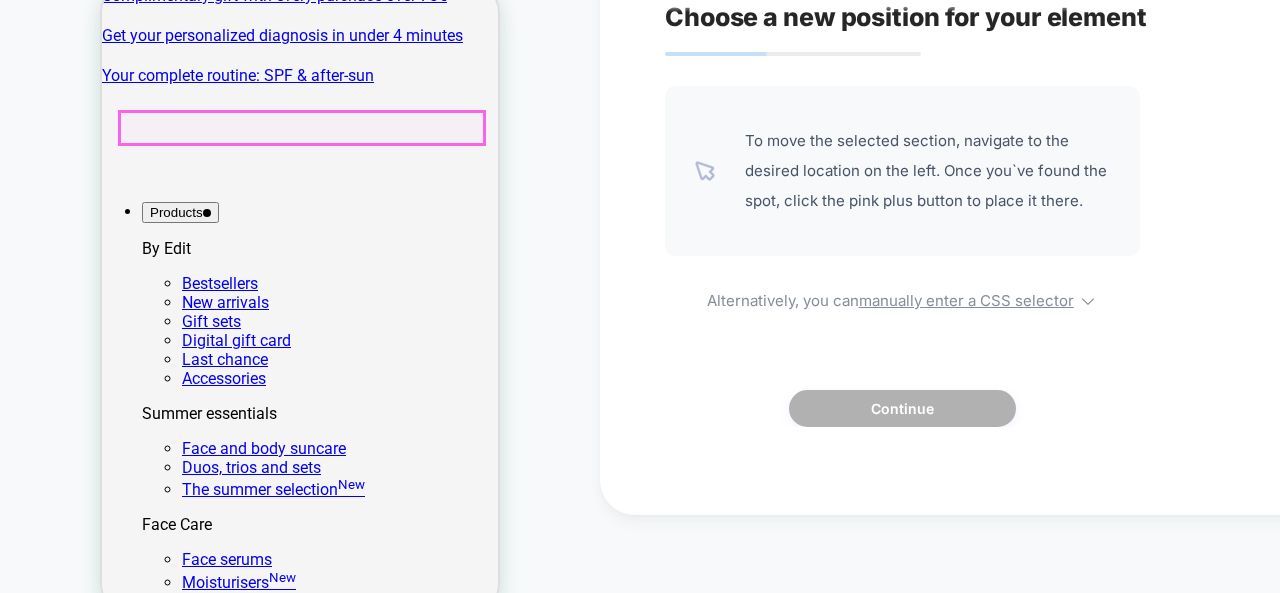 drag, startPoint x: 244, startPoint y: 124, endPoint x: 210, endPoint y: 139, distance: 37.161808 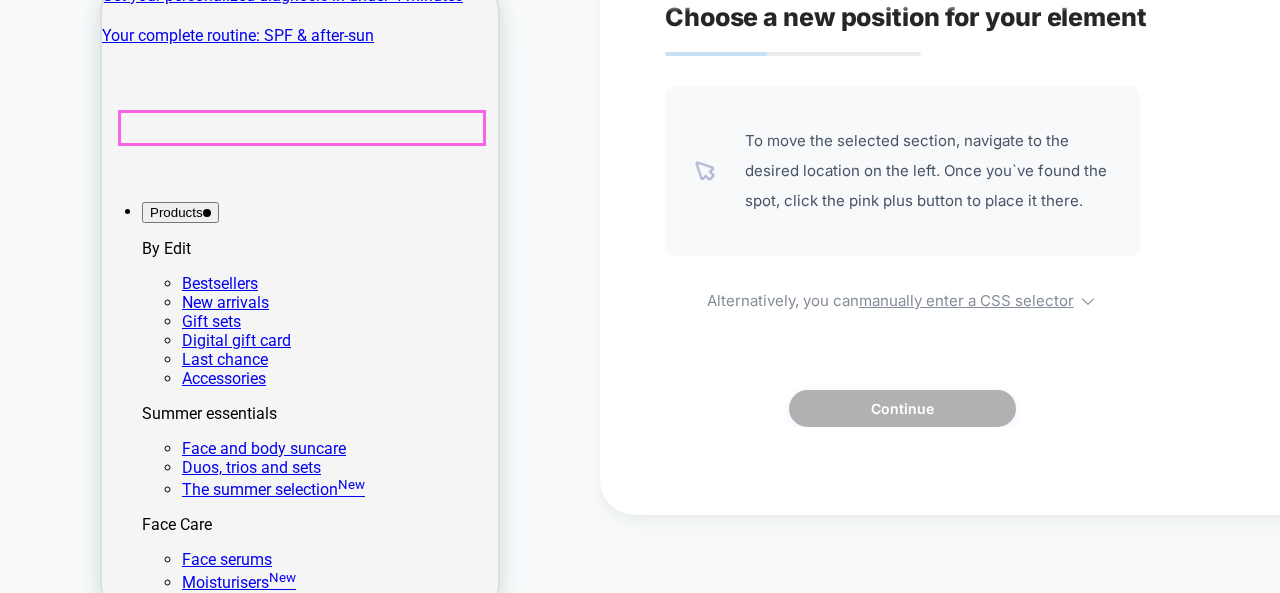 drag, startPoint x: 207, startPoint y: 130, endPoint x: 267, endPoint y: 131, distance: 60.00833 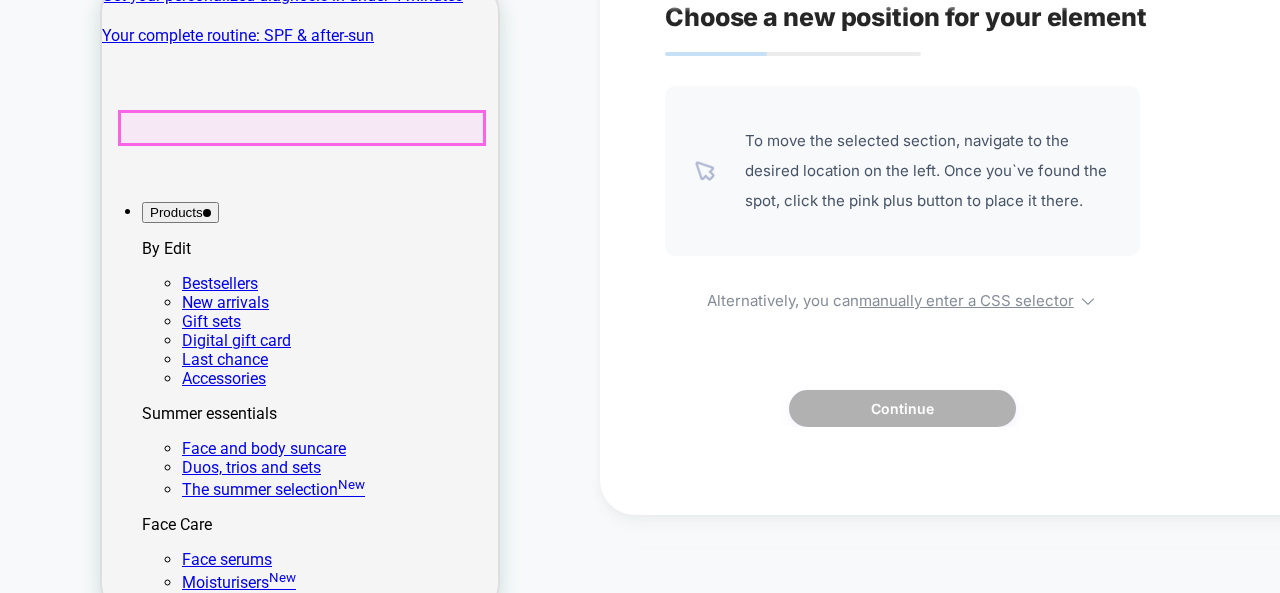 click on "Best-seller" at bounding box center (300, 2089) 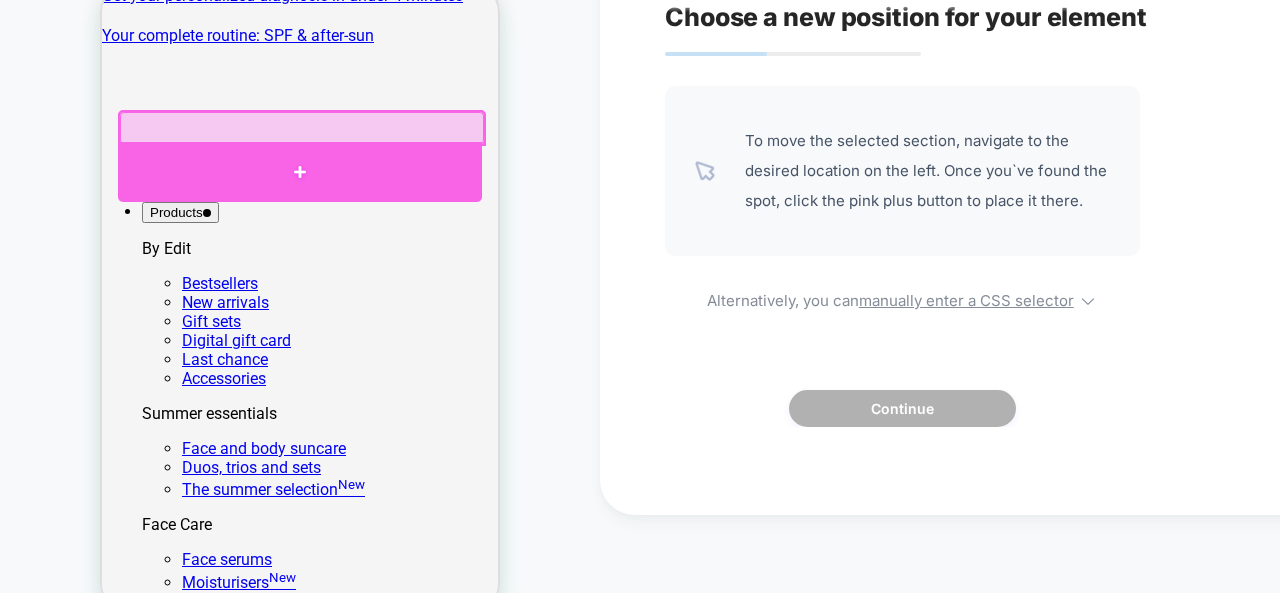 drag, startPoint x: 308, startPoint y: 129, endPoint x: 417, endPoint y: 167, distance: 115.43397 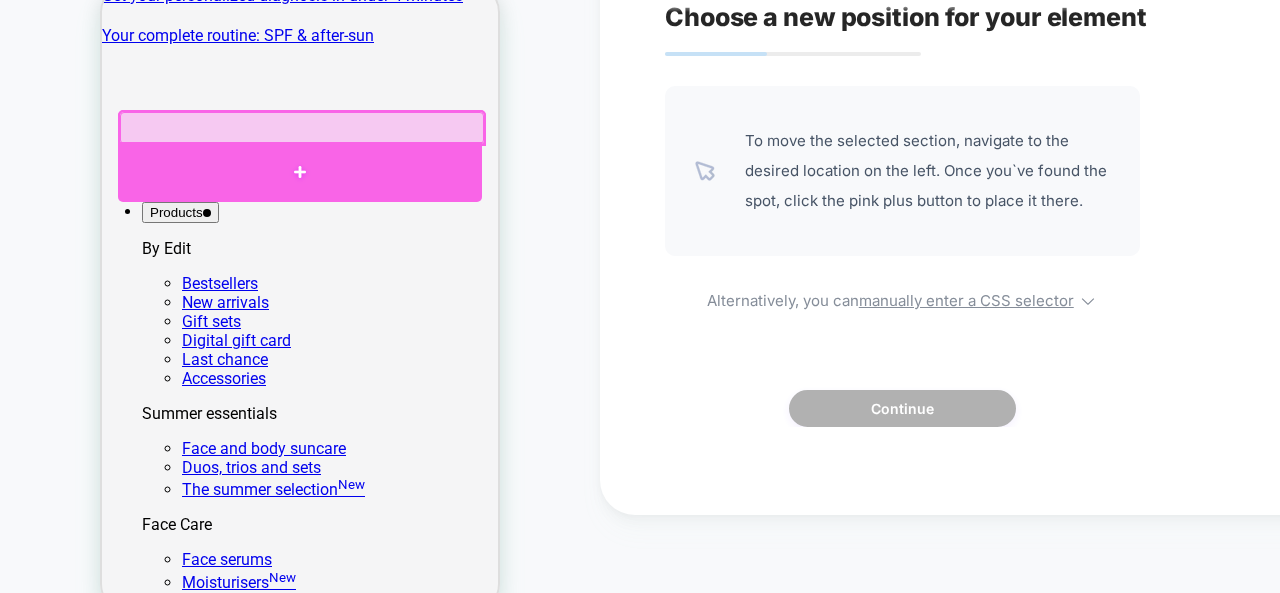 click at bounding box center (300, 172) 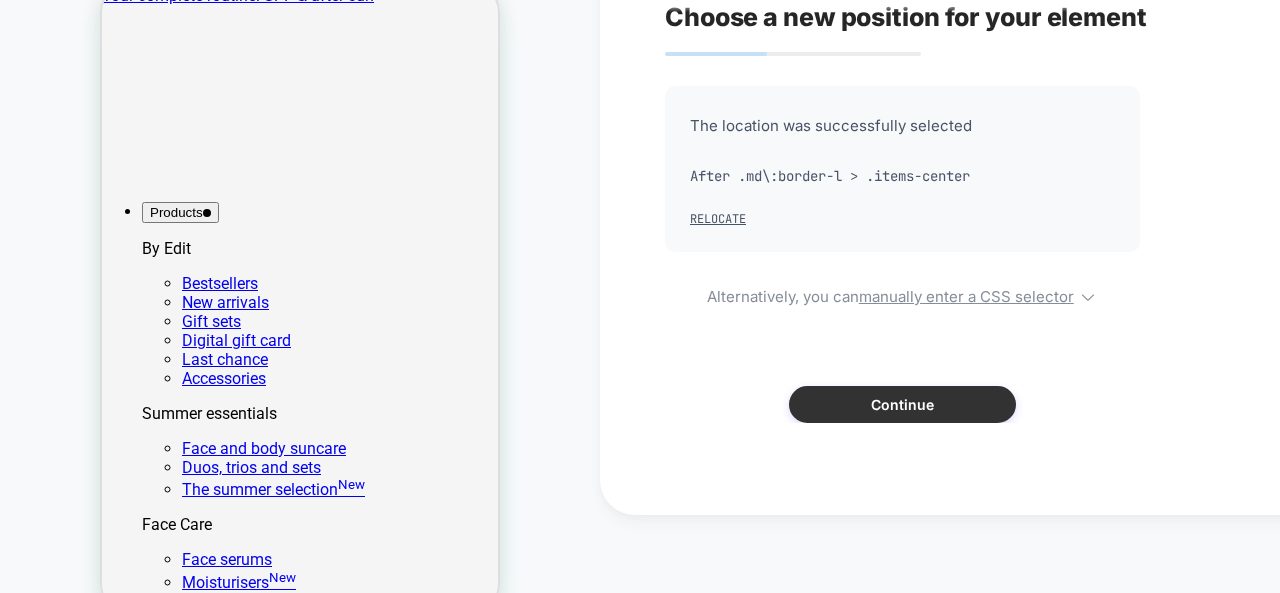 click on "Continue" at bounding box center [902, 404] 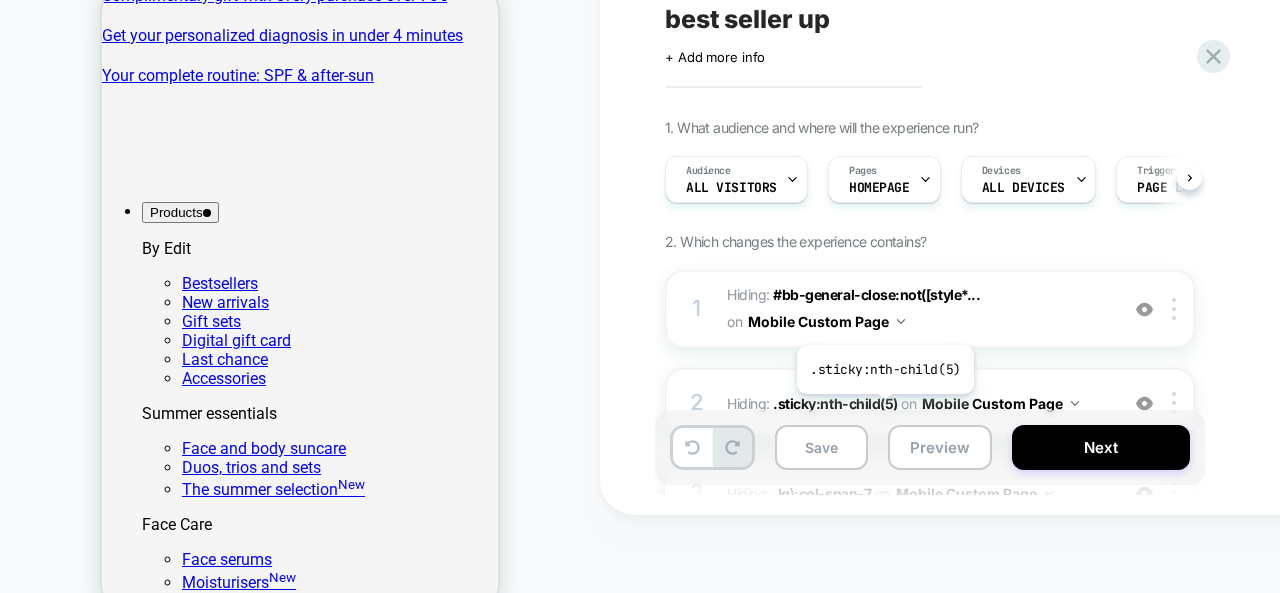 scroll, scrollTop: 0, scrollLeft: 1, axis: horizontal 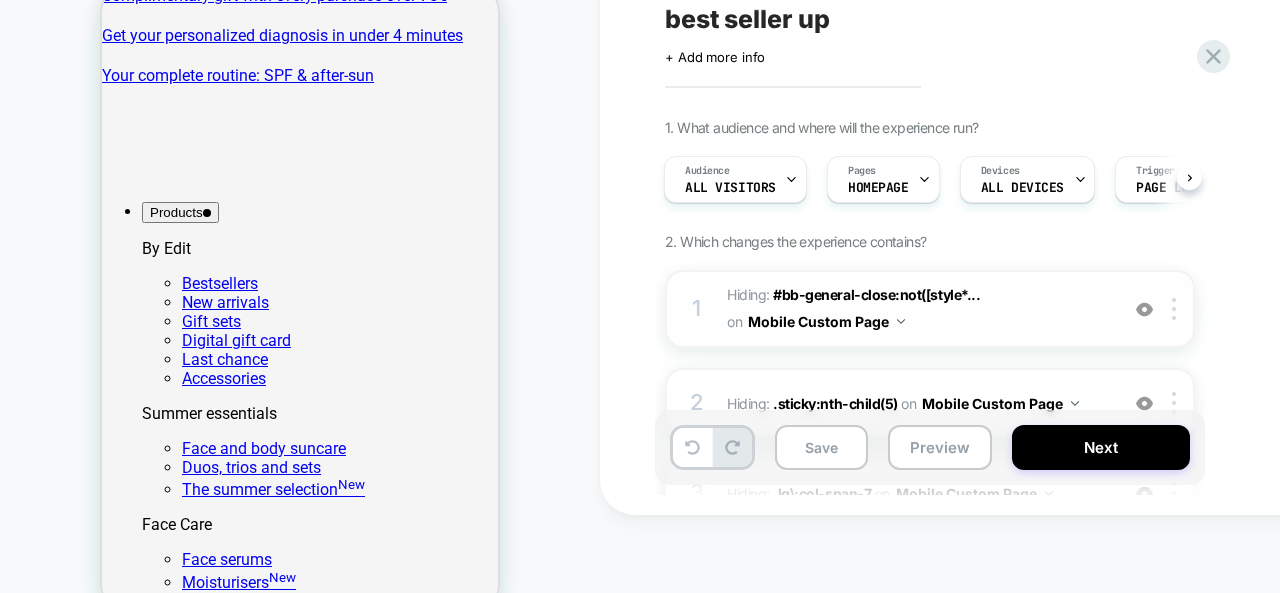 drag, startPoint x: 950, startPoint y: 309, endPoint x: 959, endPoint y: 345, distance: 37.107952 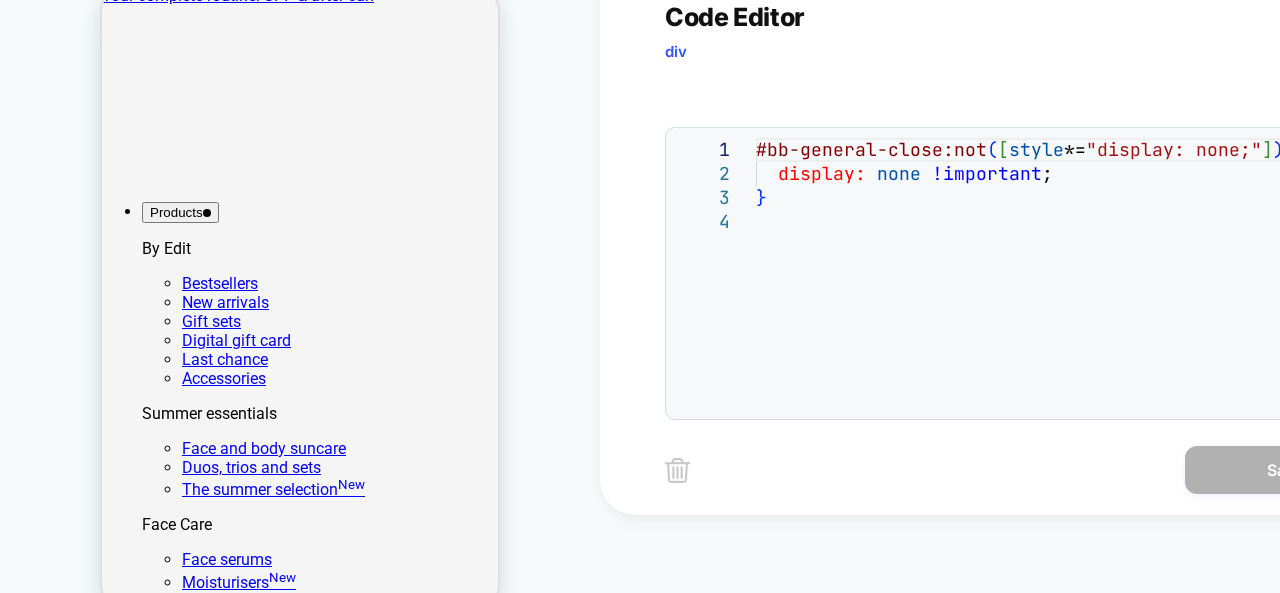 click on "Best-seller" at bounding box center (138, 2078) 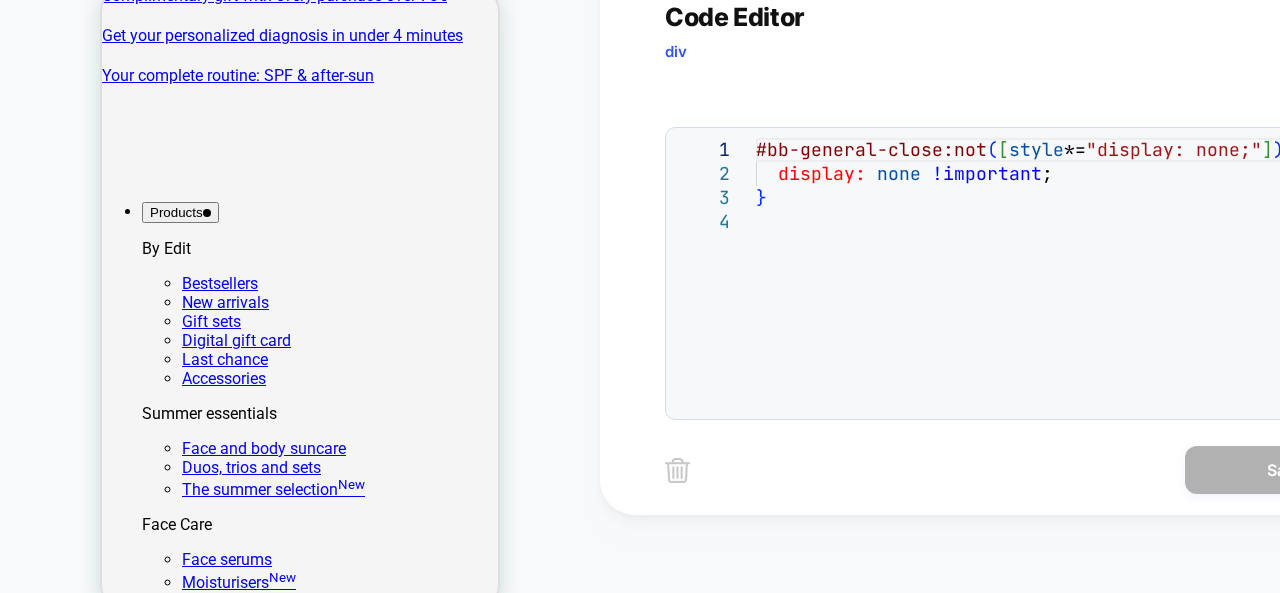 click on "Best-seller" at bounding box center (300, 2089) 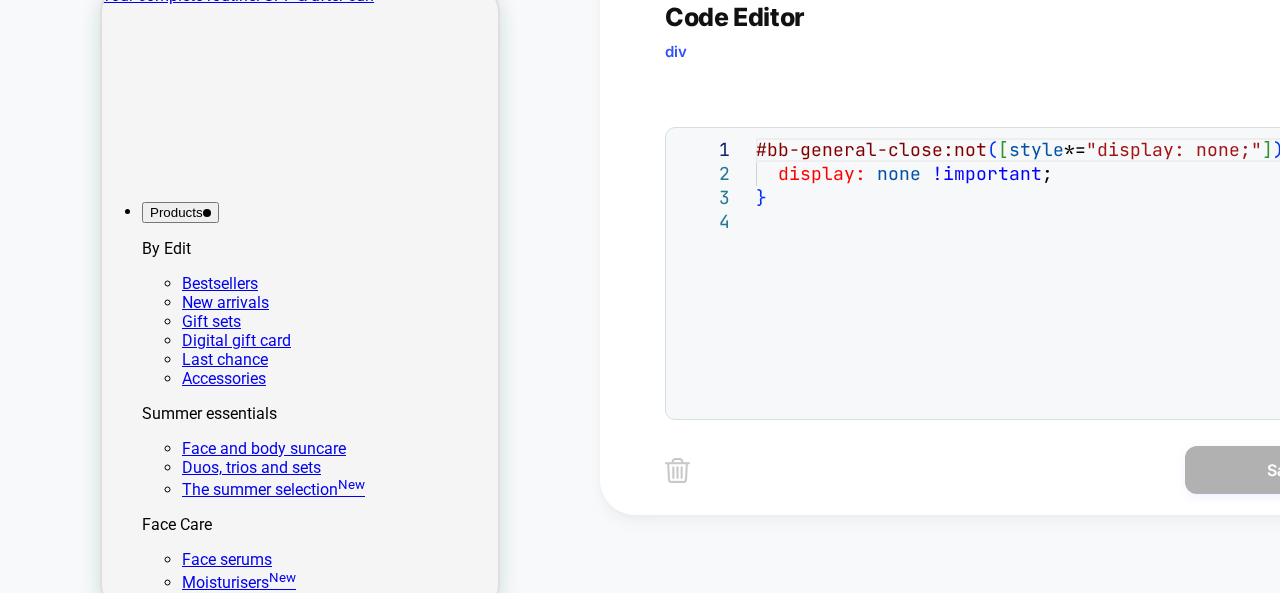 click on "Best-seller" at bounding box center [300, 2089] 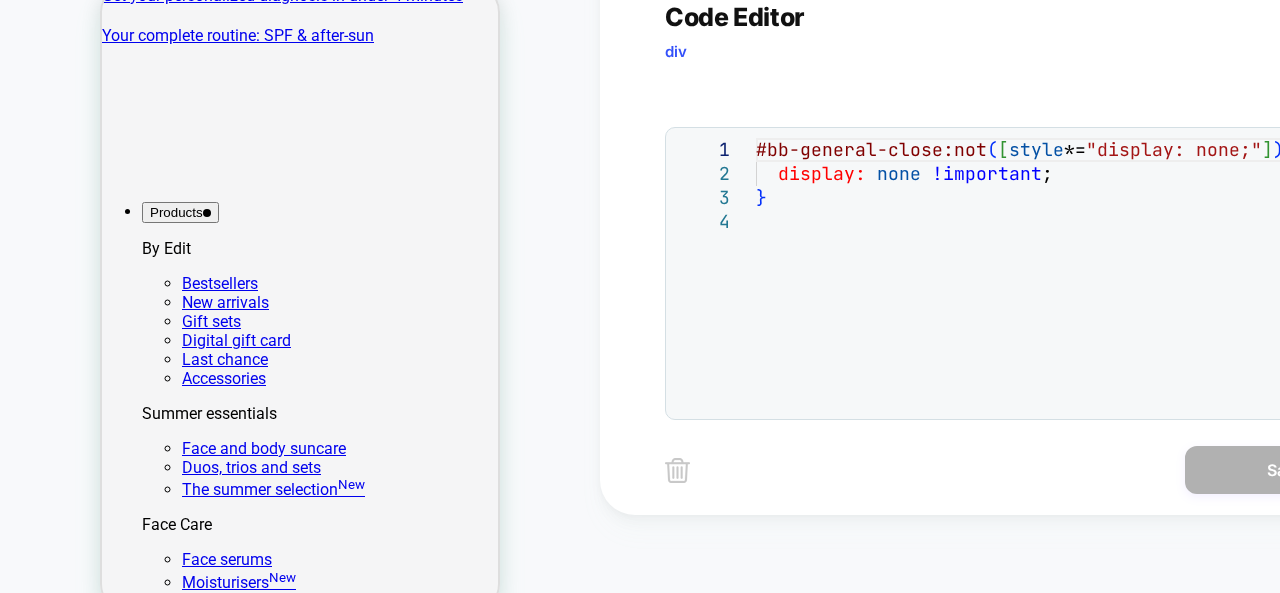click on "Best-seller" at bounding box center [138, 2078] 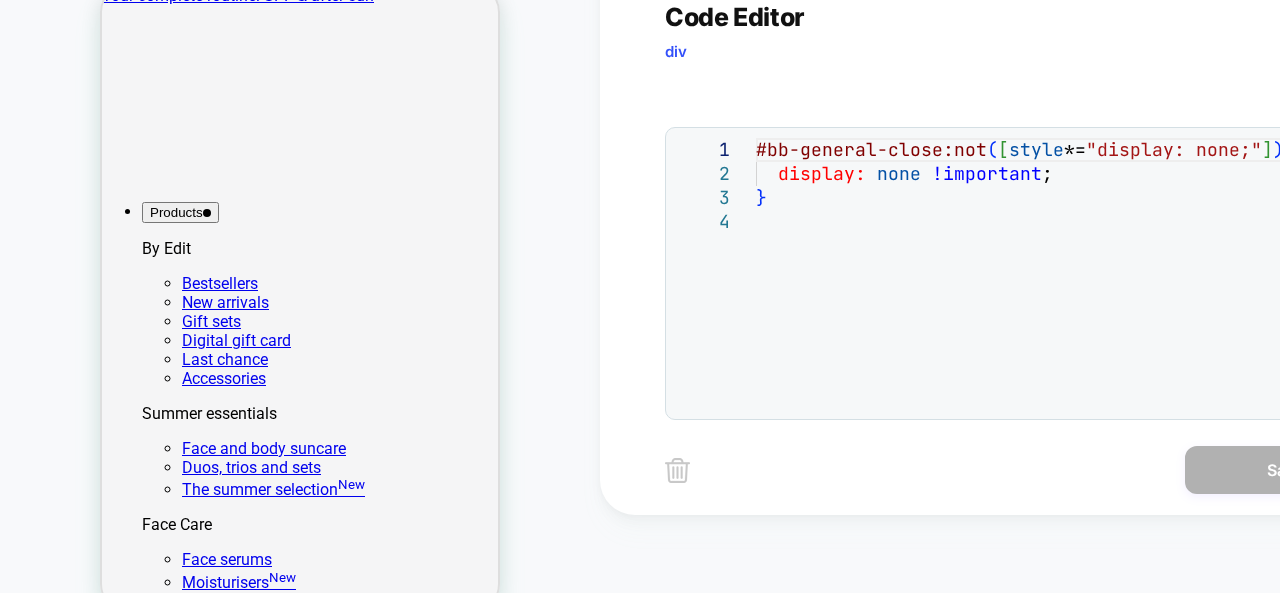 click on "Best-seller" at bounding box center [138, 2078] 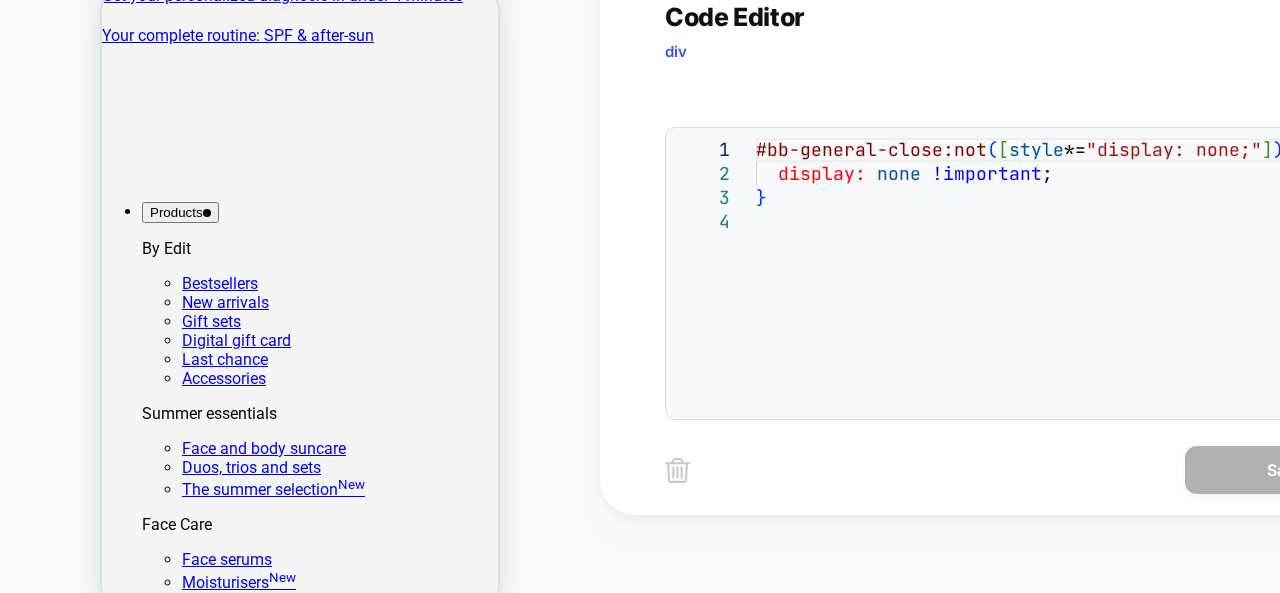 click at bounding box center (677, 470) 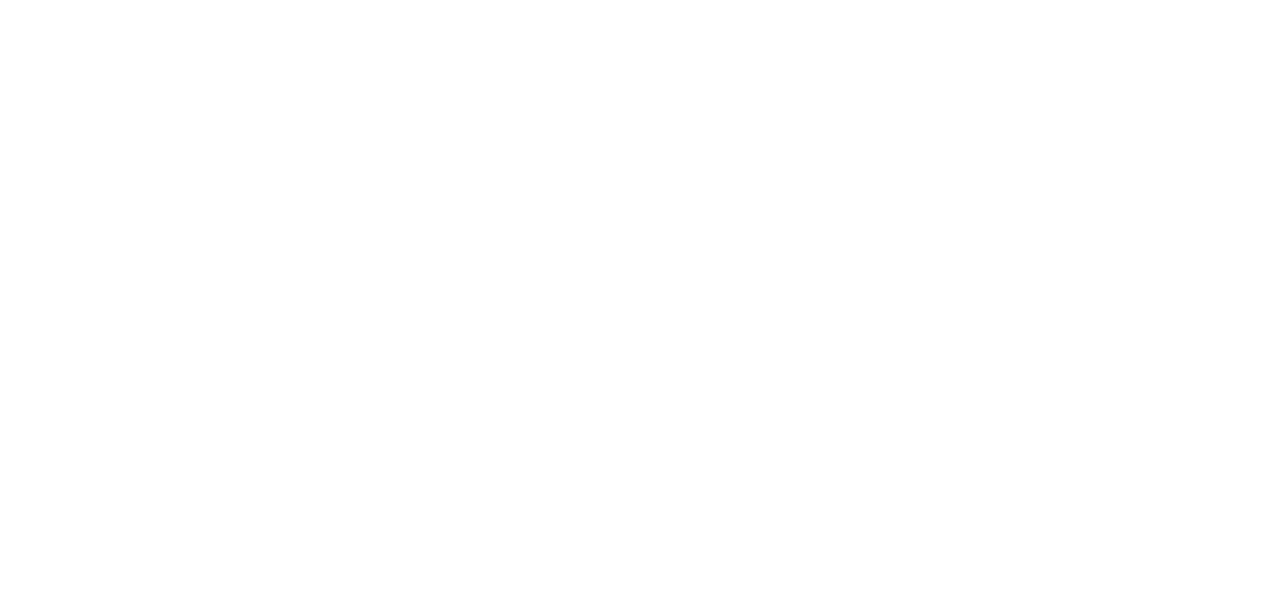 scroll, scrollTop: 0, scrollLeft: 0, axis: both 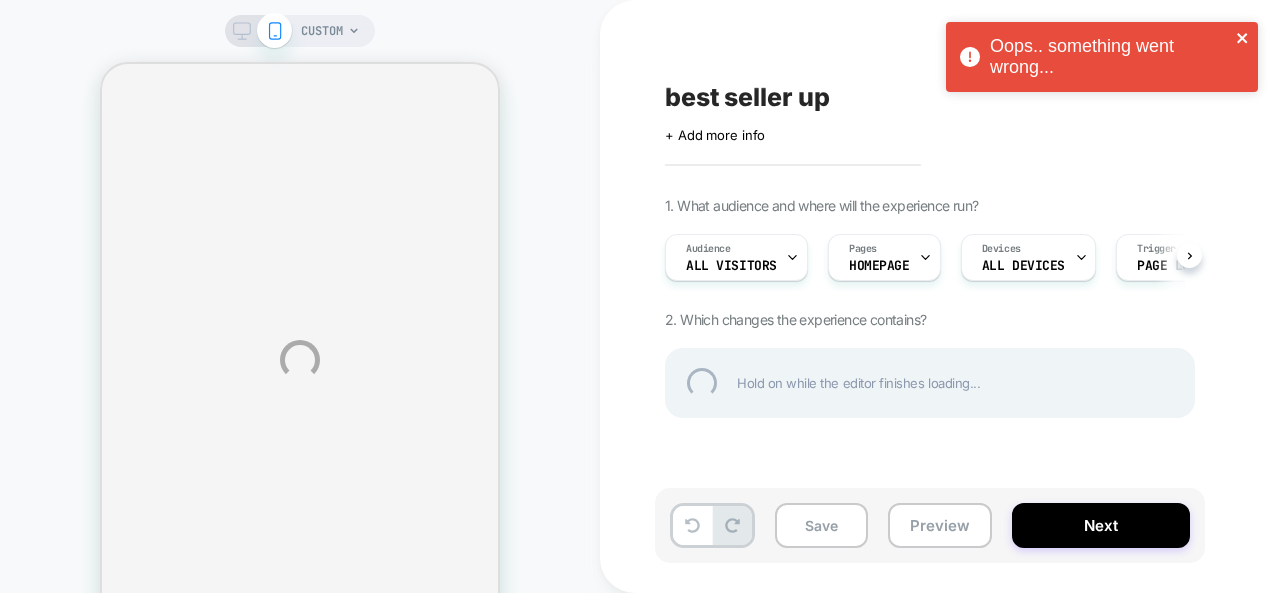 click 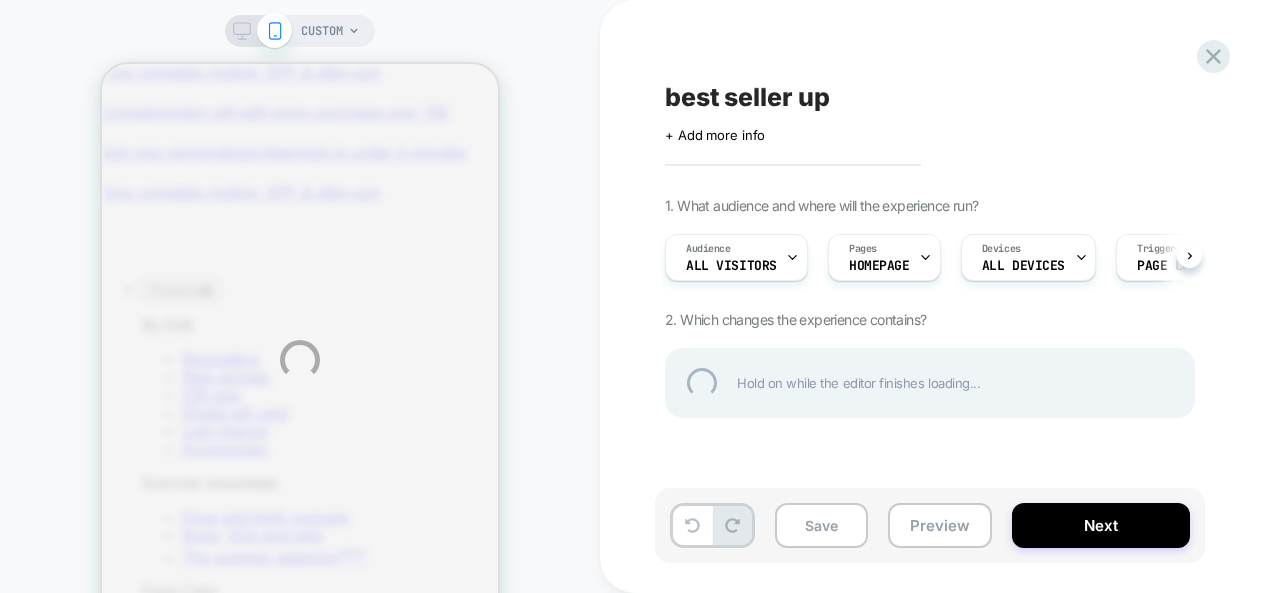 scroll, scrollTop: 0, scrollLeft: 0, axis: both 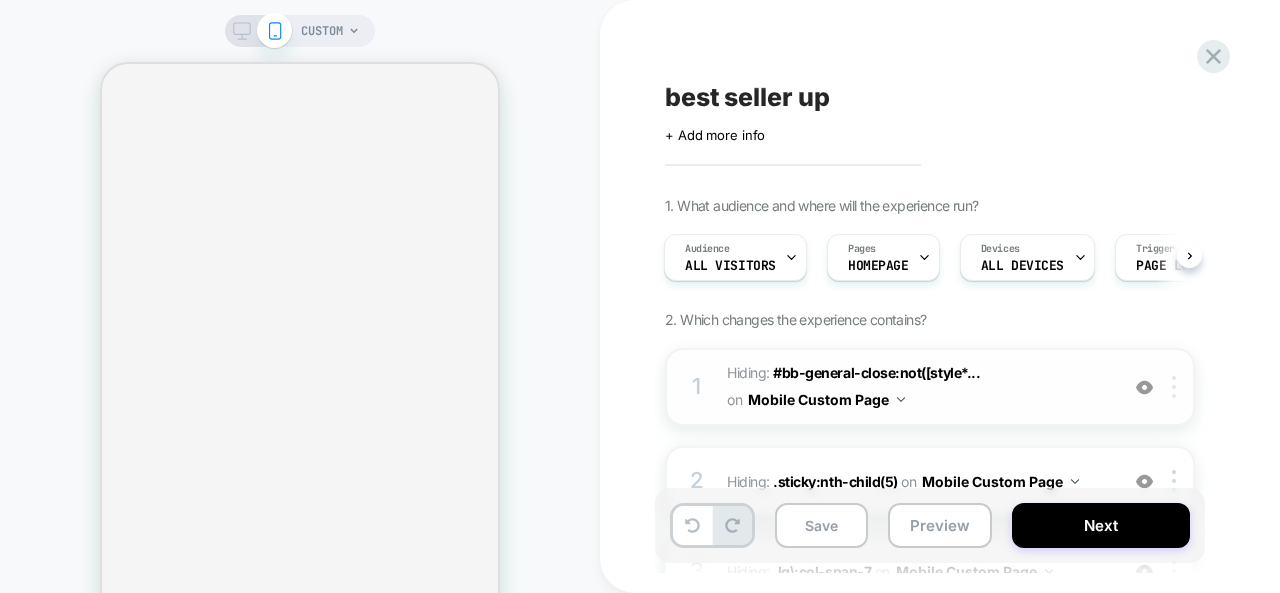 click at bounding box center [1174, 387] 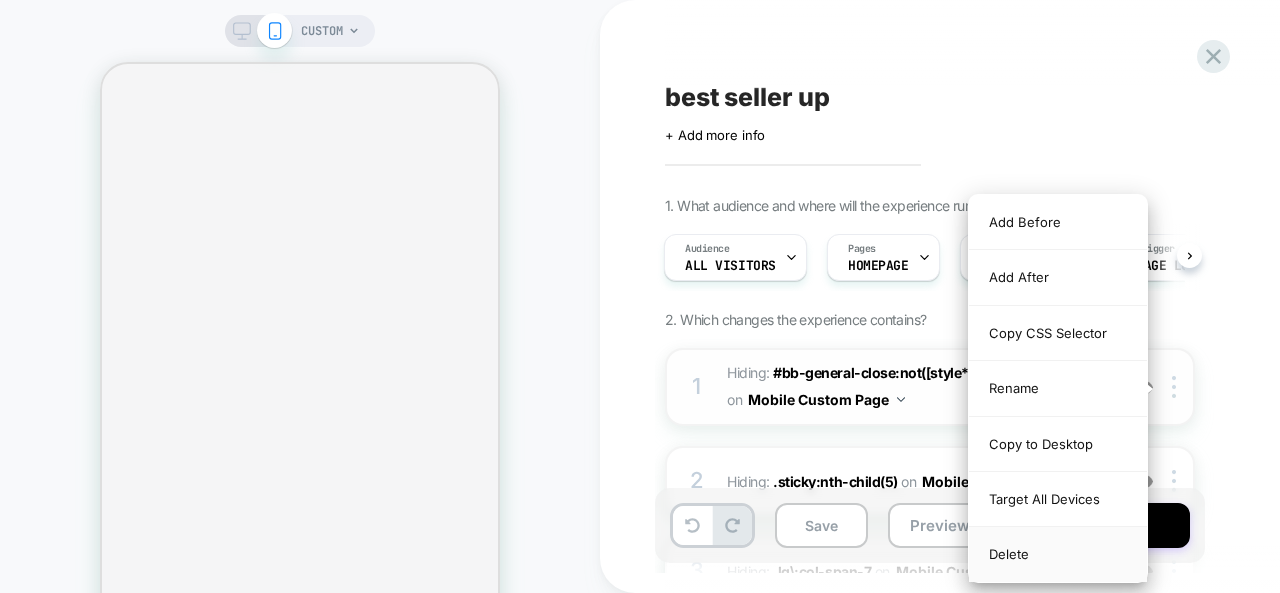 click on "Delete" at bounding box center (1058, 554) 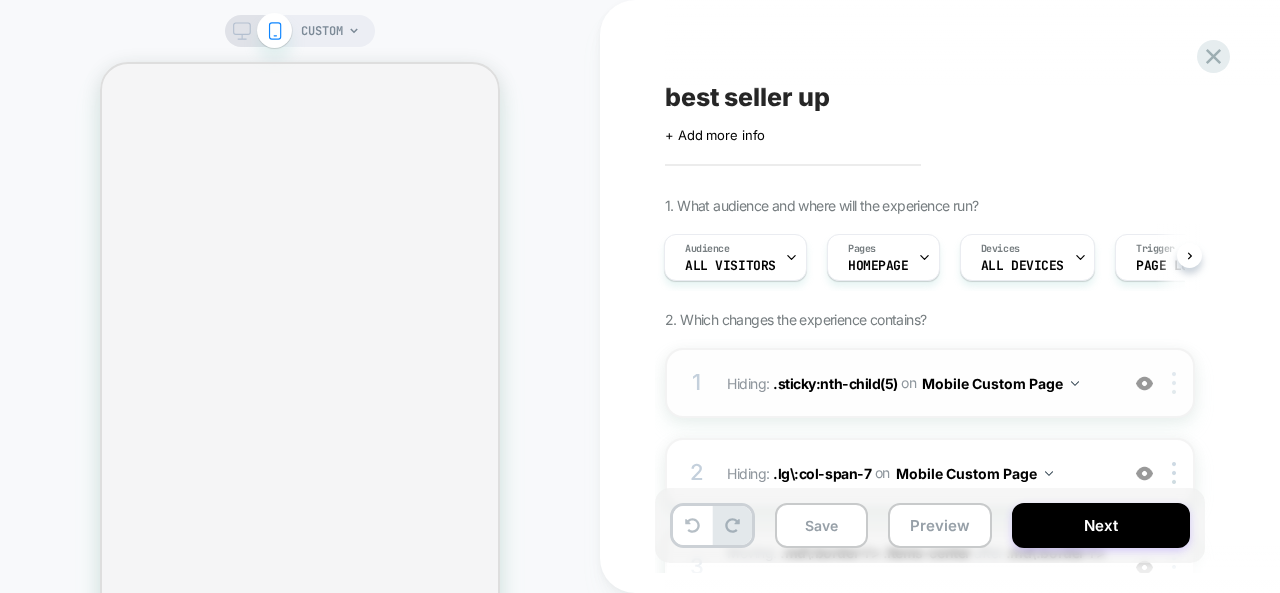 click at bounding box center (1174, 383) 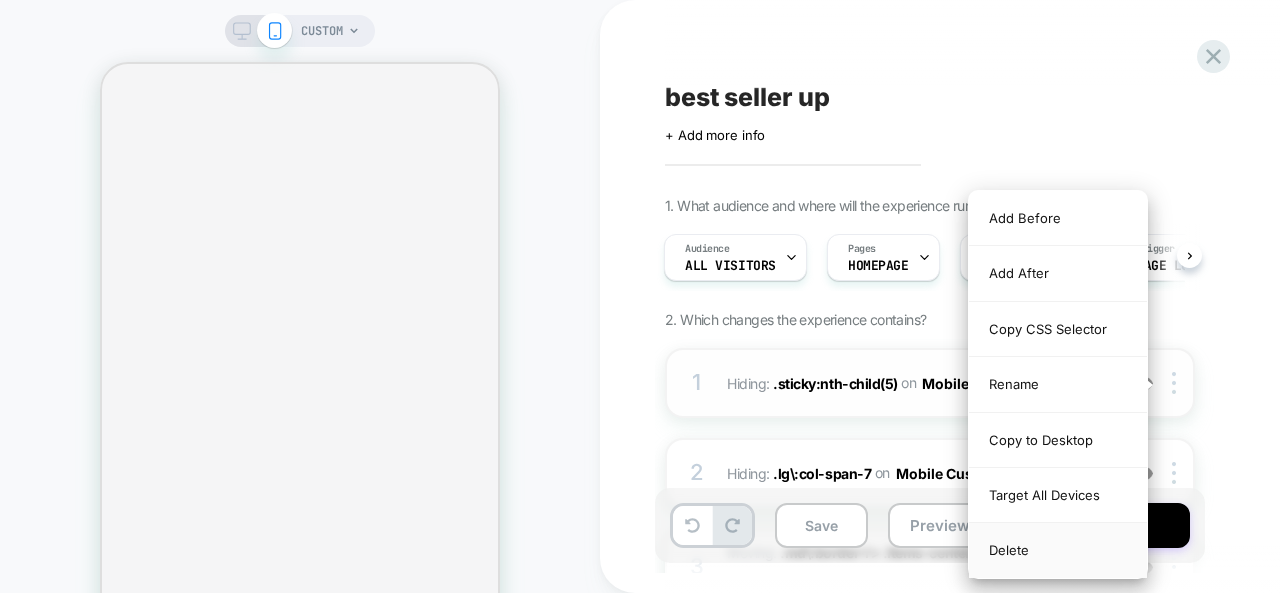 click on "Delete" at bounding box center (1058, 550) 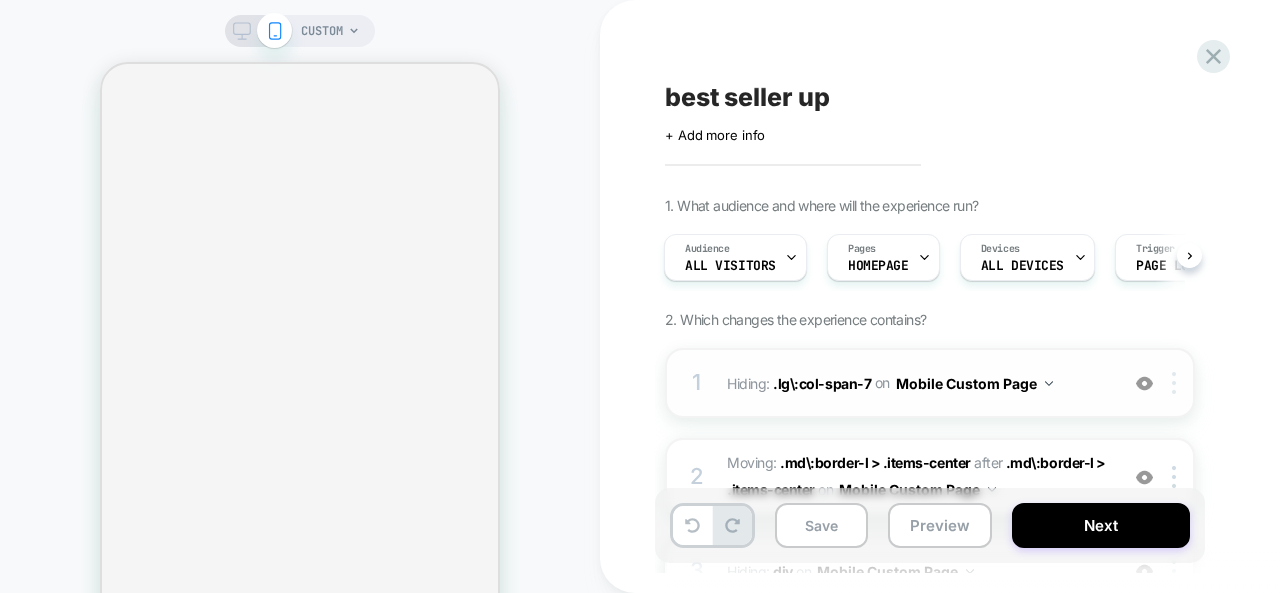 click at bounding box center (1174, 383) 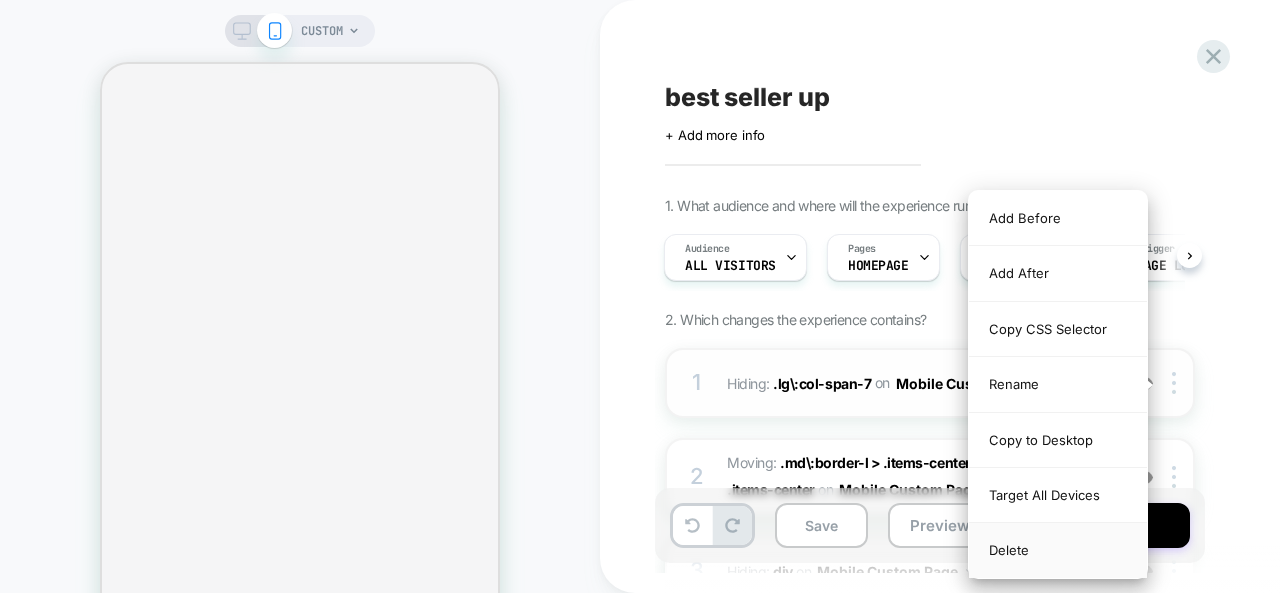 click on "Delete" at bounding box center [1058, 550] 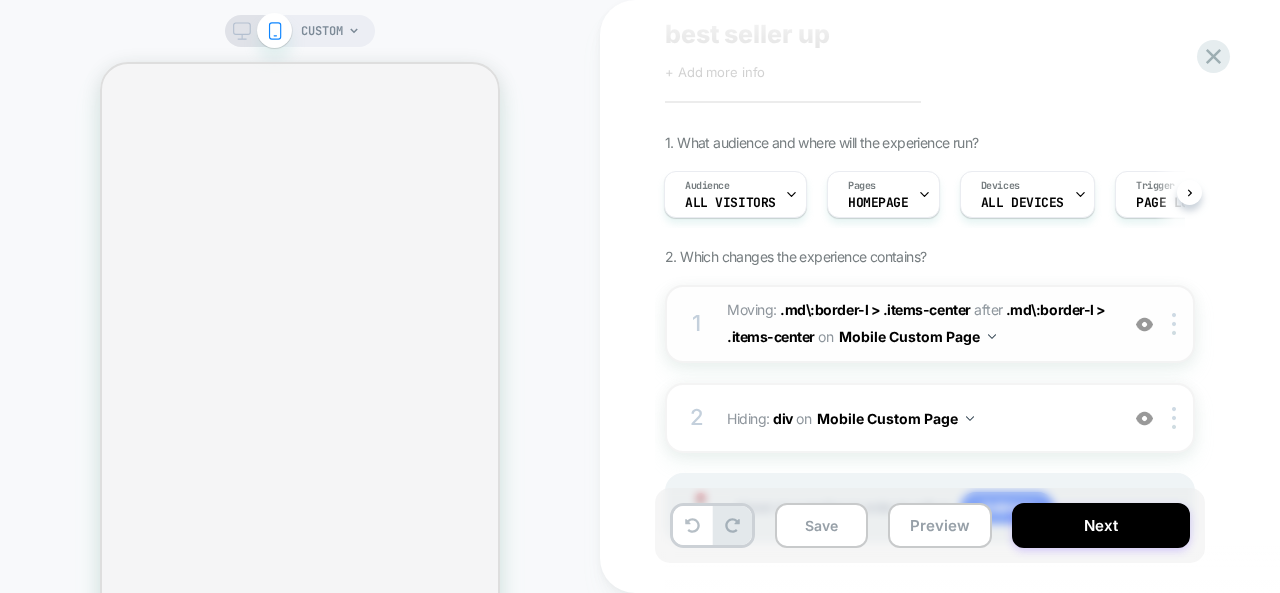 scroll, scrollTop: 68, scrollLeft: 0, axis: vertical 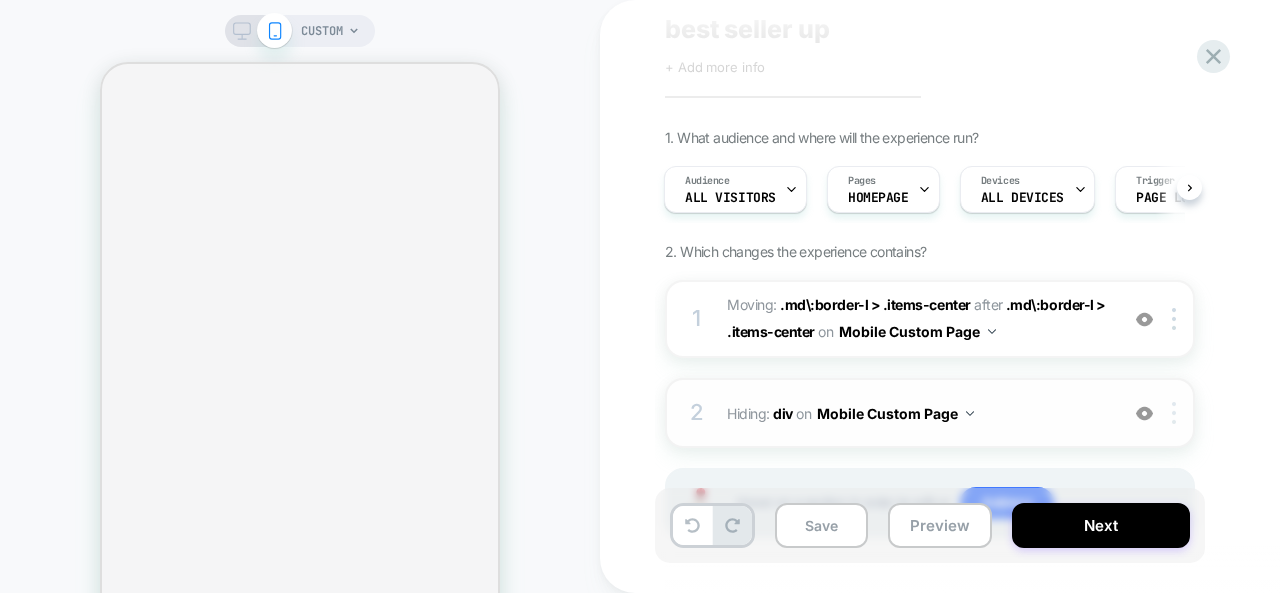 click at bounding box center (1174, 413) 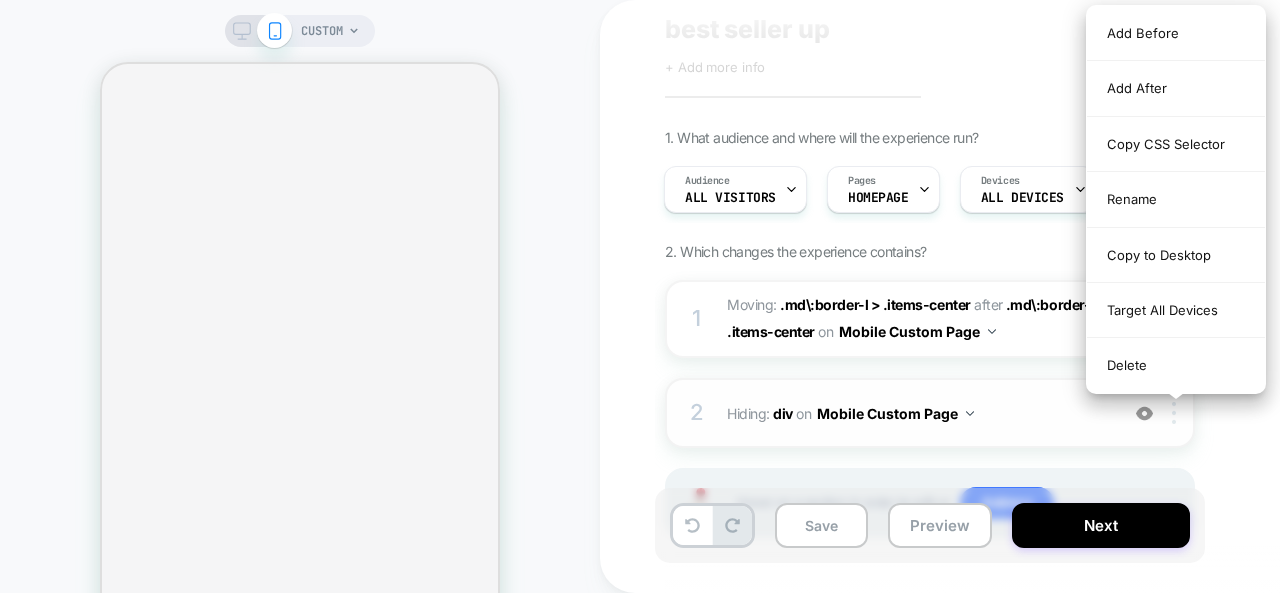 click at bounding box center (1174, 413) 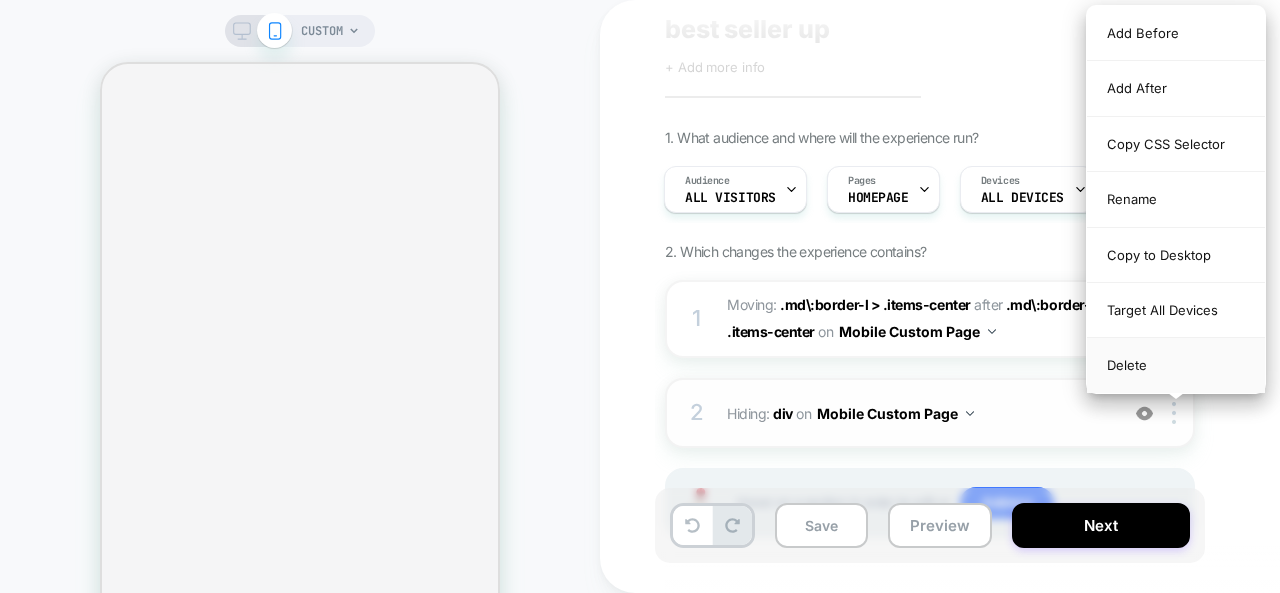 click on "Delete" at bounding box center [1176, 365] 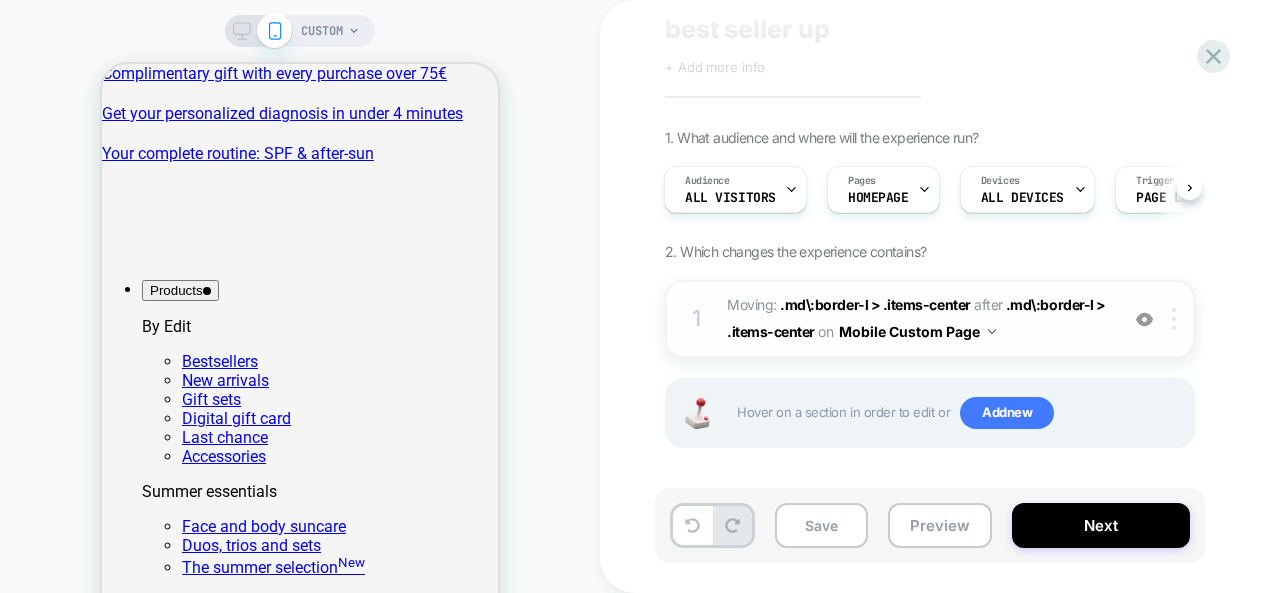 click at bounding box center [1174, 319] 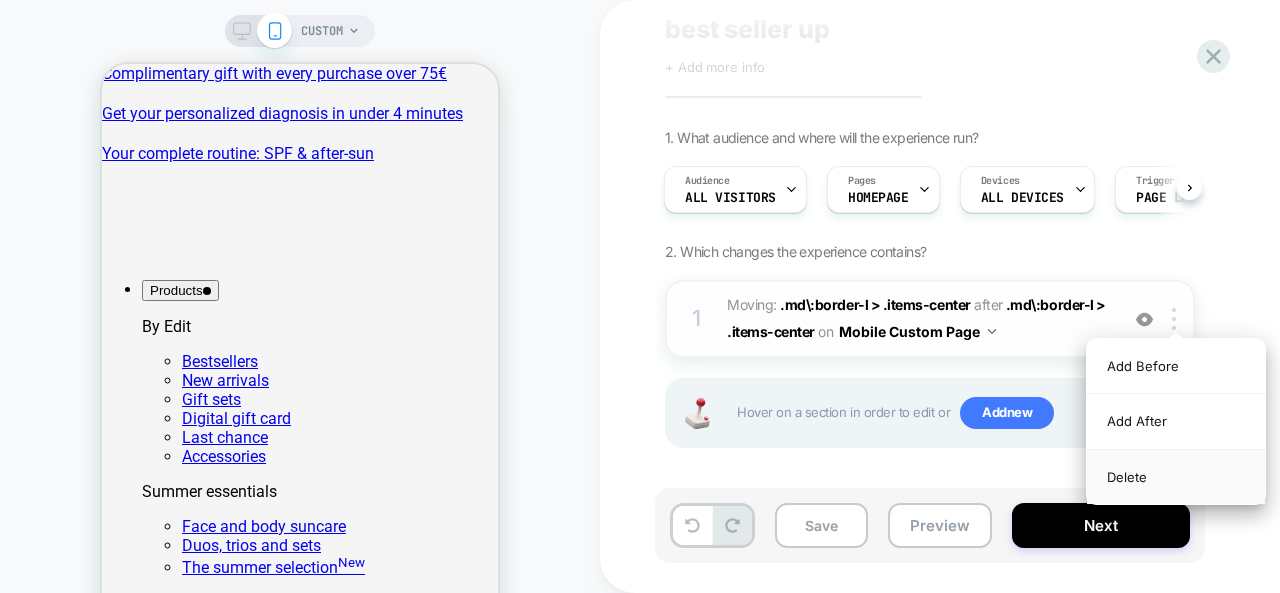 click on "Delete" at bounding box center [1176, 477] 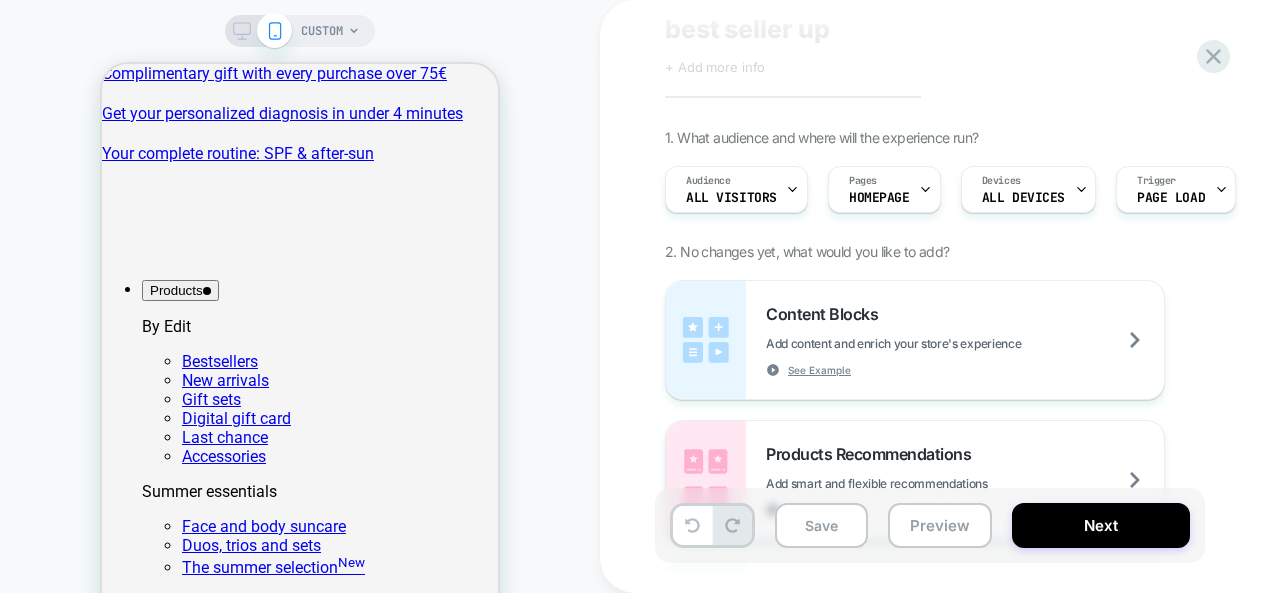 scroll, scrollTop: 0, scrollLeft: 0, axis: both 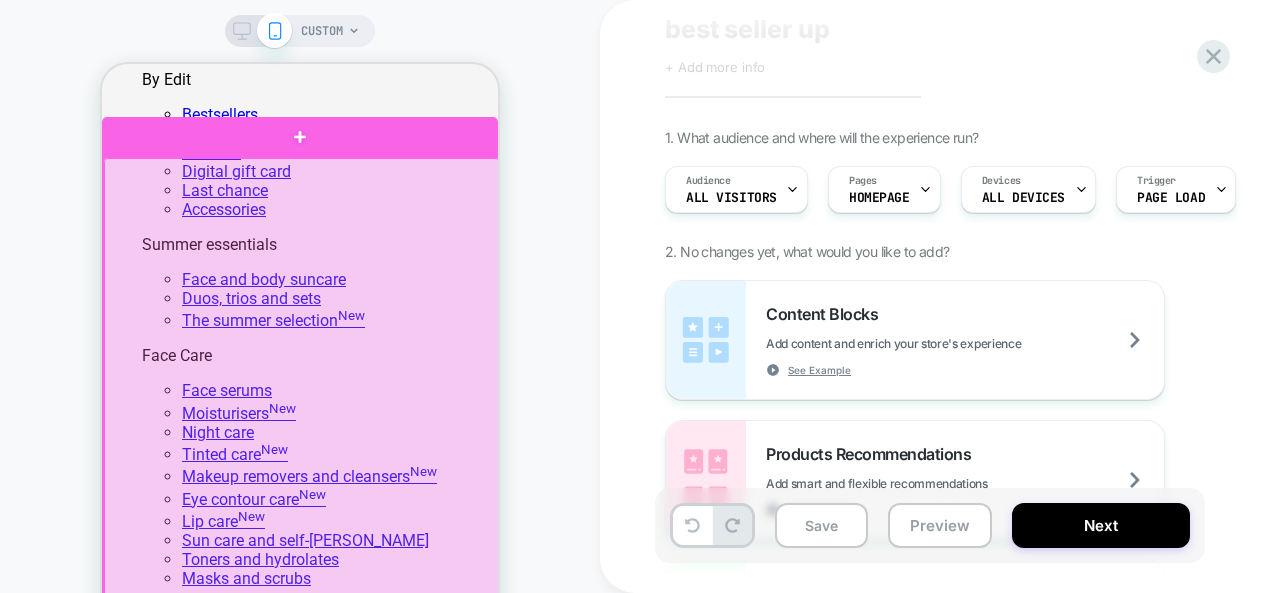 click at bounding box center (302, 408) 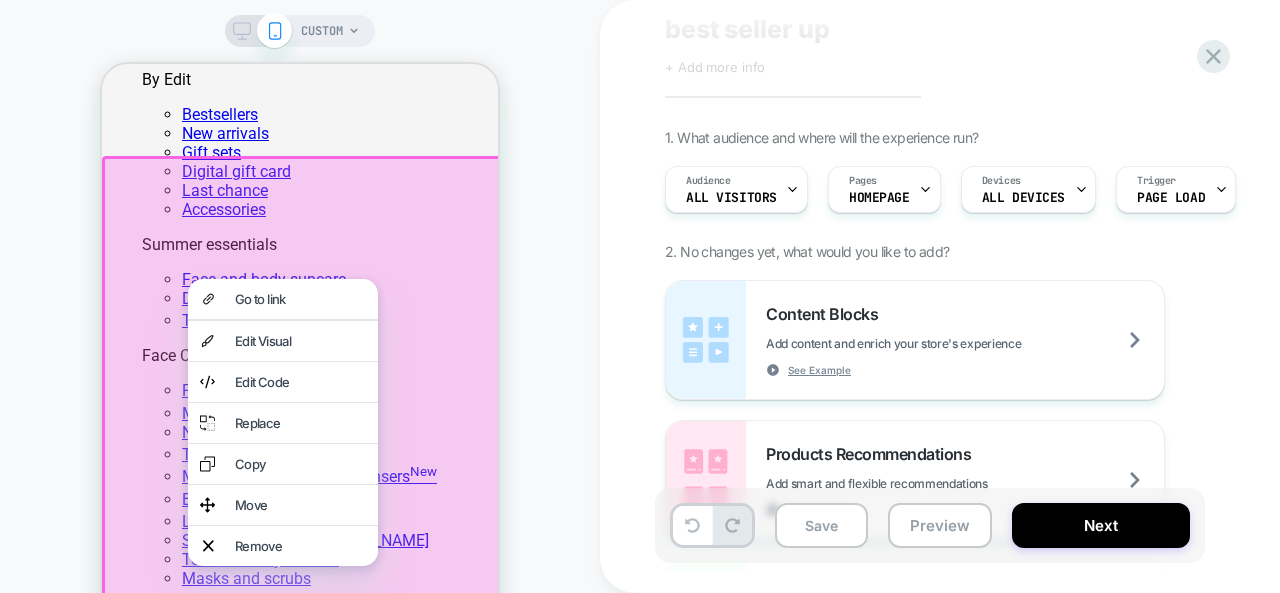 click at bounding box center (303, 409) 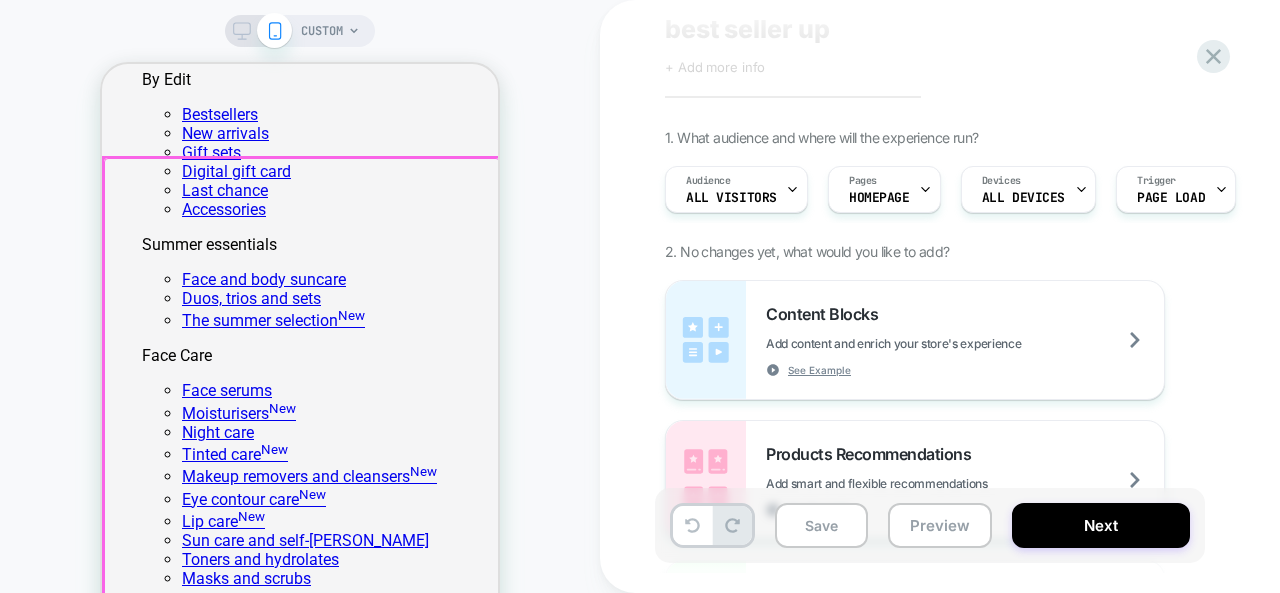 click at bounding box center [302, 408] 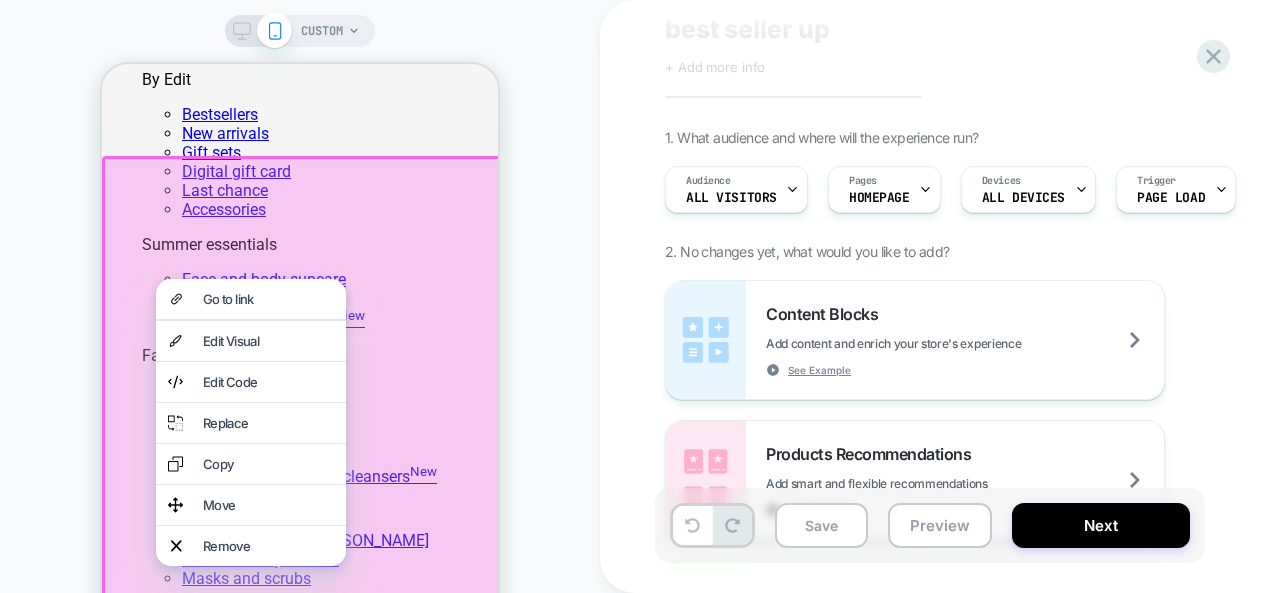 click at bounding box center [303, 409] 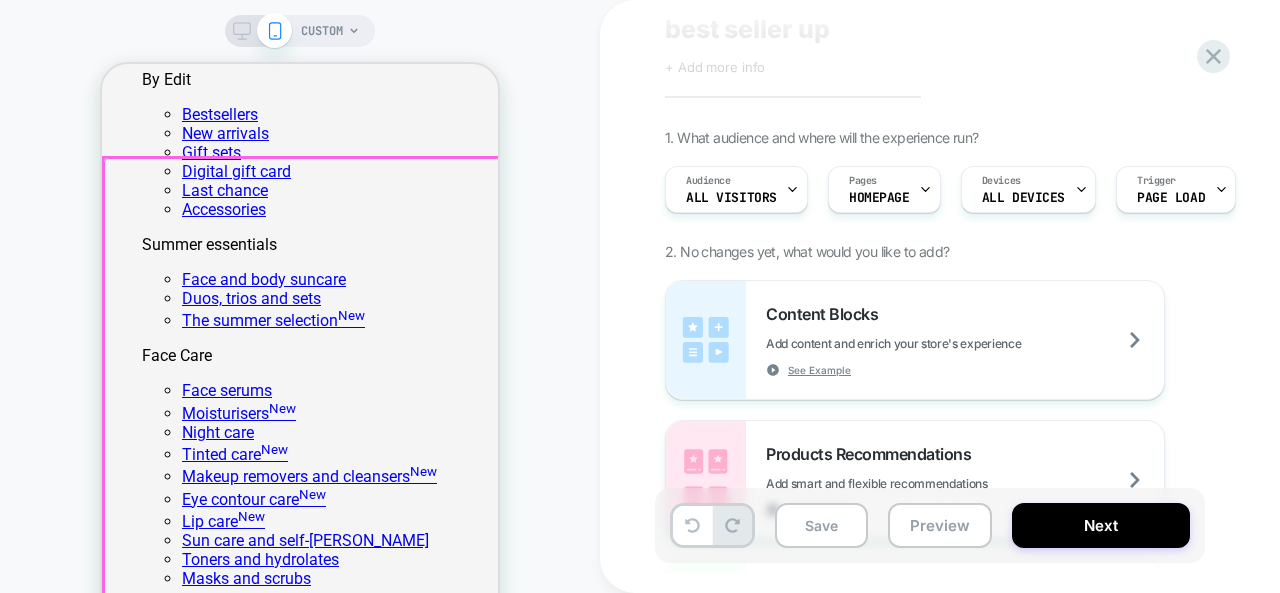 click at bounding box center [302, 408] 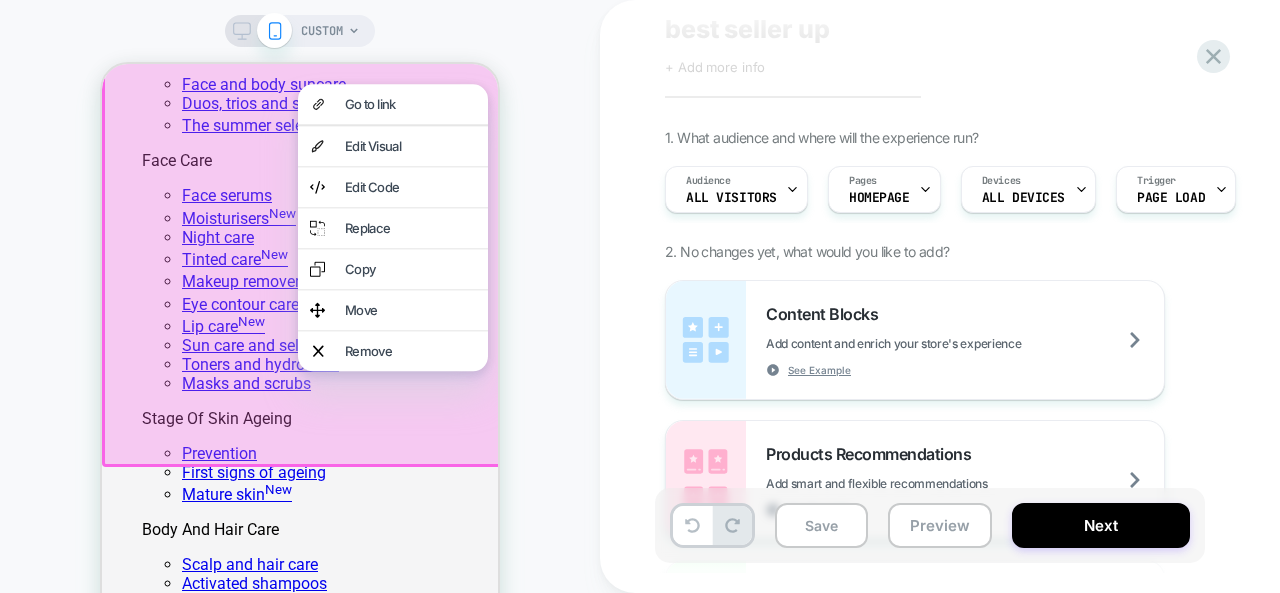 scroll, scrollTop: 443, scrollLeft: 0, axis: vertical 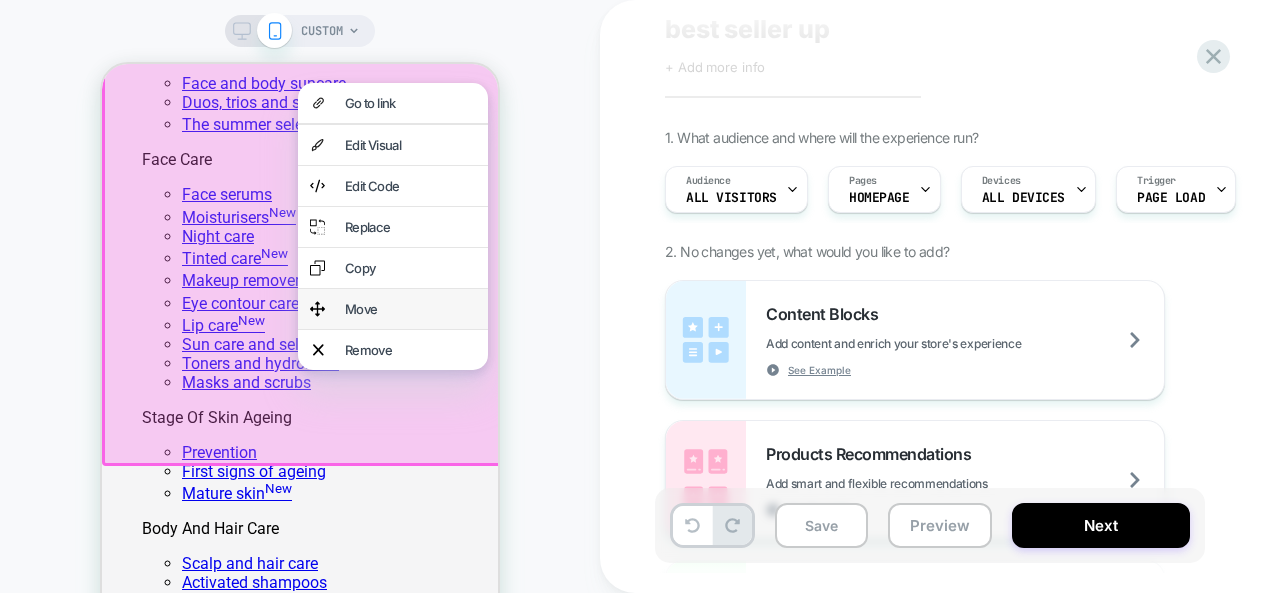click on "Move" at bounding box center (393, 309) 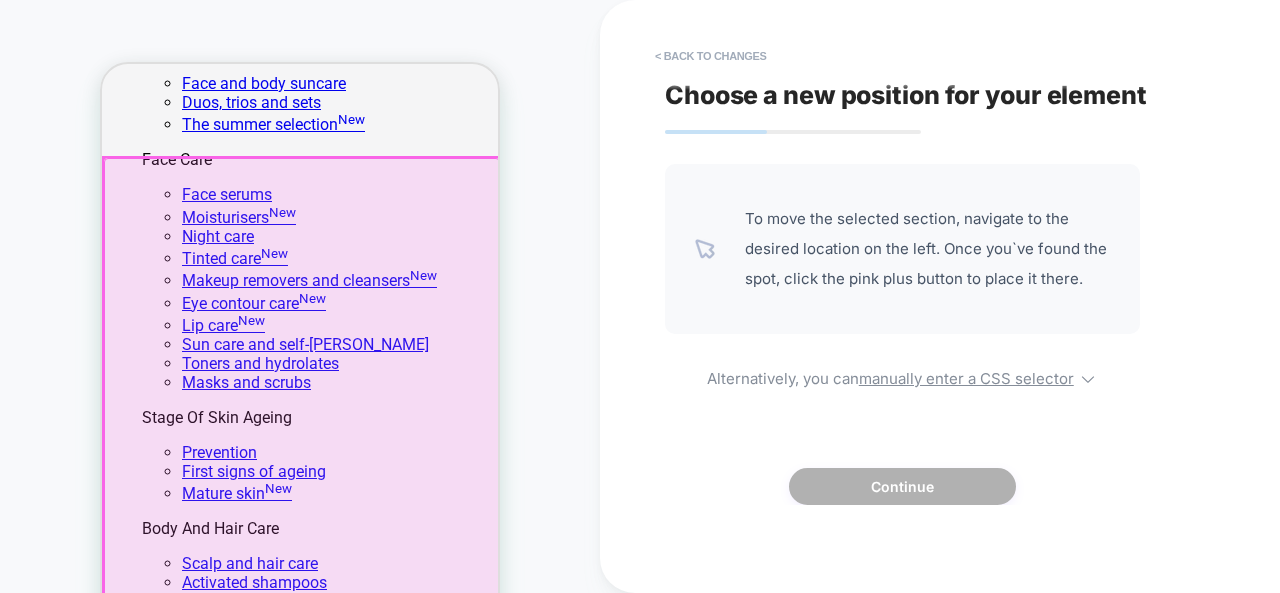 drag, startPoint x: 301, startPoint y: 326, endPoint x: 314, endPoint y: 299, distance: 29.966648 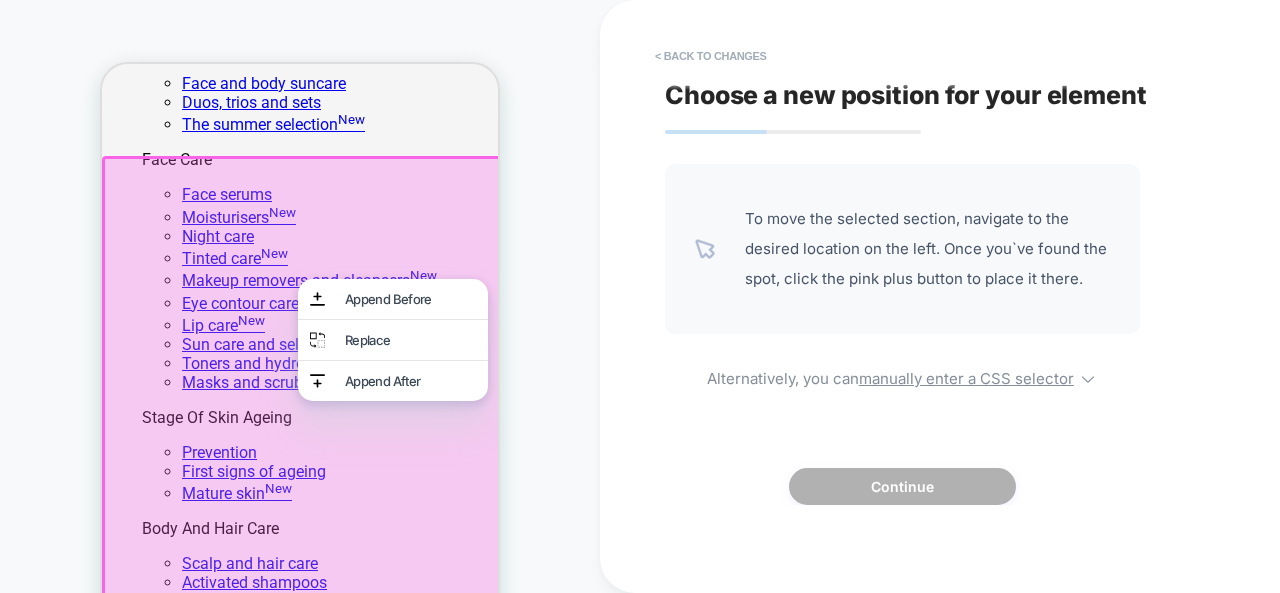 drag, startPoint x: 126, startPoint y: 394, endPoint x: 195, endPoint y: 399, distance: 69.18092 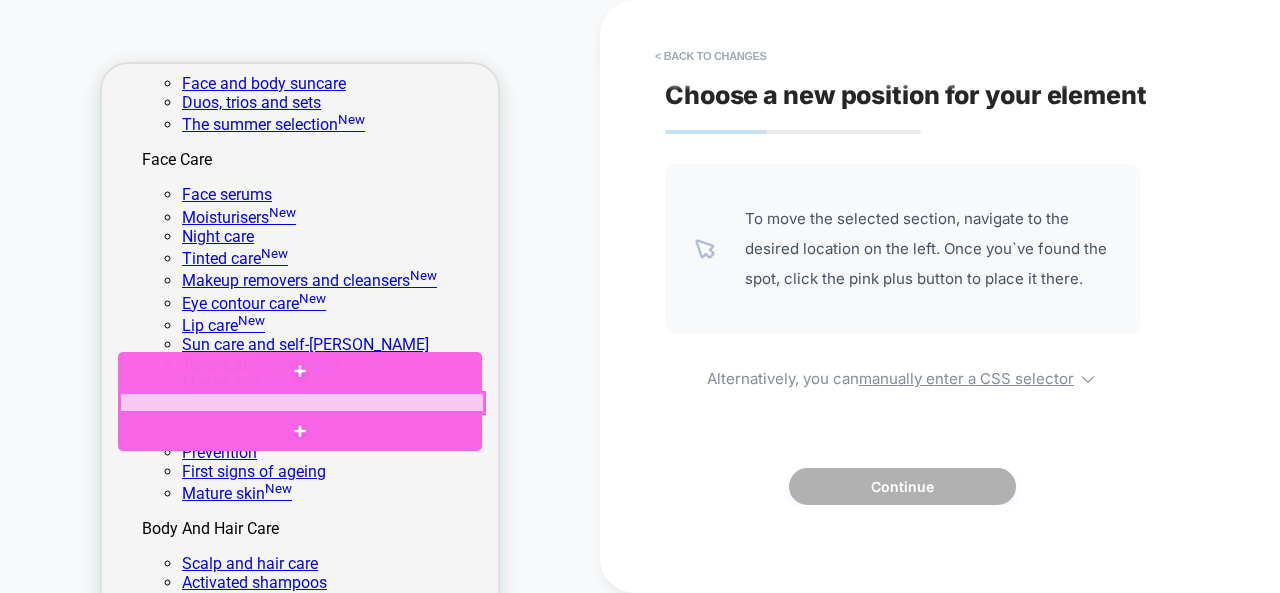 drag, startPoint x: 195, startPoint y: 399, endPoint x: 246, endPoint y: 397, distance: 51.0392 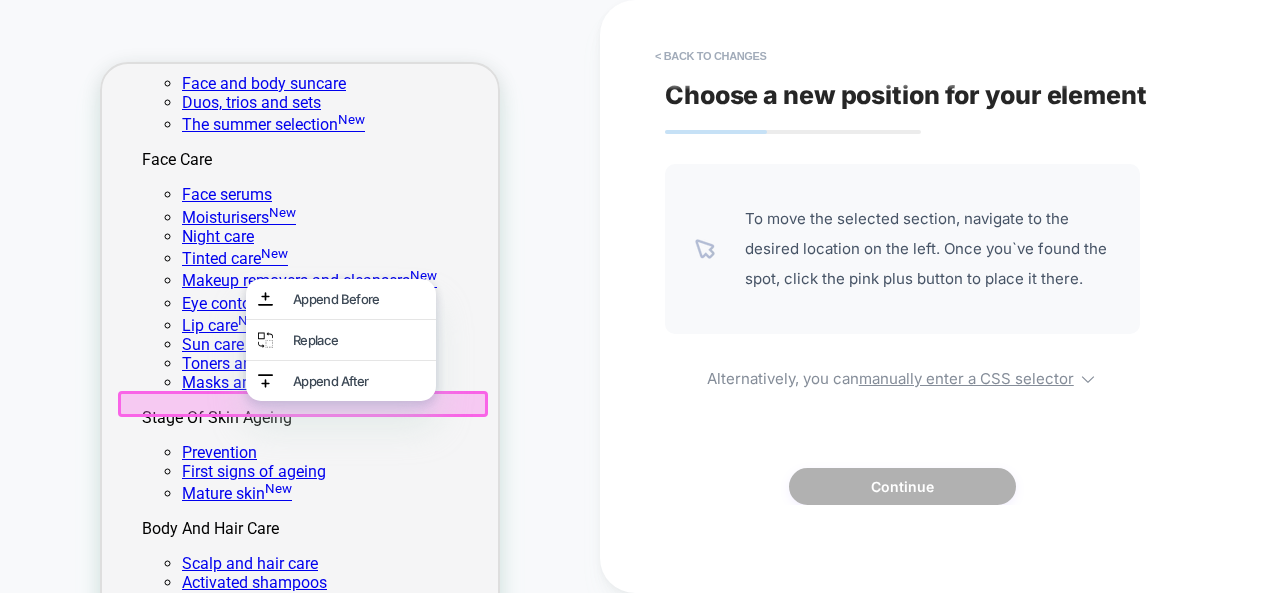 drag, startPoint x: 246, startPoint y: 397, endPoint x: 219, endPoint y: 395, distance: 27.073973 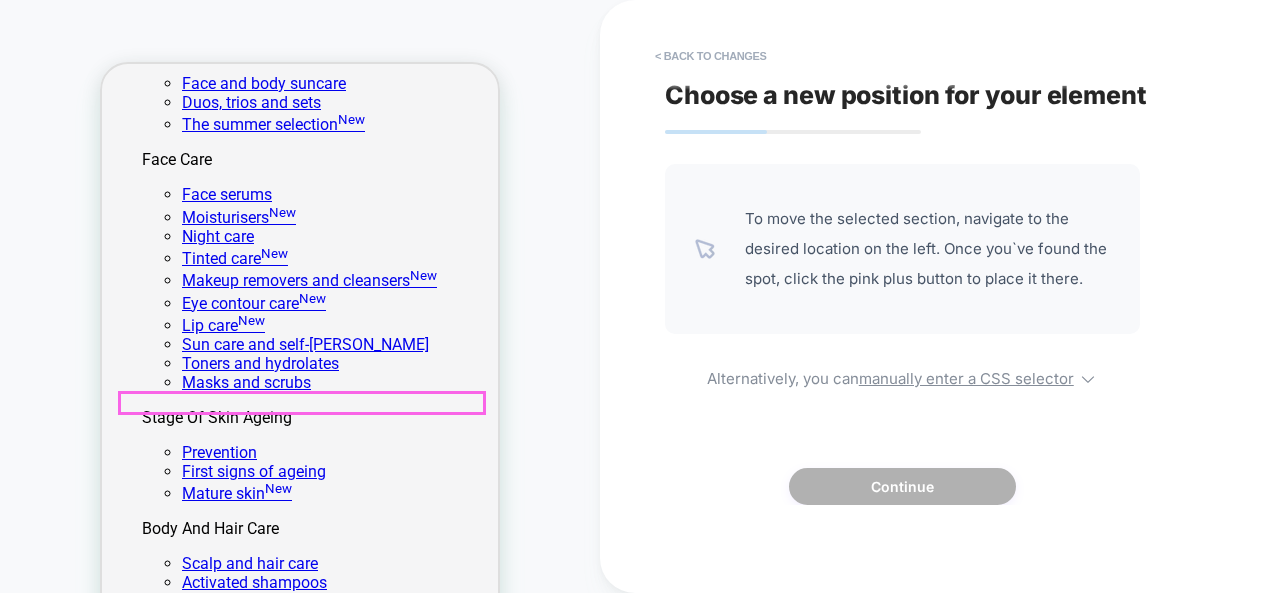 click on "3163 reviews" at bounding box center (215, 12110) 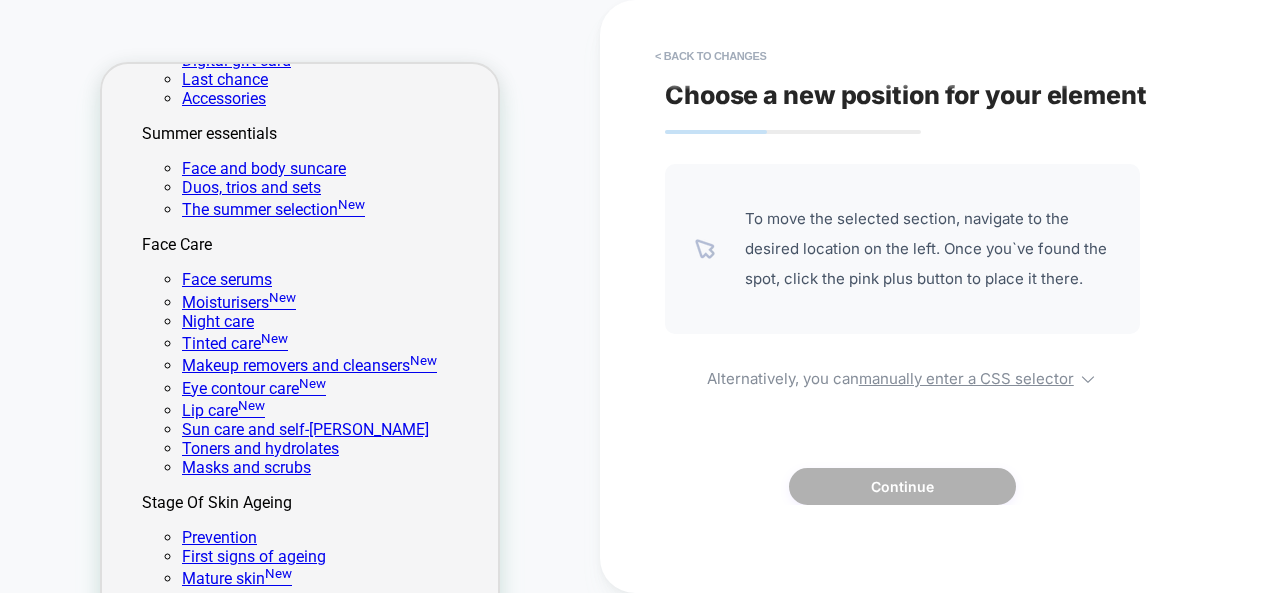 scroll, scrollTop: 360, scrollLeft: 0, axis: vertical 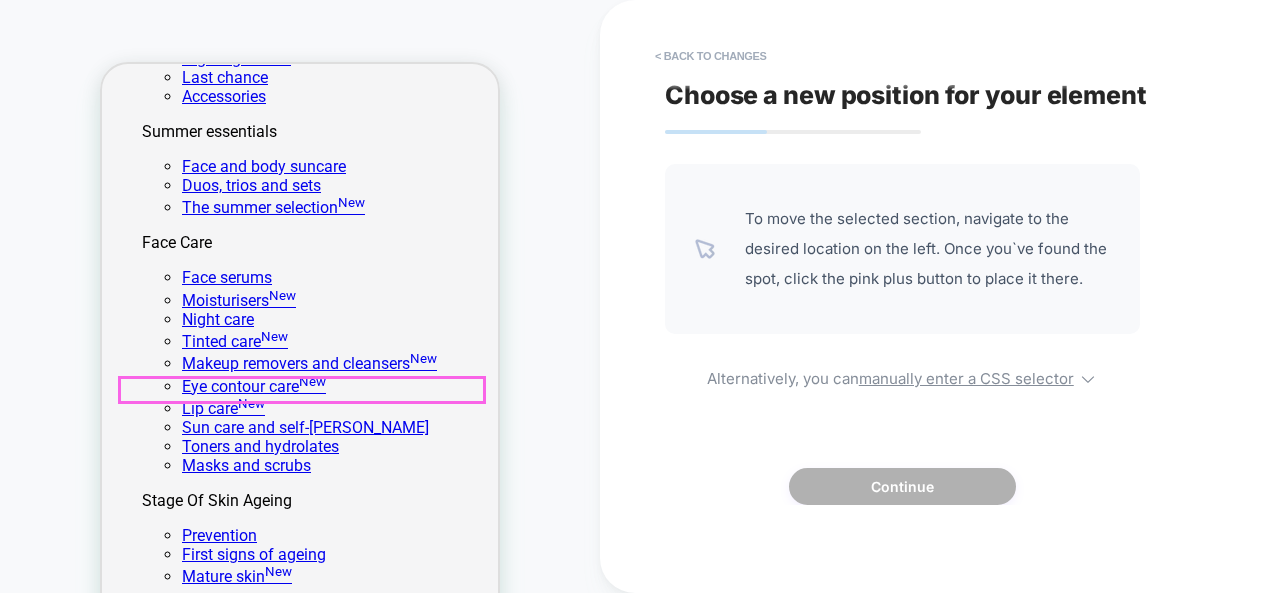 click on "LAB-1002
30 ml" at bounding box center [300, 12173] 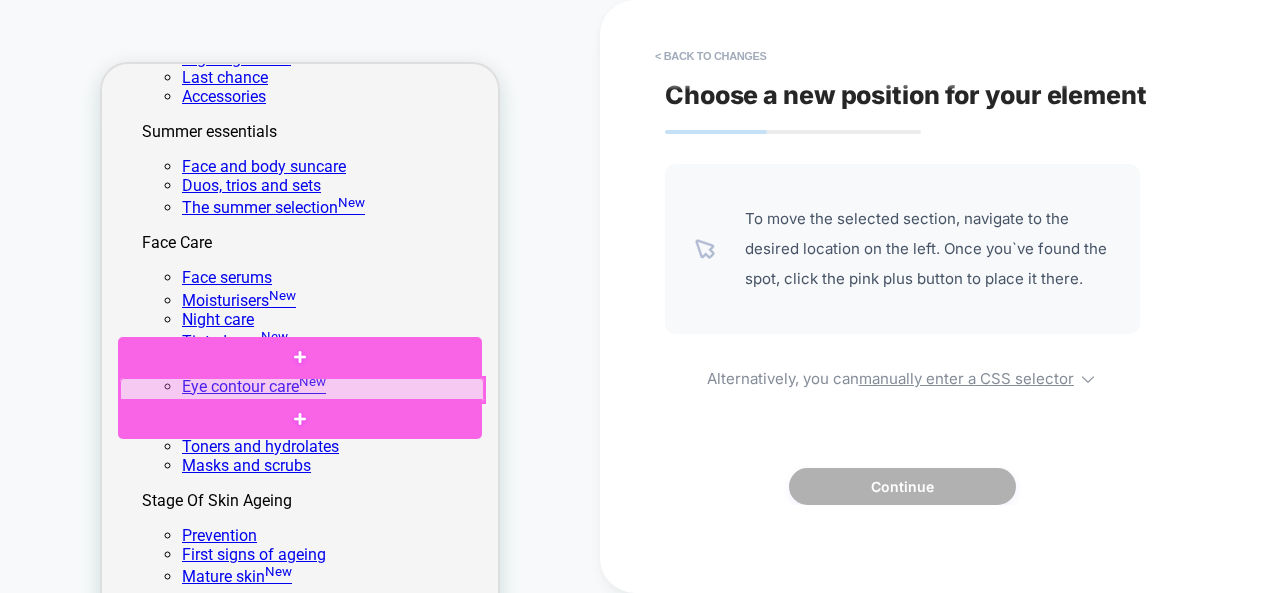click at bounding box center [302, 390] 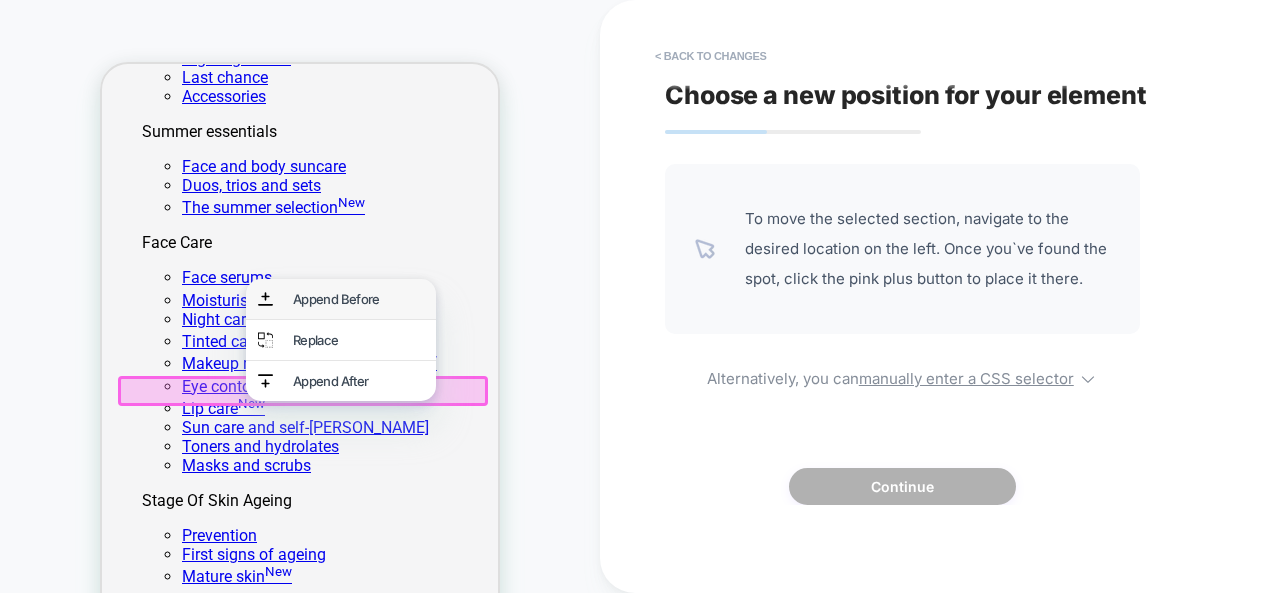click on "Append Before" at bounding box center [358, 299] 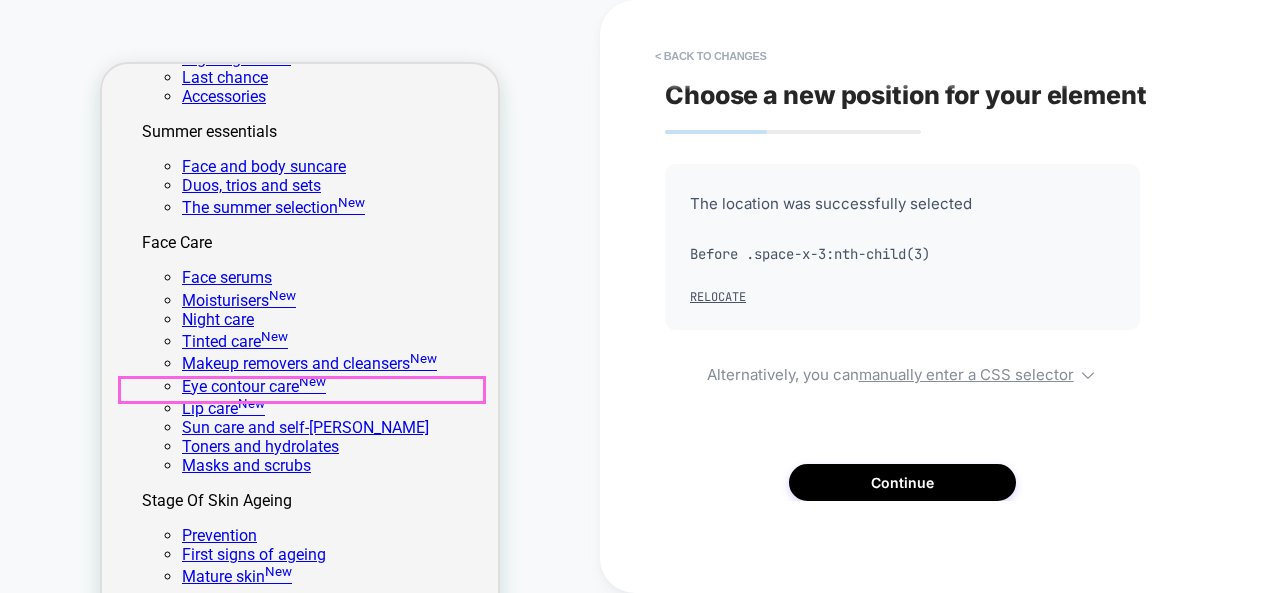 scroll, scrollTop: 0, scrollLeft: 0, axis: both 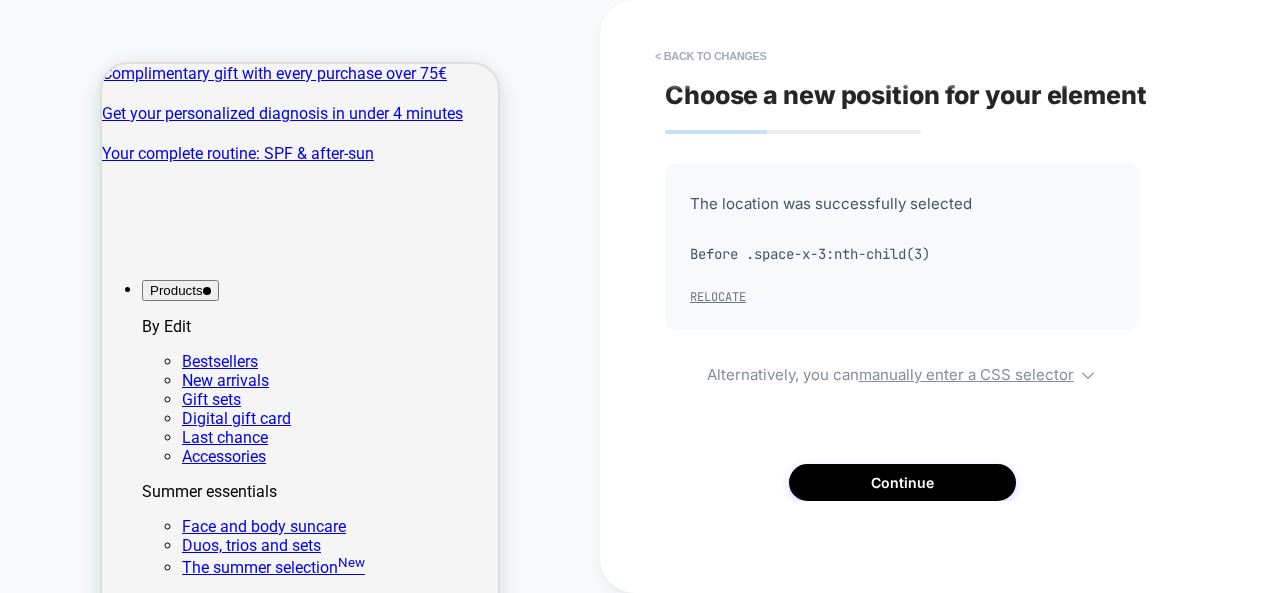 click on "Relocate" at bounding box center [718, 297] 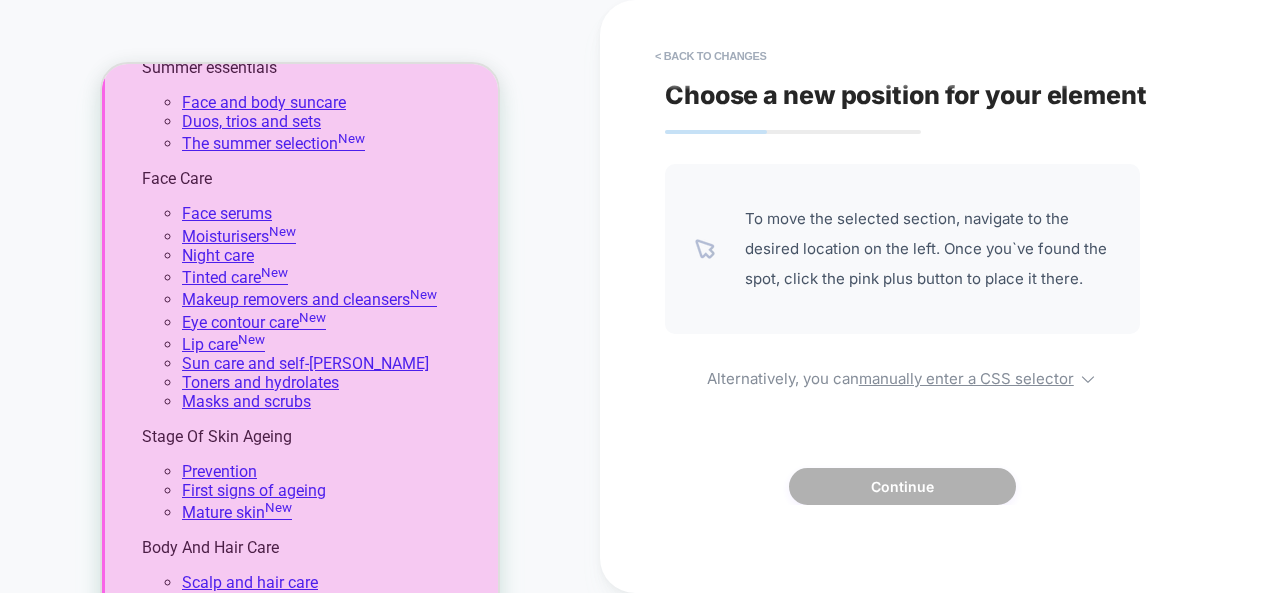 scroll, scrollTop: 425, scrollLeft: 0, axis: vertical 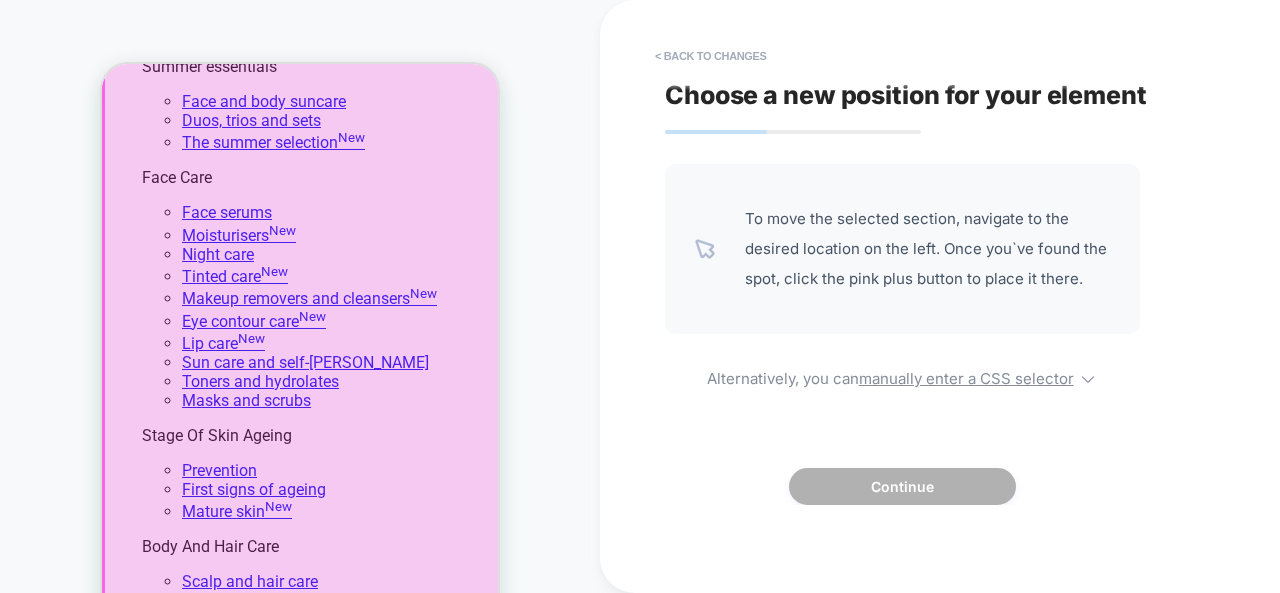 click at bounding box center (302, 709) 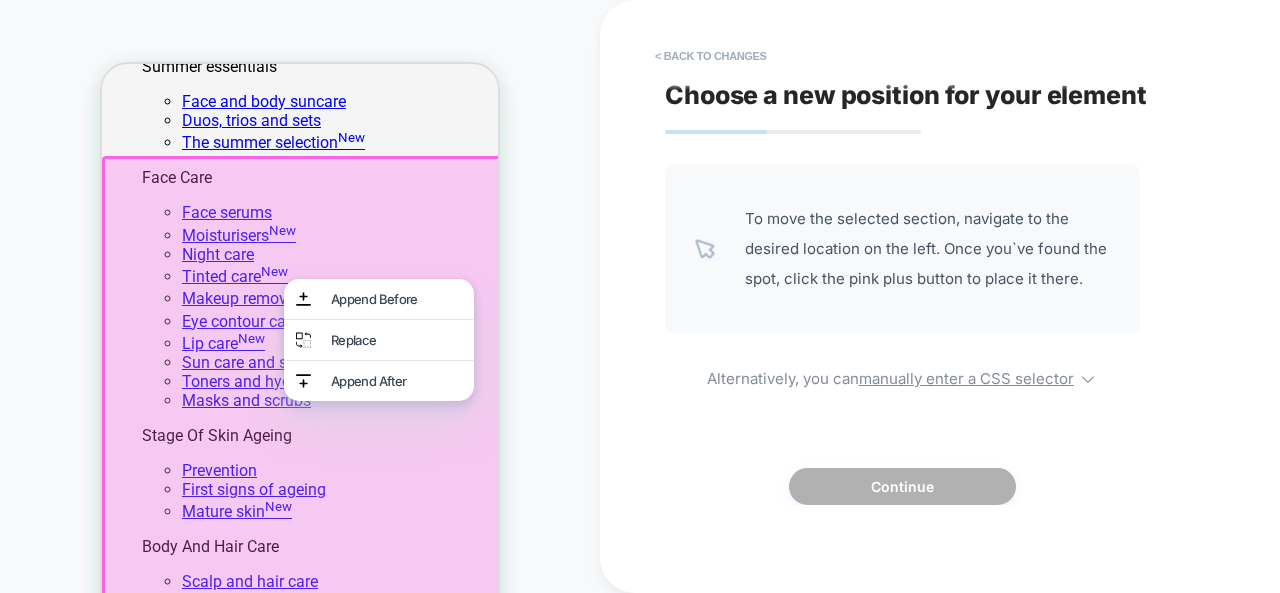 click at bounding box center (300, 888) 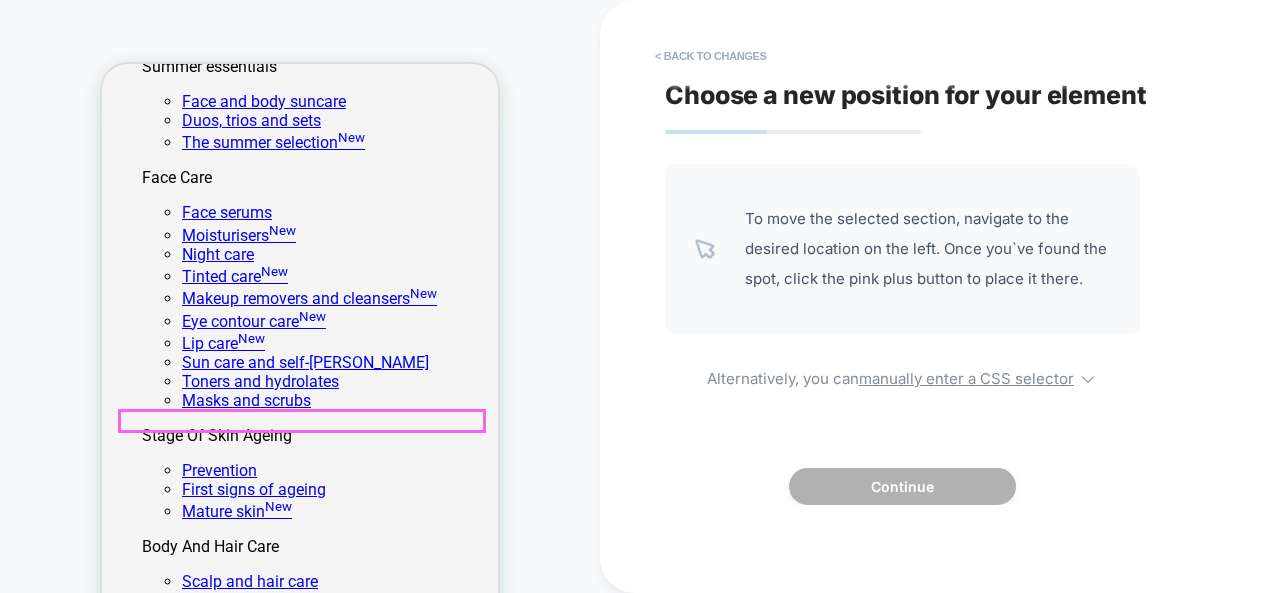 click on "3163 reviews" at bounding box center [215, 12128] 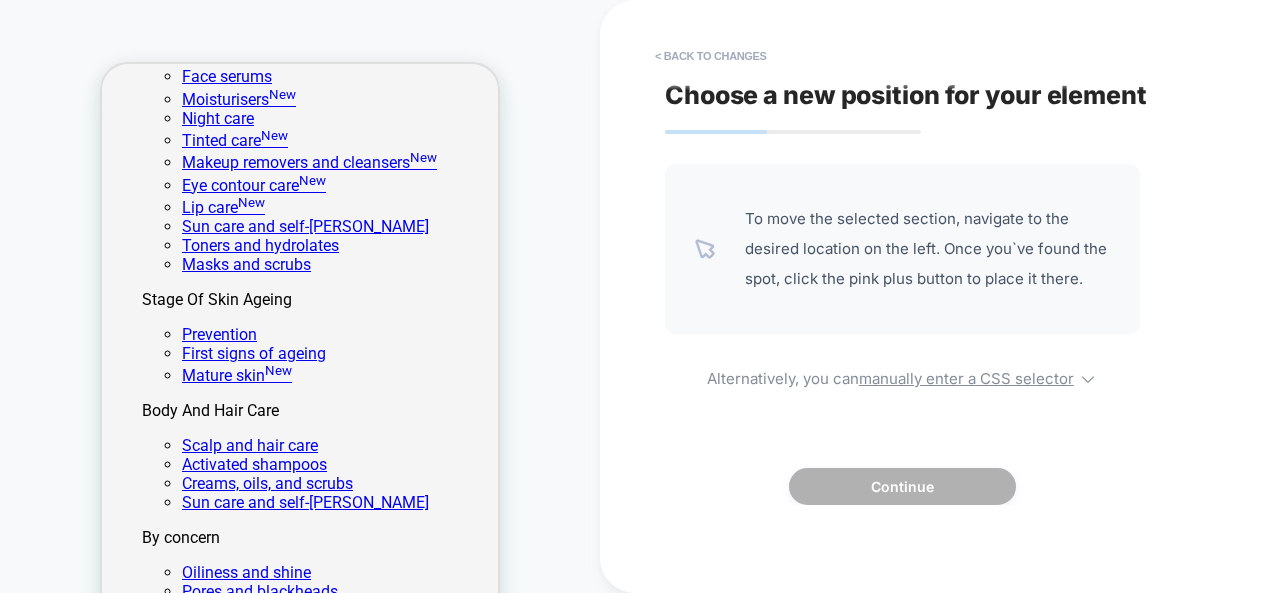 scroll, scrollTop: 560, scrollLeft: 0, axis: vertical 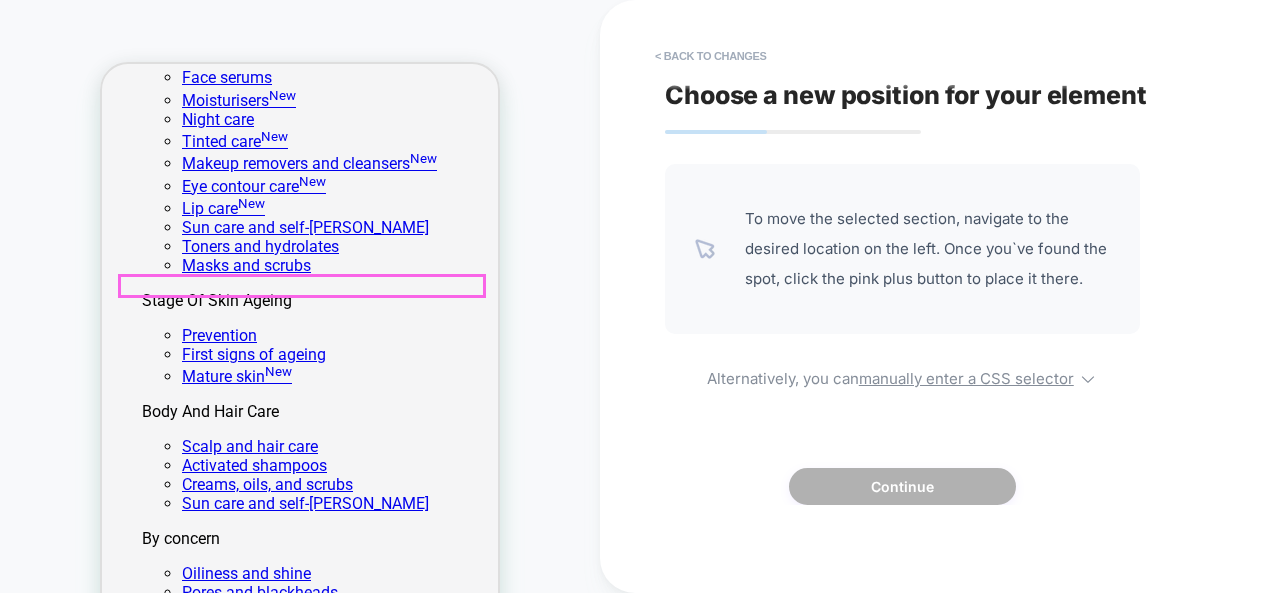 click on "3163 reviews" at bounding box center (215, 11993) 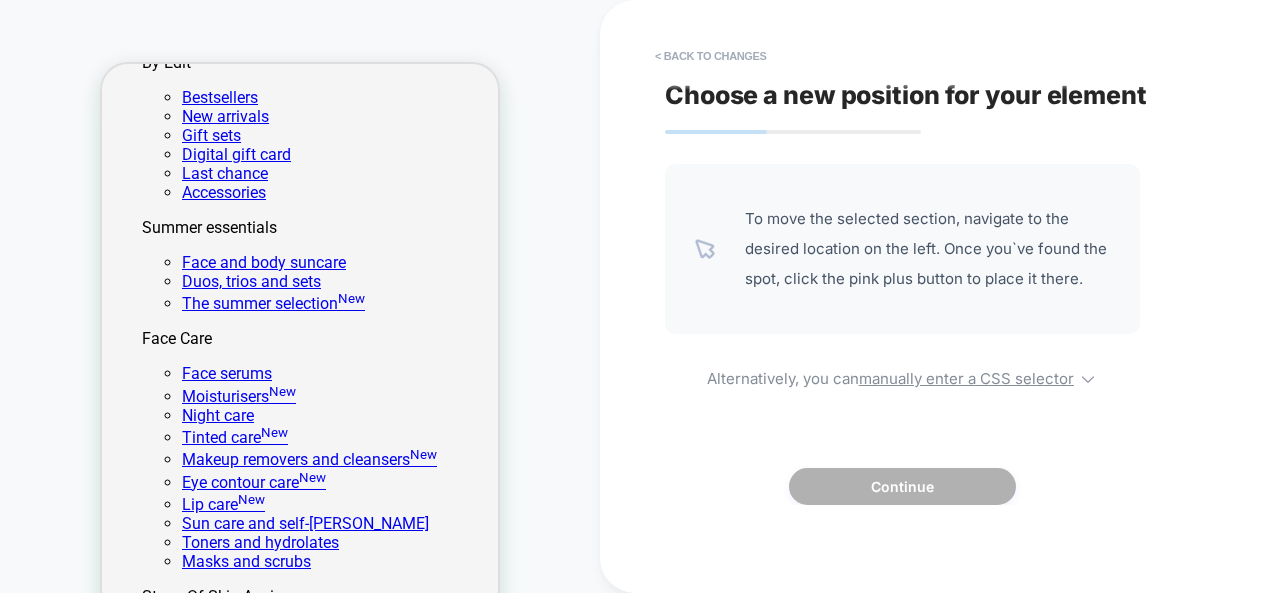 scroll, scrollTop: 0, scrollLeft: 0, axis: both 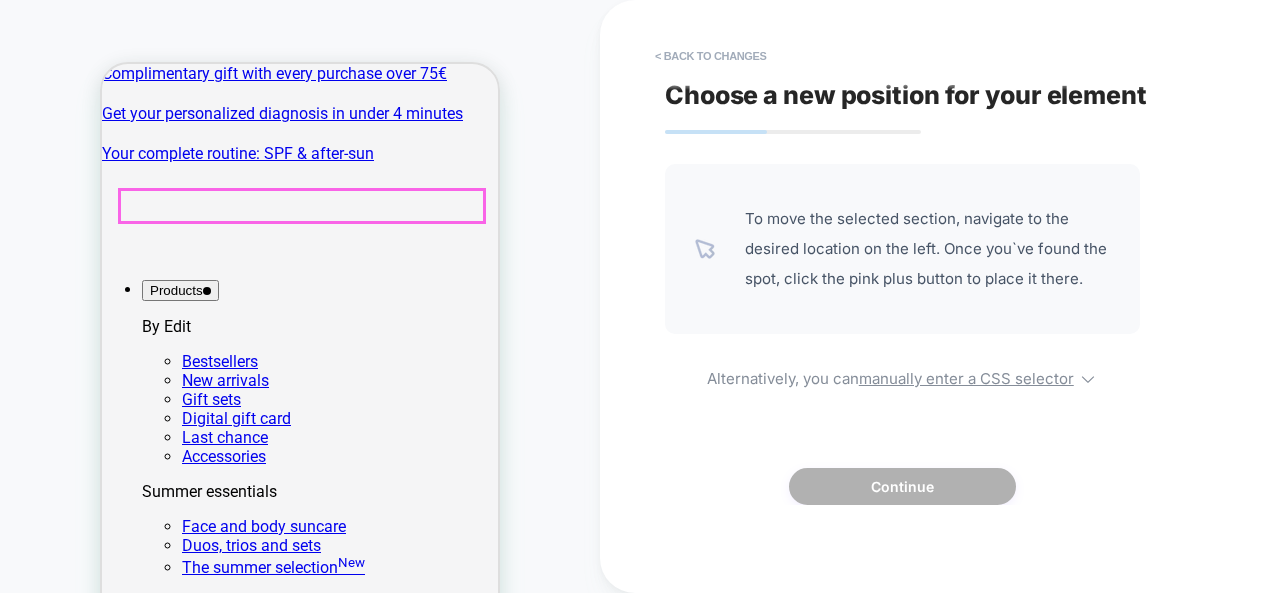 click on "Best-seller" at bounding box center [300, 2167] 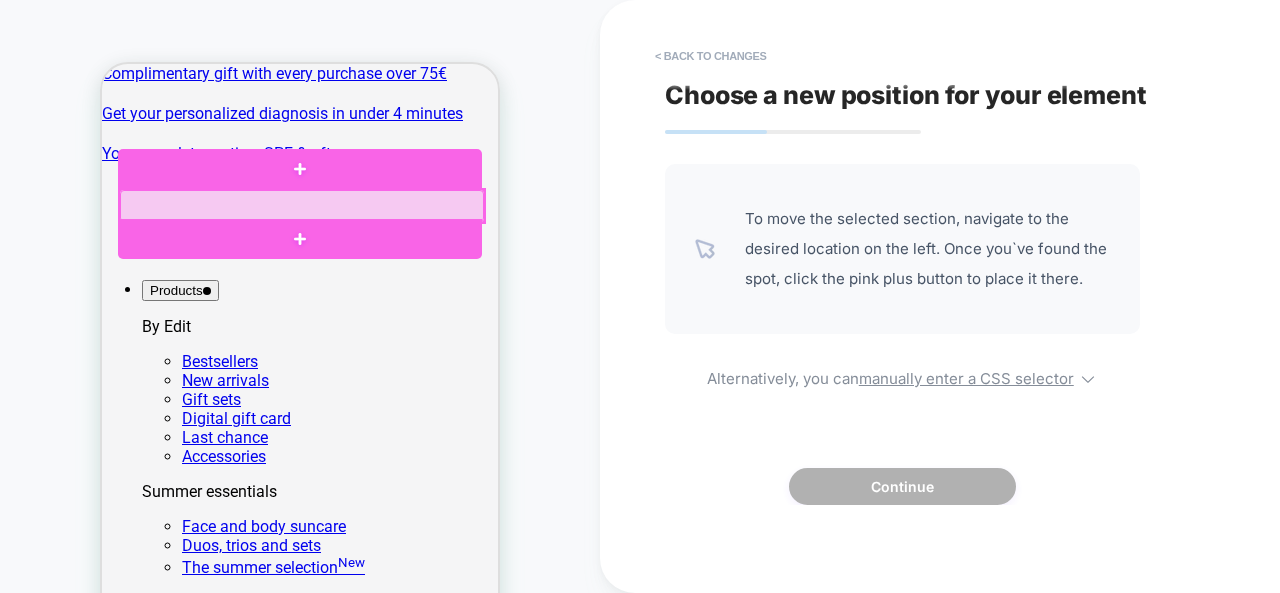 drag, startPoint x: 248, startPoint y: 205, endPoint x: 222, endPoint y: 204, distance: 26.019224 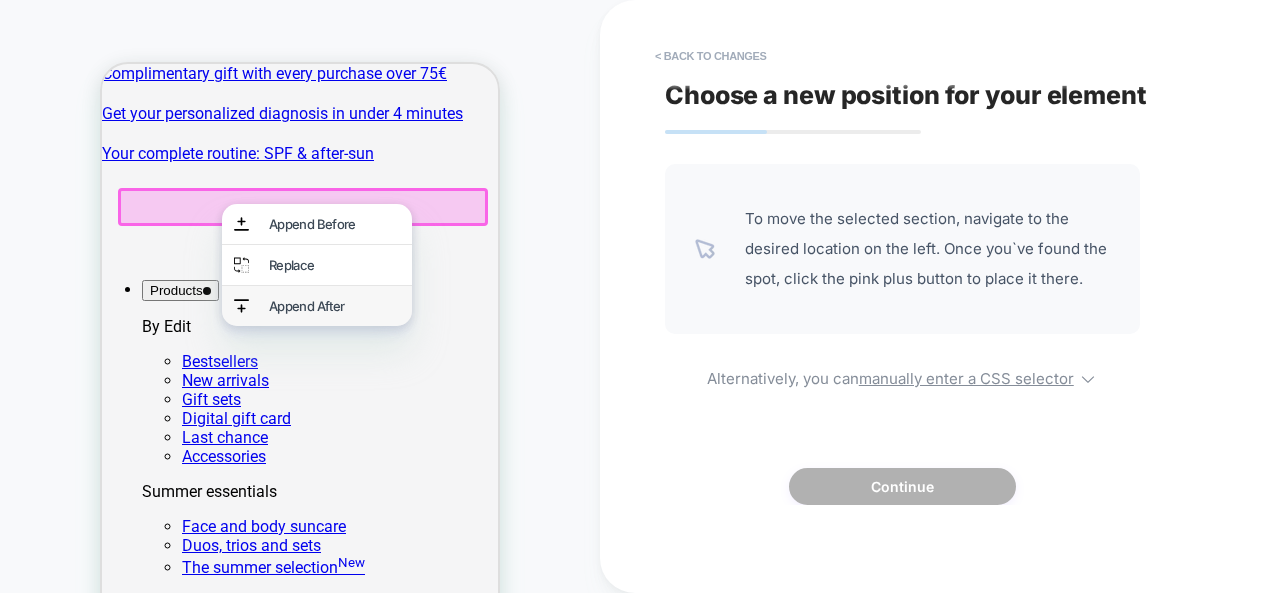 click on "Append After" at bounding box center (317, 306) 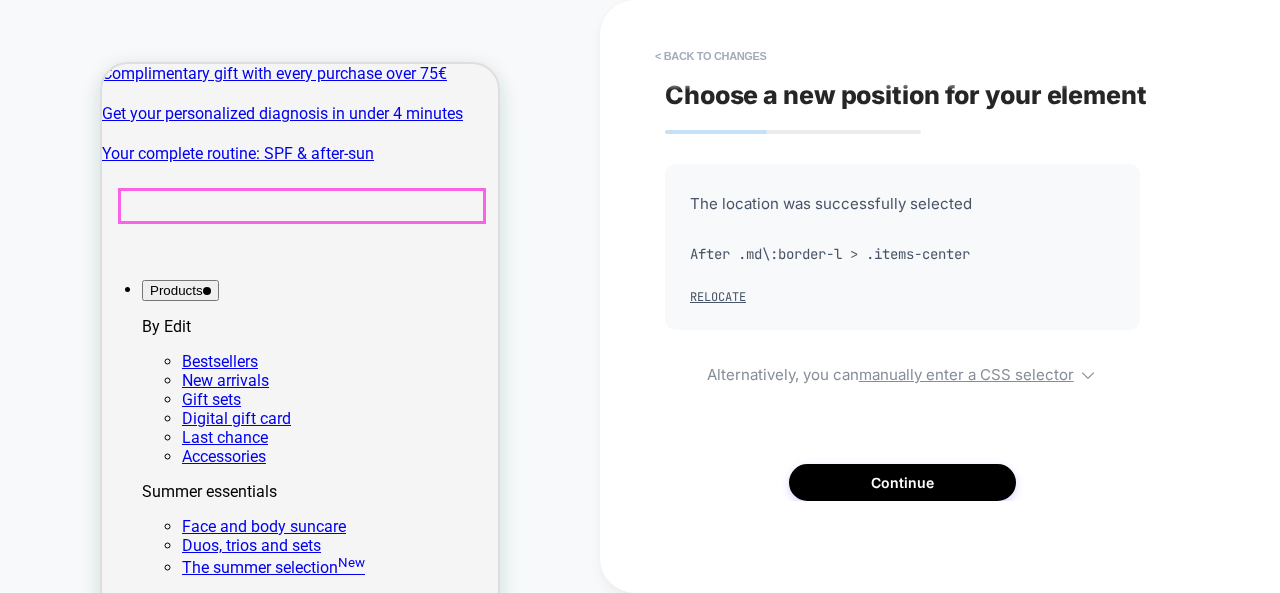 click on "Best-seller" at bounding box center (300, 2167) 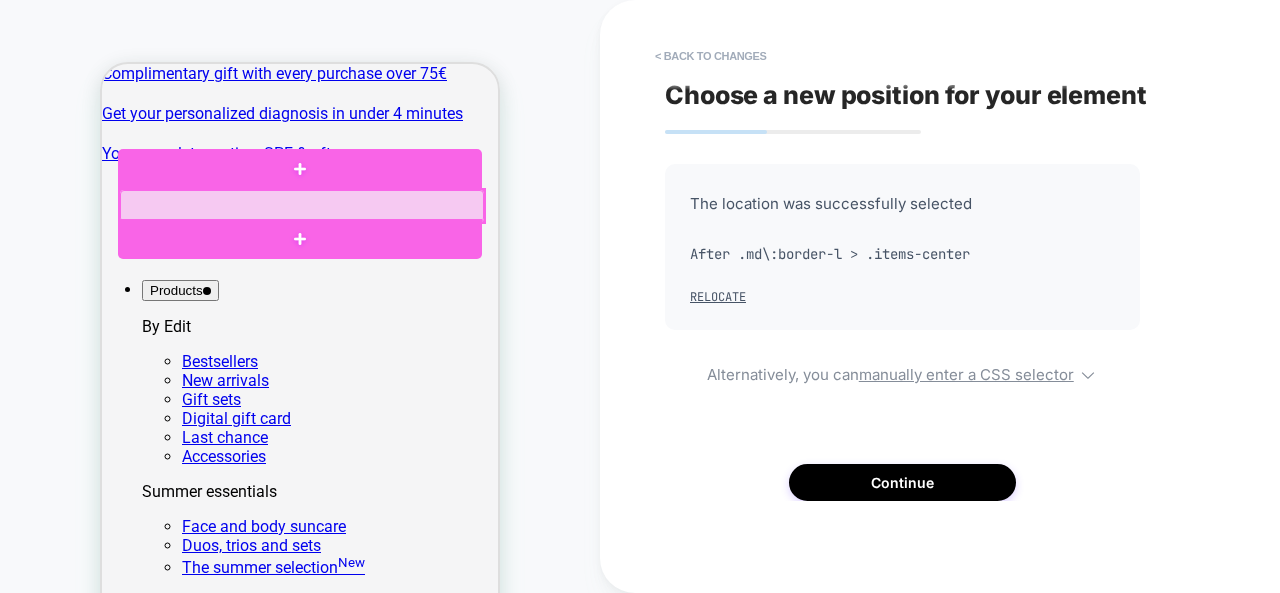 click at bounding box center [302, 206] 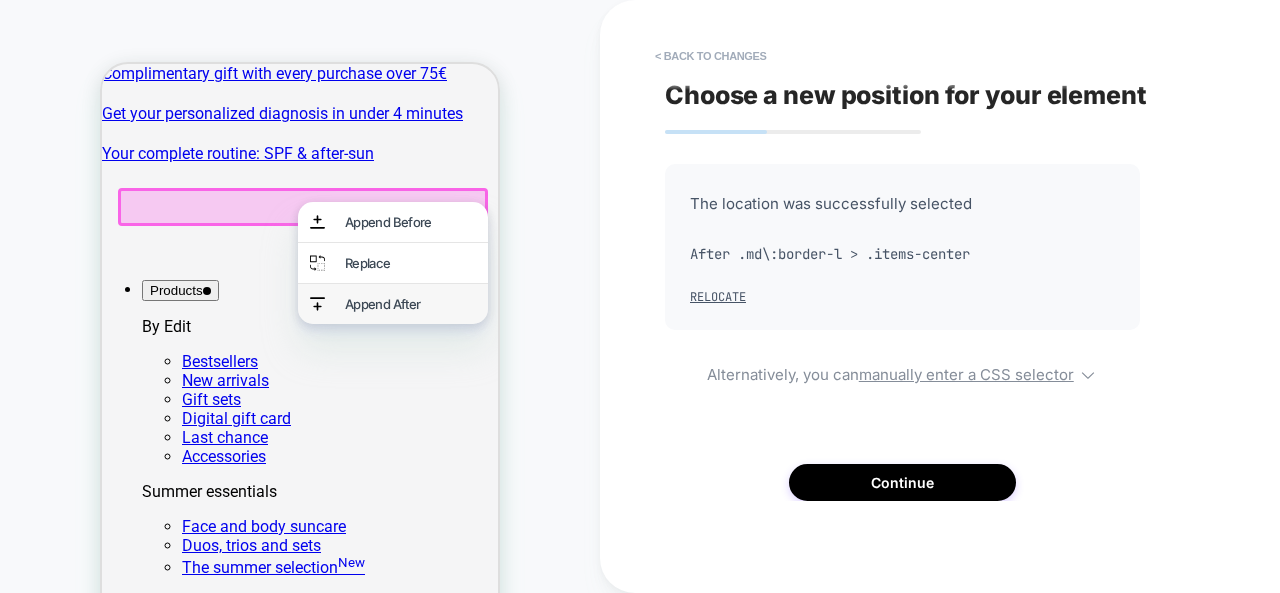 click on "Append After" at bounding box center [410, 304] 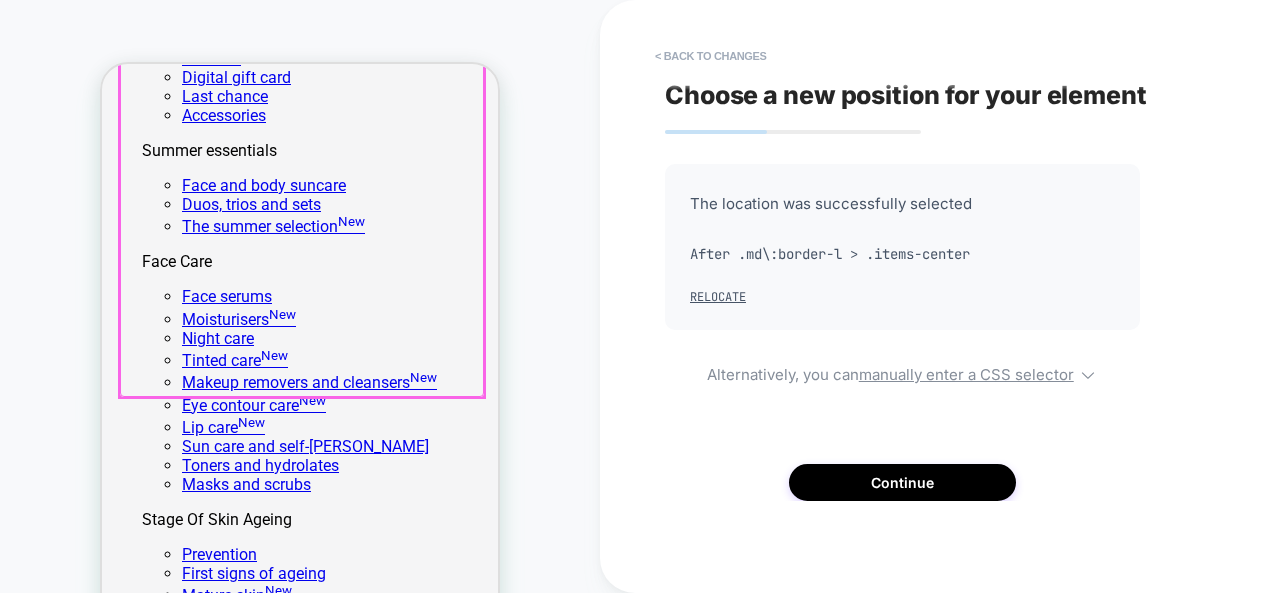 scroll, scrollTop: 345, scrollLeft: 0, axis: vertical 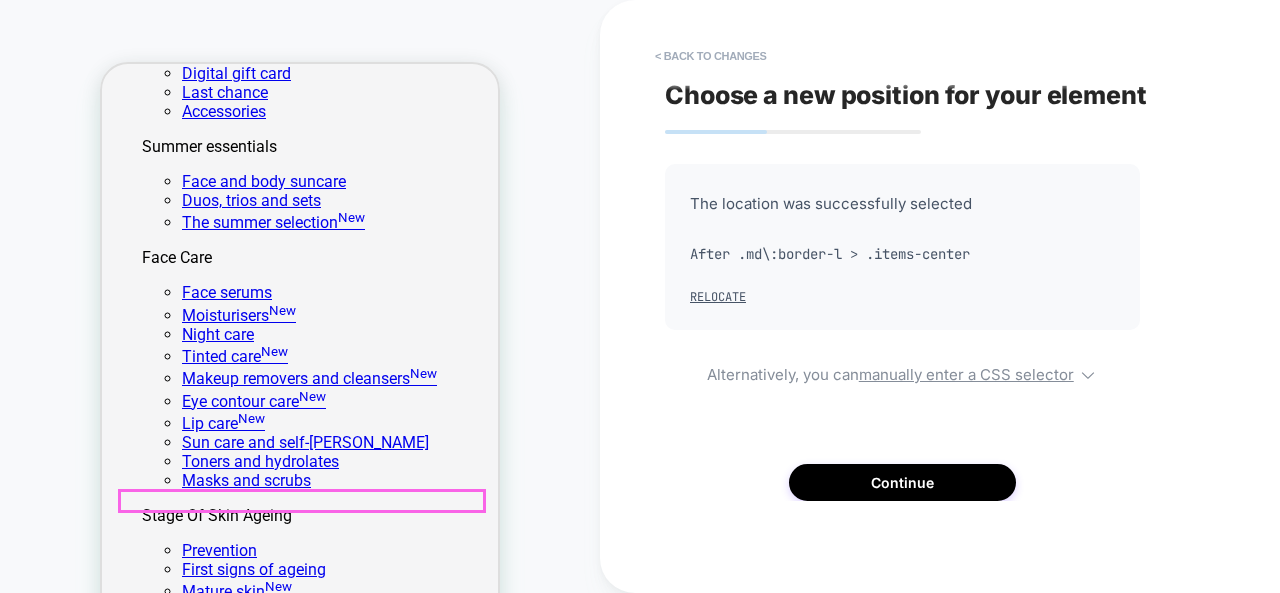click on "3163 reviews" at bounding box center [182, 12208] 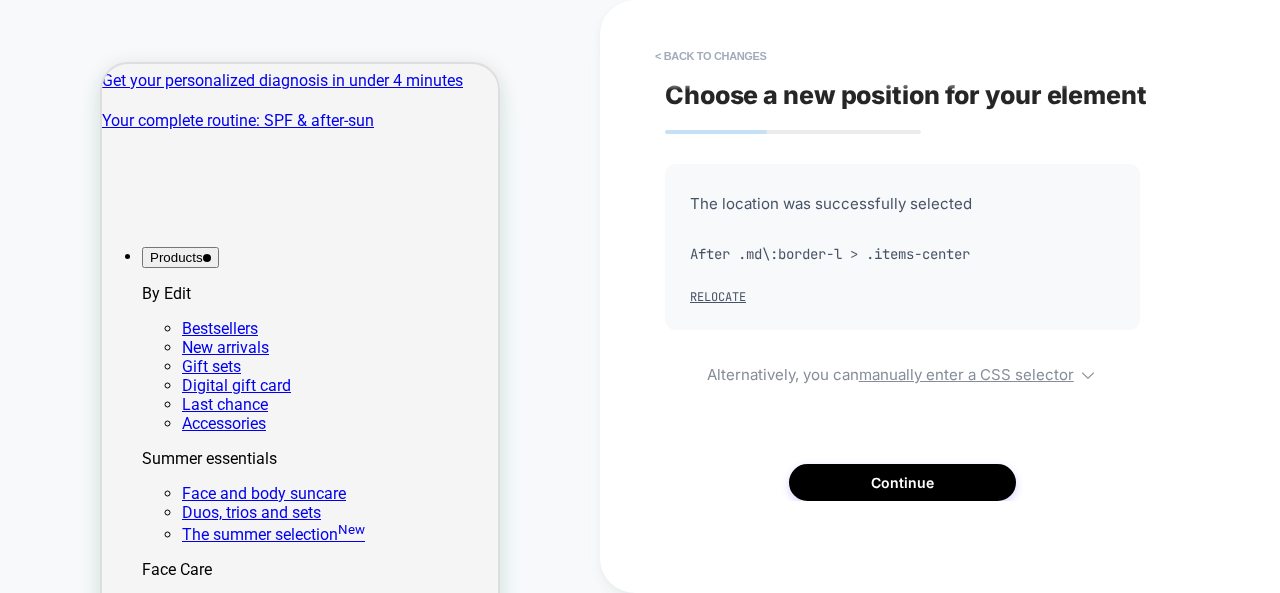 scroll, scrollTop: 0, scrollLeft: 0, axis: both 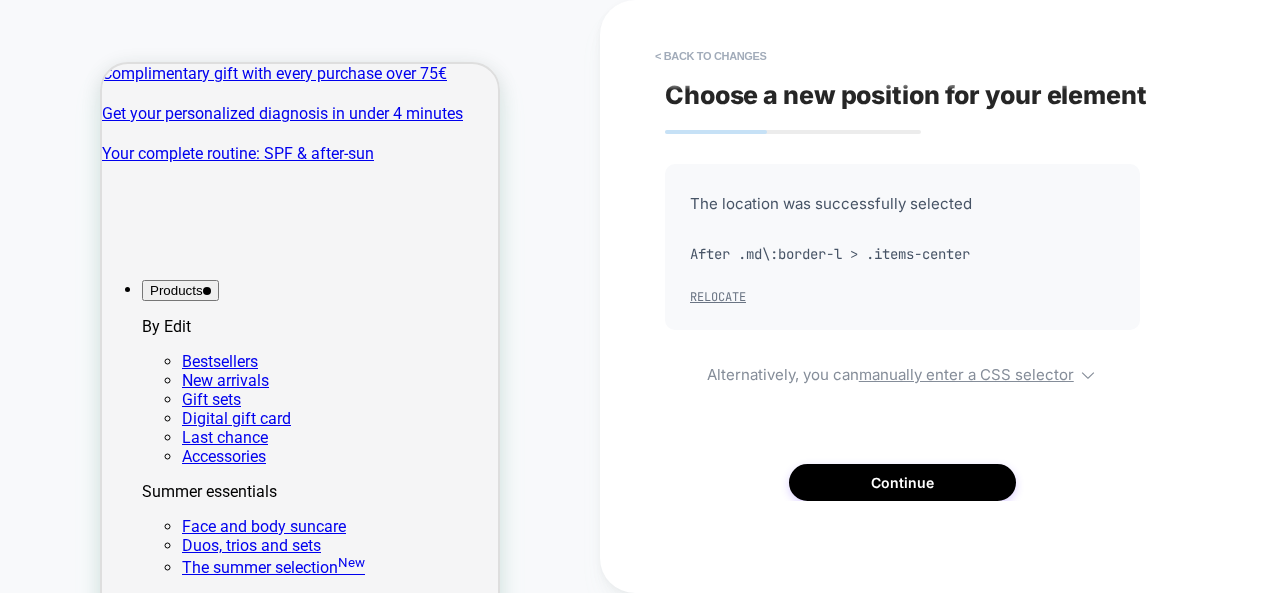 click on "Relocate" at bounding box center [718, 297] 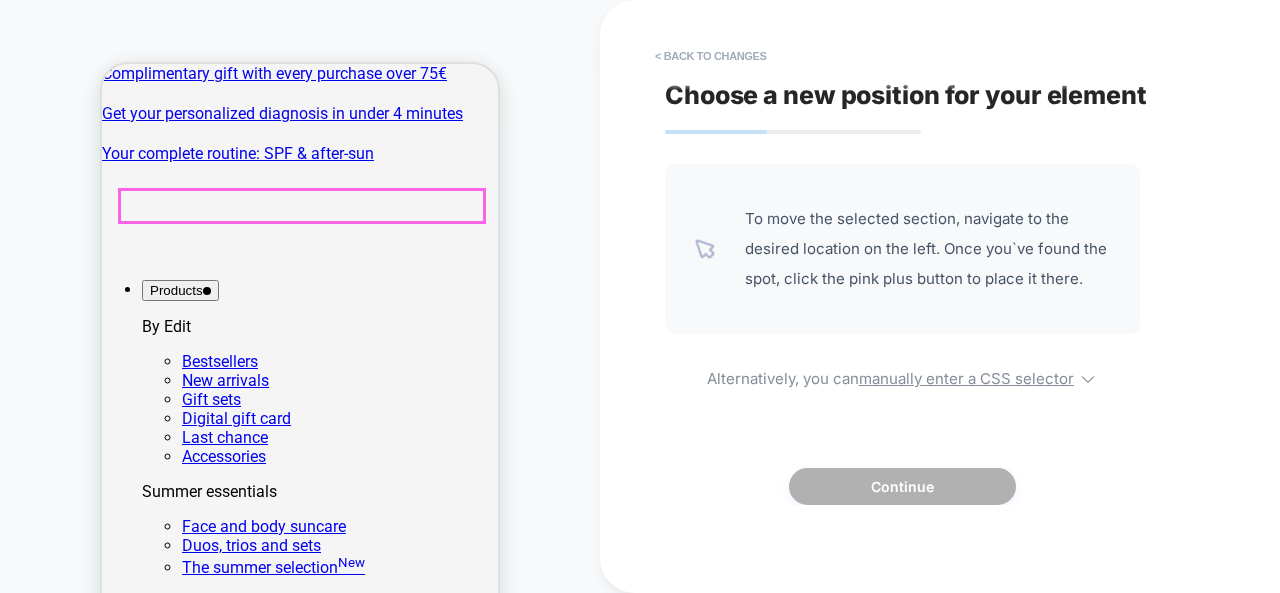 click on "Best-seller" at bounding box center (300, 2167) 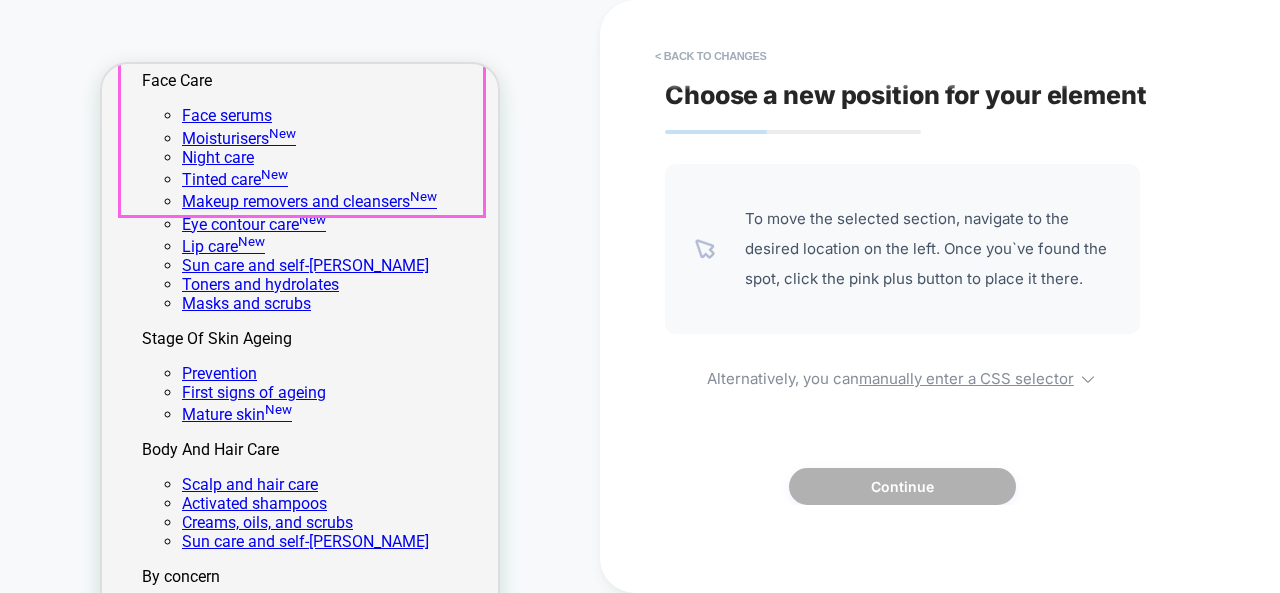 scroll, scrollTop: 534, scrollLeft: 0, axis: vertical 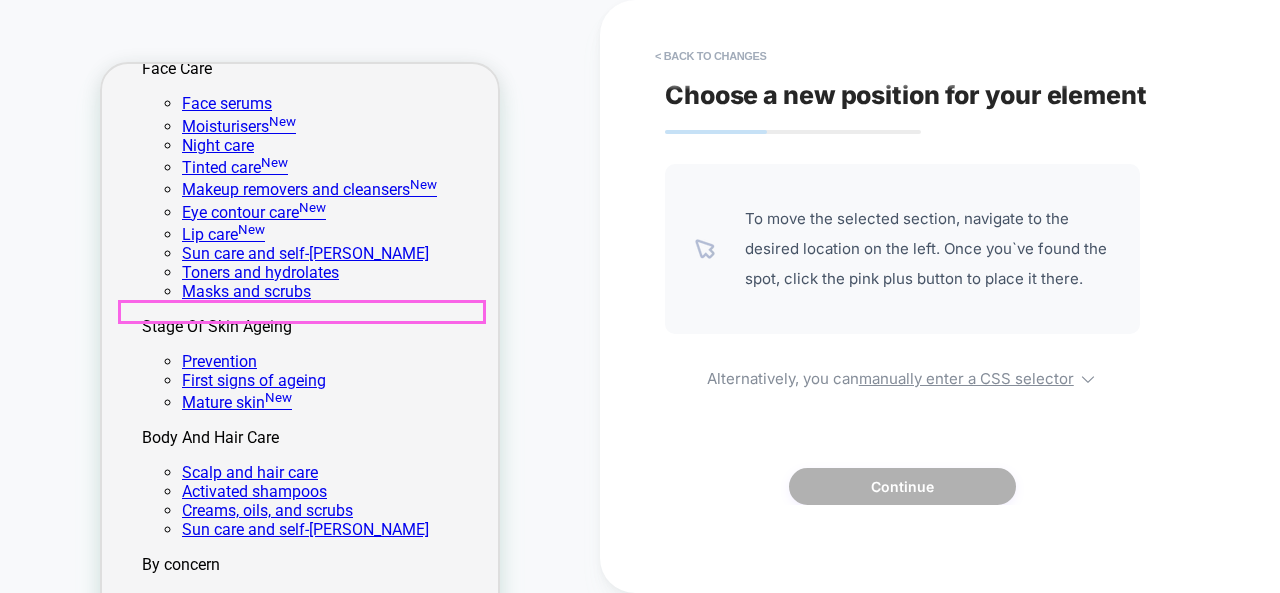 click on "3163 reviews" at bounding box center [182, 12019] 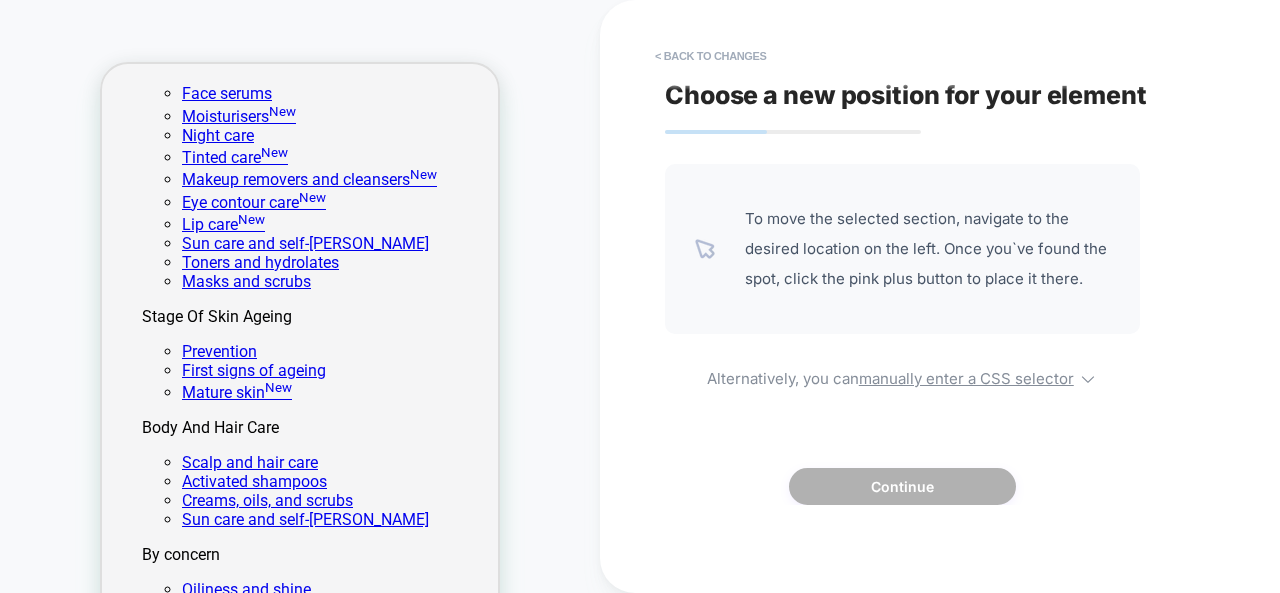 scroll, scrollTop: 543, scrollLeft: 0, axis: vertical 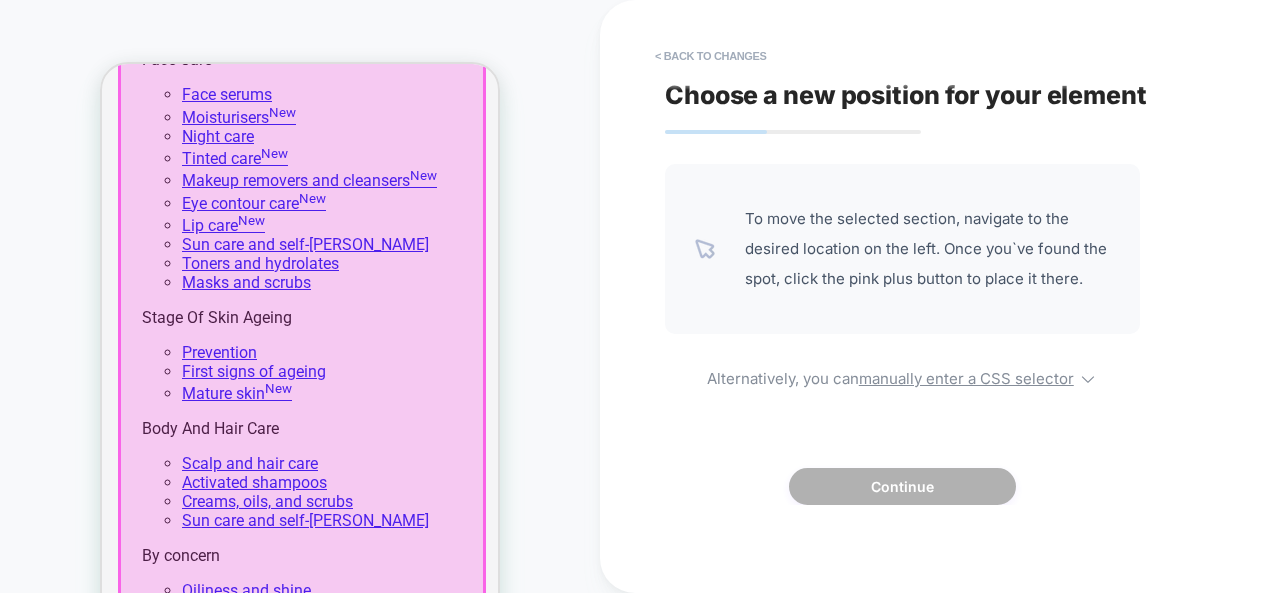 click at bounding box center (302, 170) 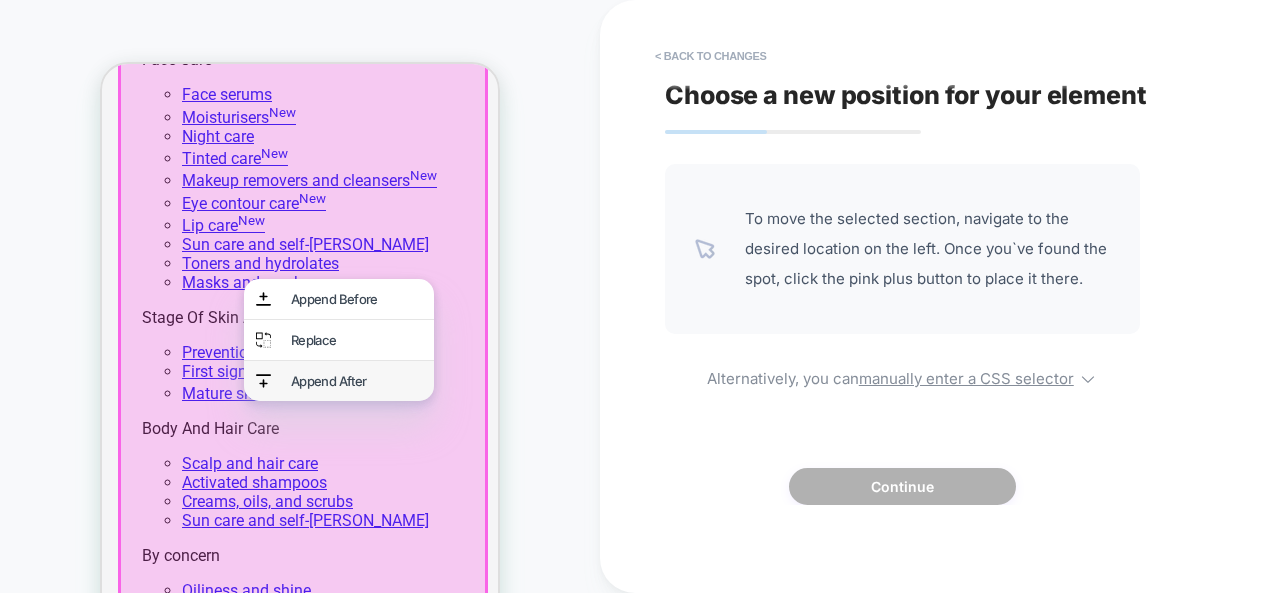click on "Append After" at bounding box center [356, 381] 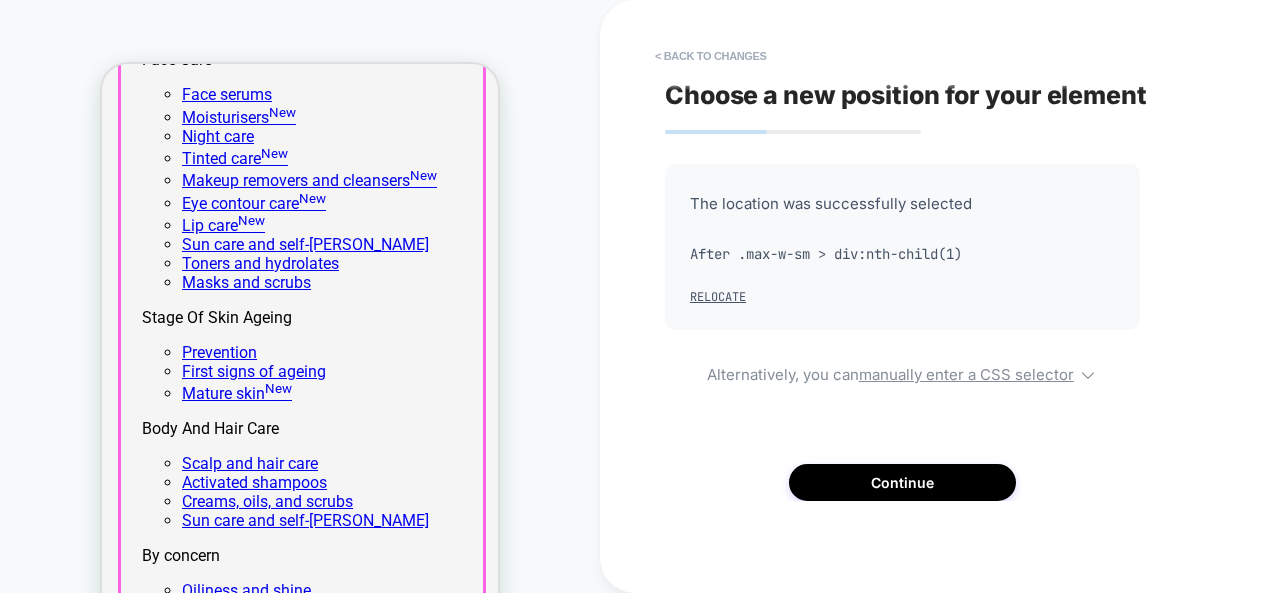 scroll, scrollTop: 43, scrollLeft: 0, axis: vertical 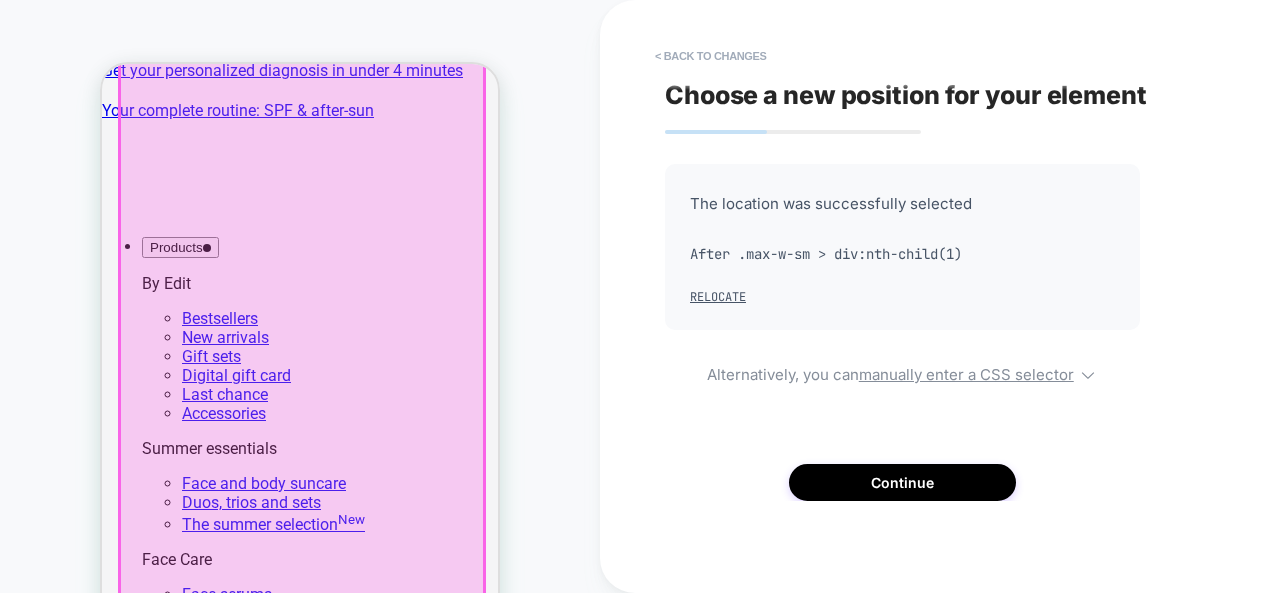 click at bounding box center [302, 170] 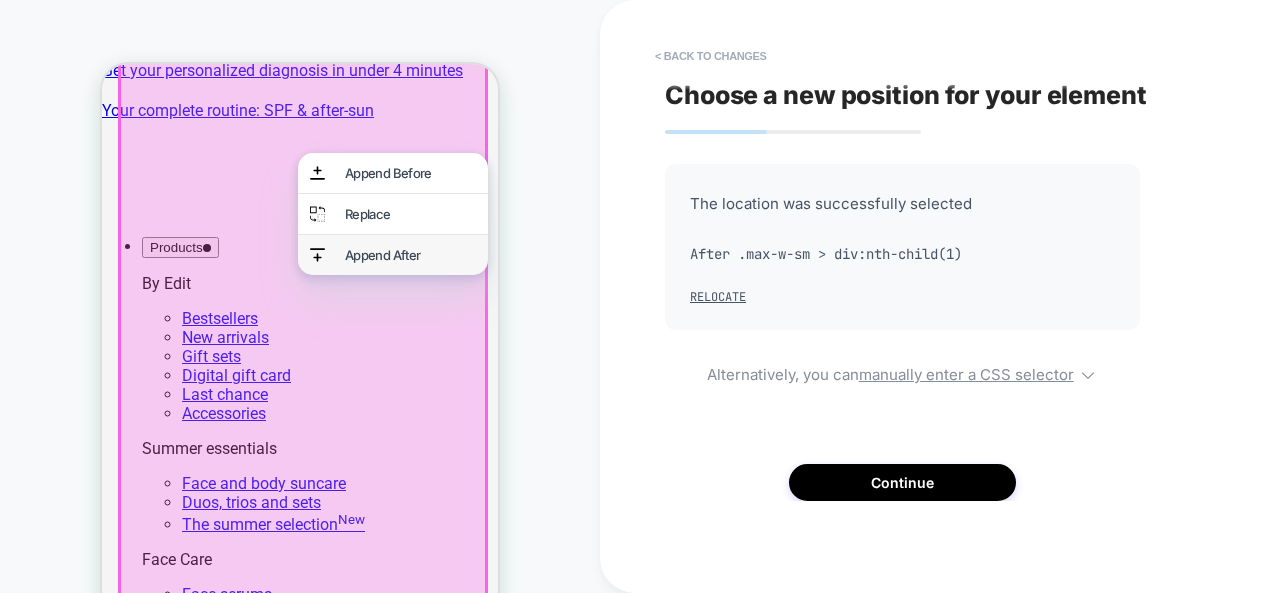 click on "Append After" at bounding box center [410, 255] 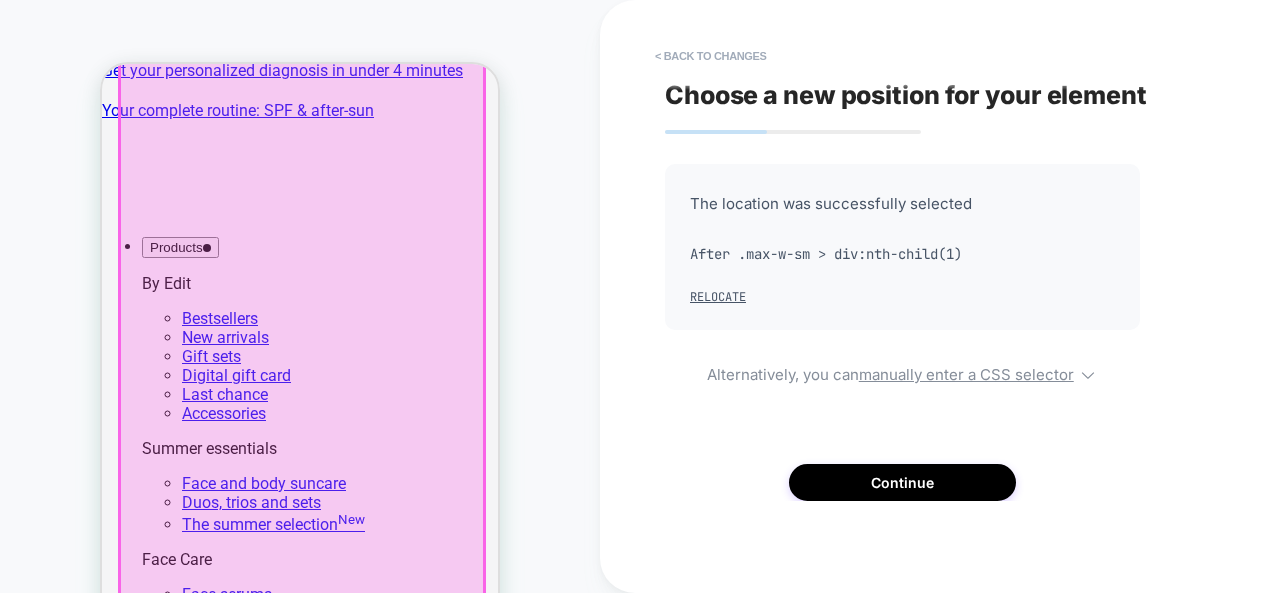 click at bounding box center (302, 170) 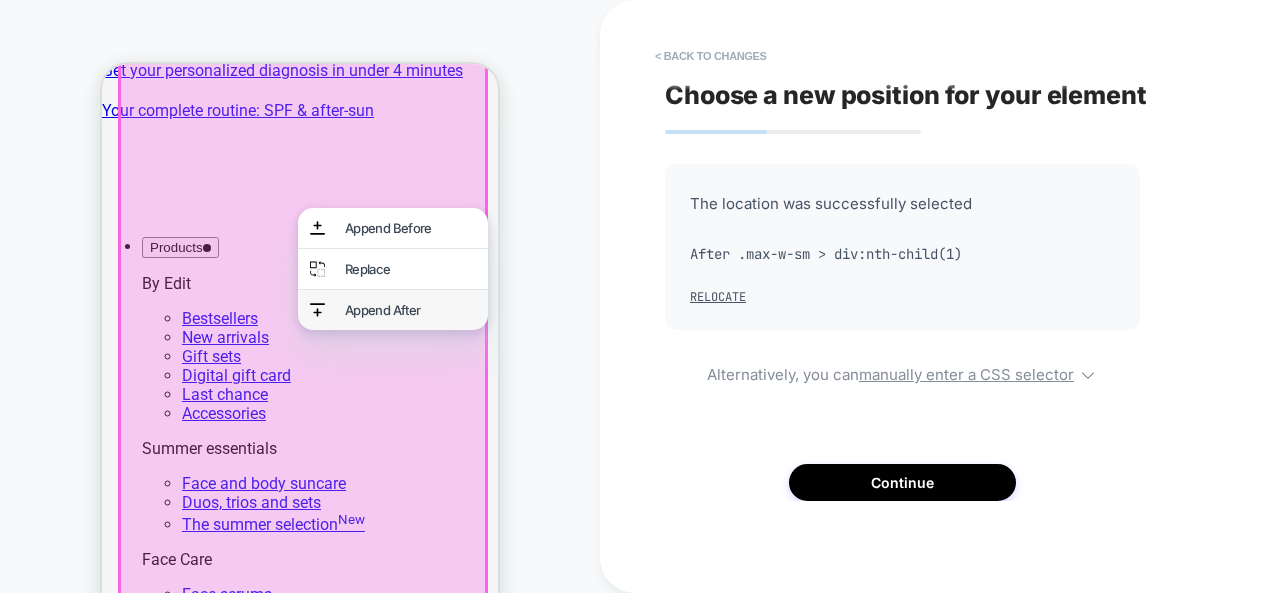 click on "Append After" at bounding box center [410, 310] 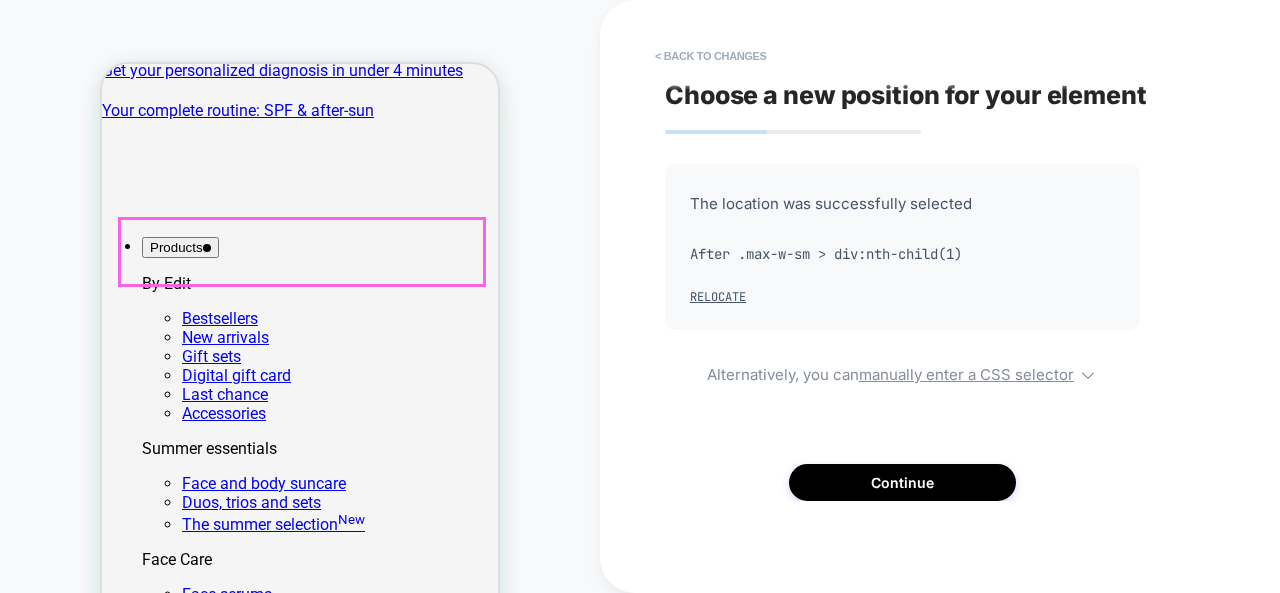 click on "L32 - Radiance Serum
with 11% Vitamin C" at bounding box center [300, 2203] 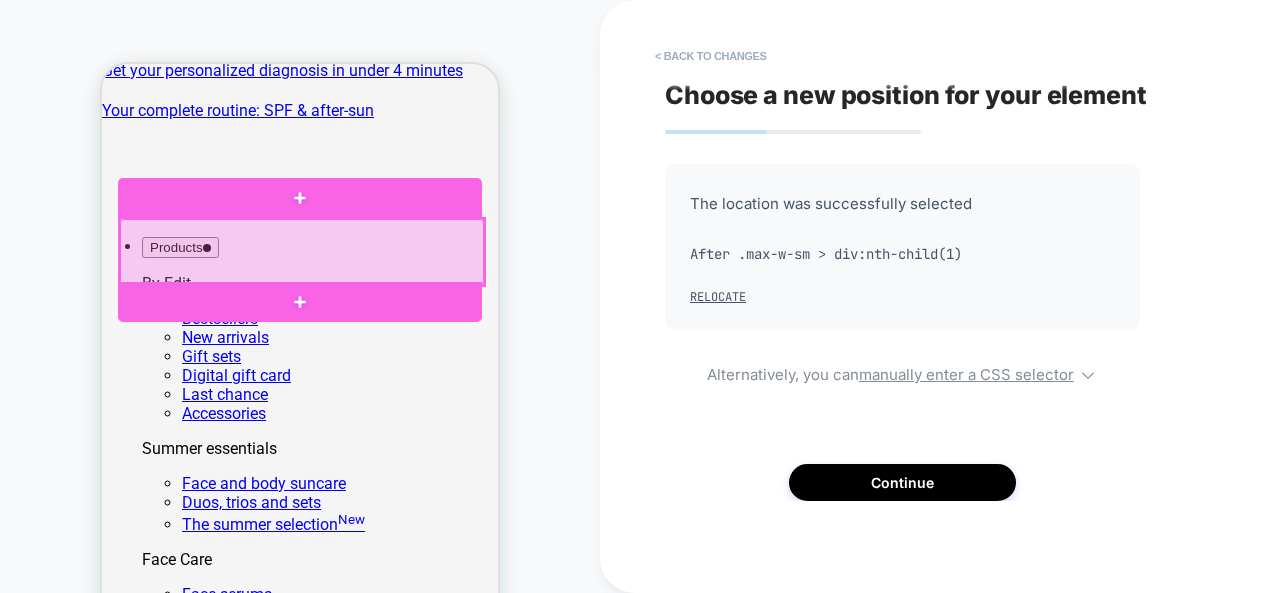 click at bounding box center [302, 252] 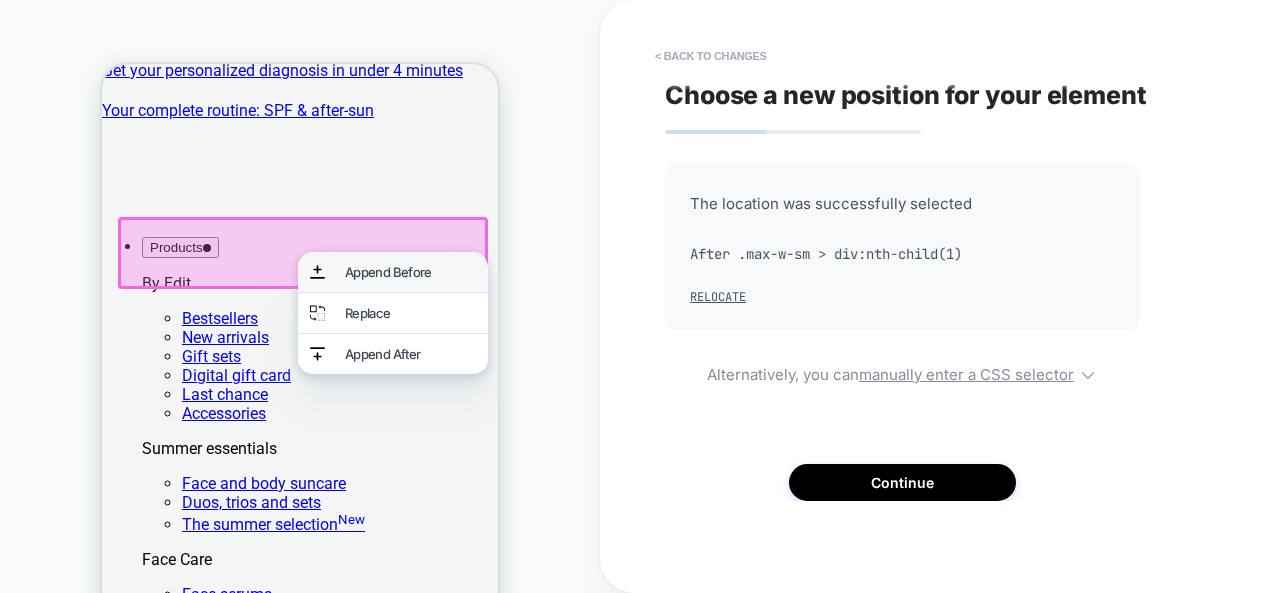click on "Append Before" at bounding box center [410, 272] 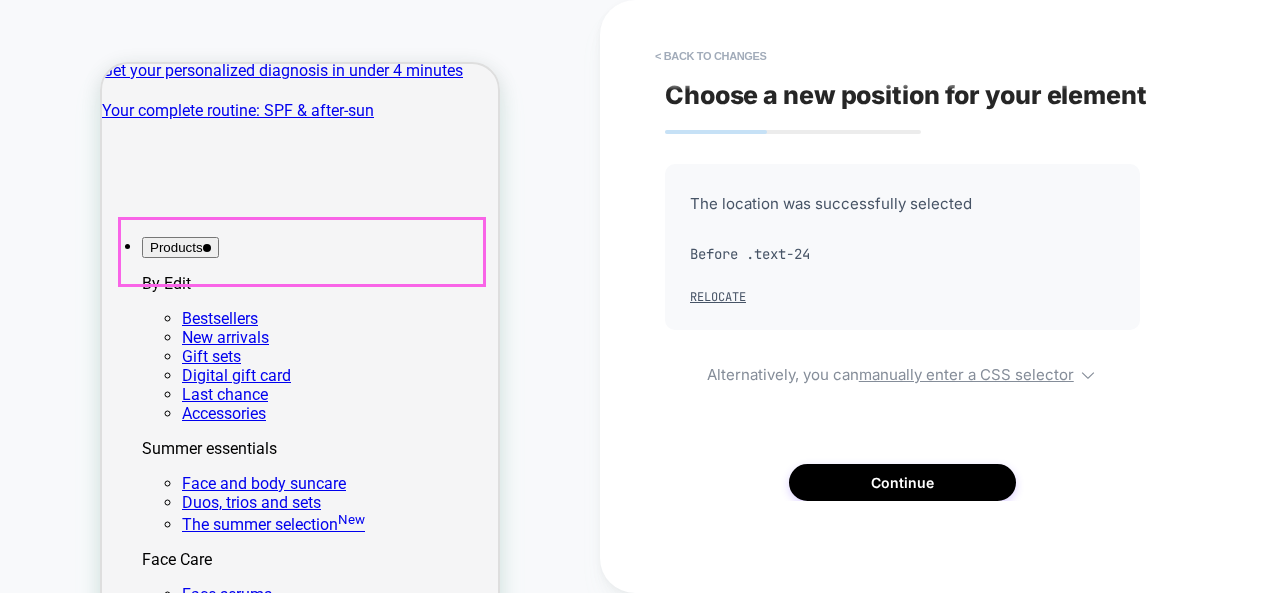 scroll, scrollTop: 543, scrollLeft: 0, axis: vertical 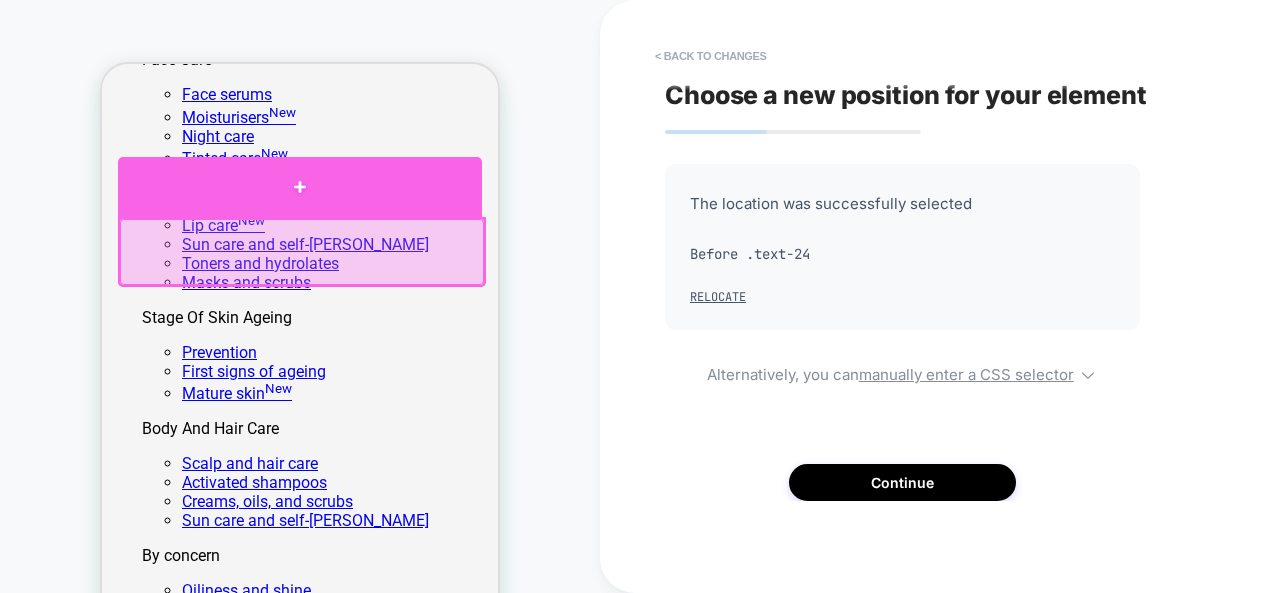 drag, startPoint x: 352, startPoint y: 263, endPoint x: 359, endPoint y: 187, distance: 76.321686 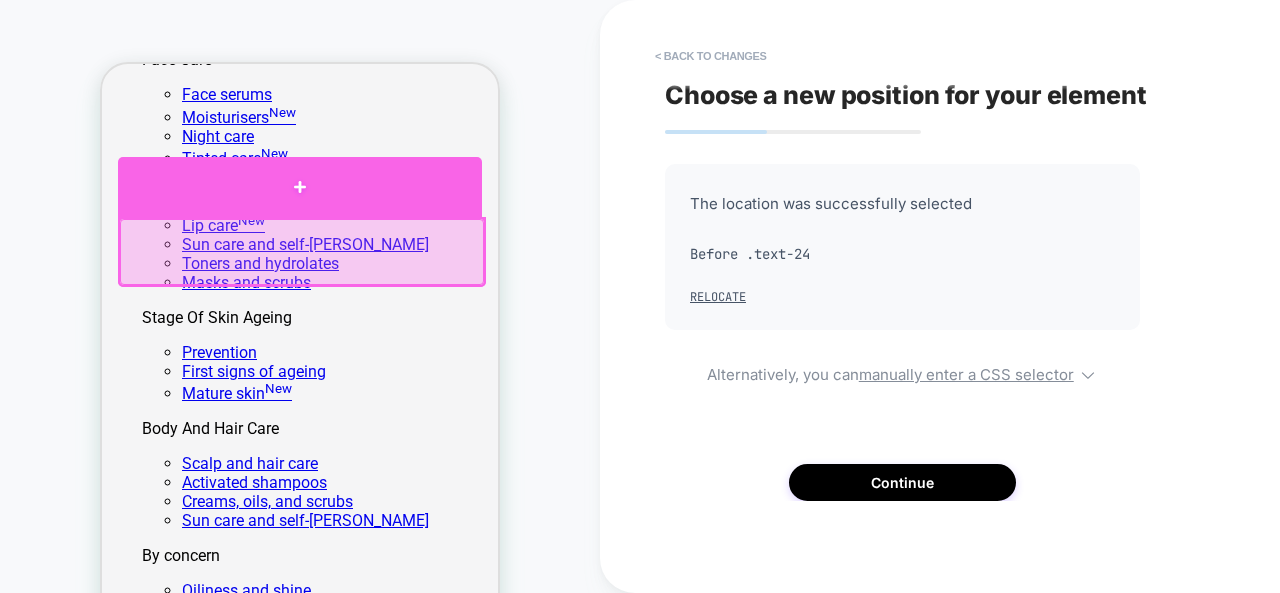 click at bounding box center (300, 187) 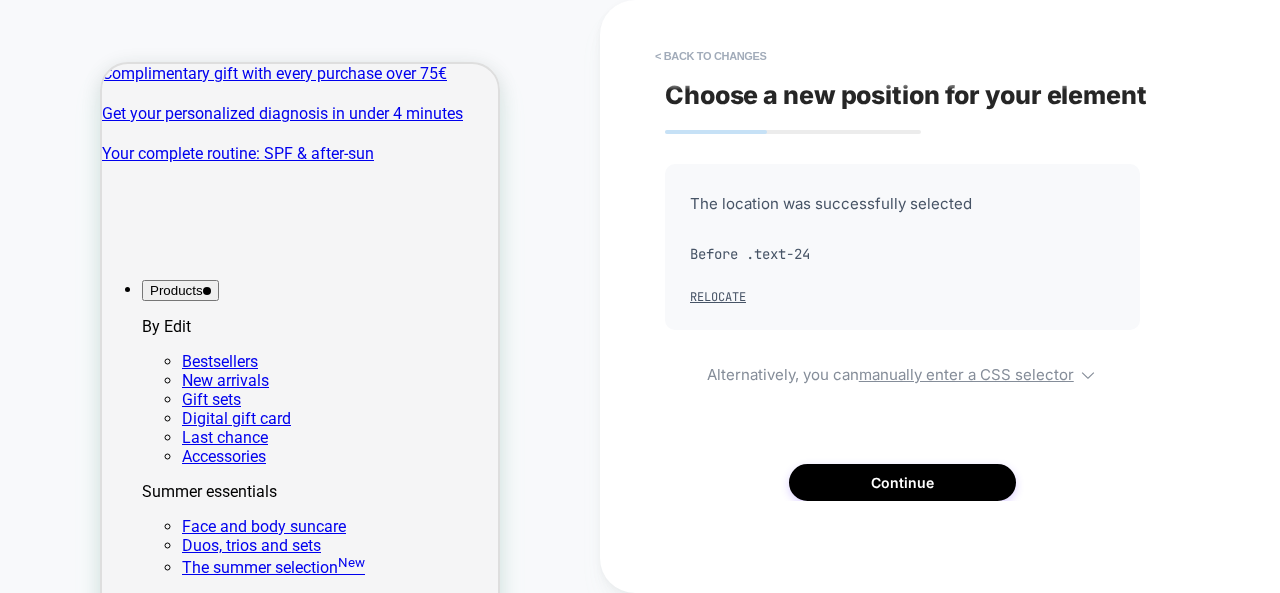 scroll, scrollTop: 2, scrollLeft: 0, axis: vertical 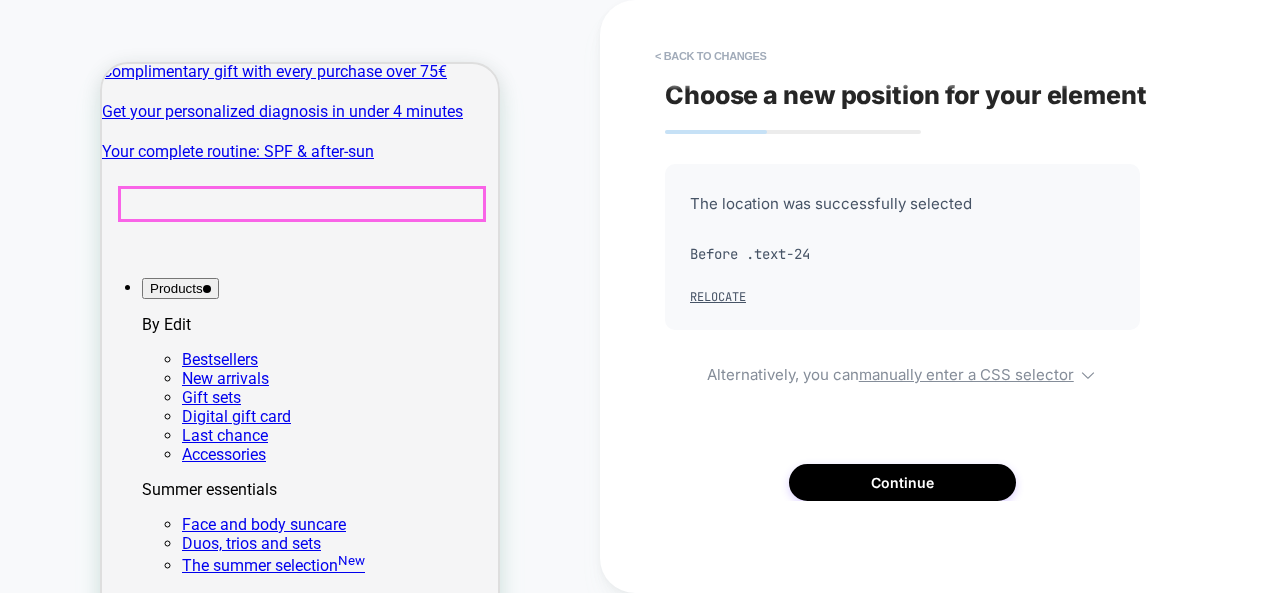 click on "Best-seller" at bounding box center [300, 2165] 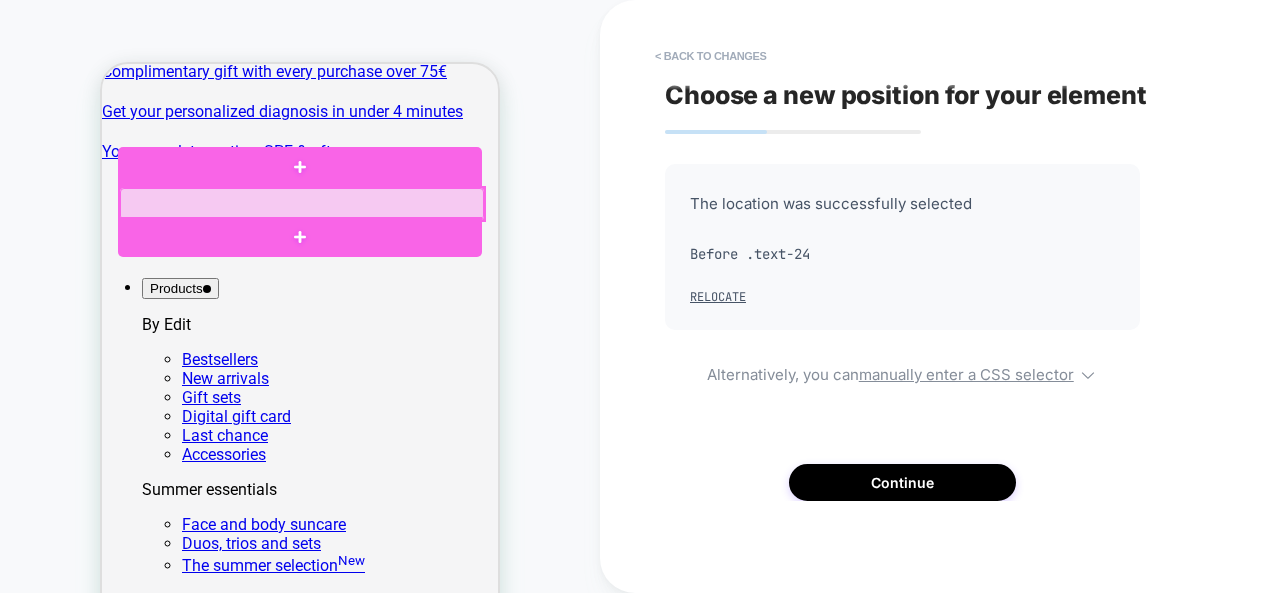 click at bounding box center (302, 204) 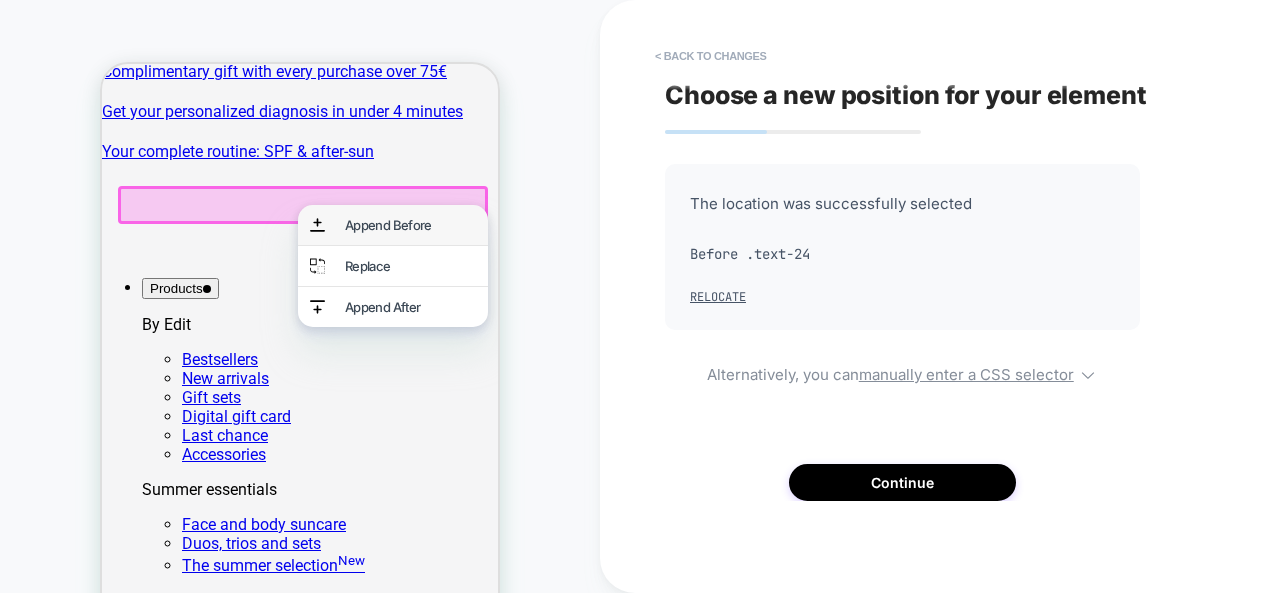 click on "Append Before" at bounding box center [410, 225] 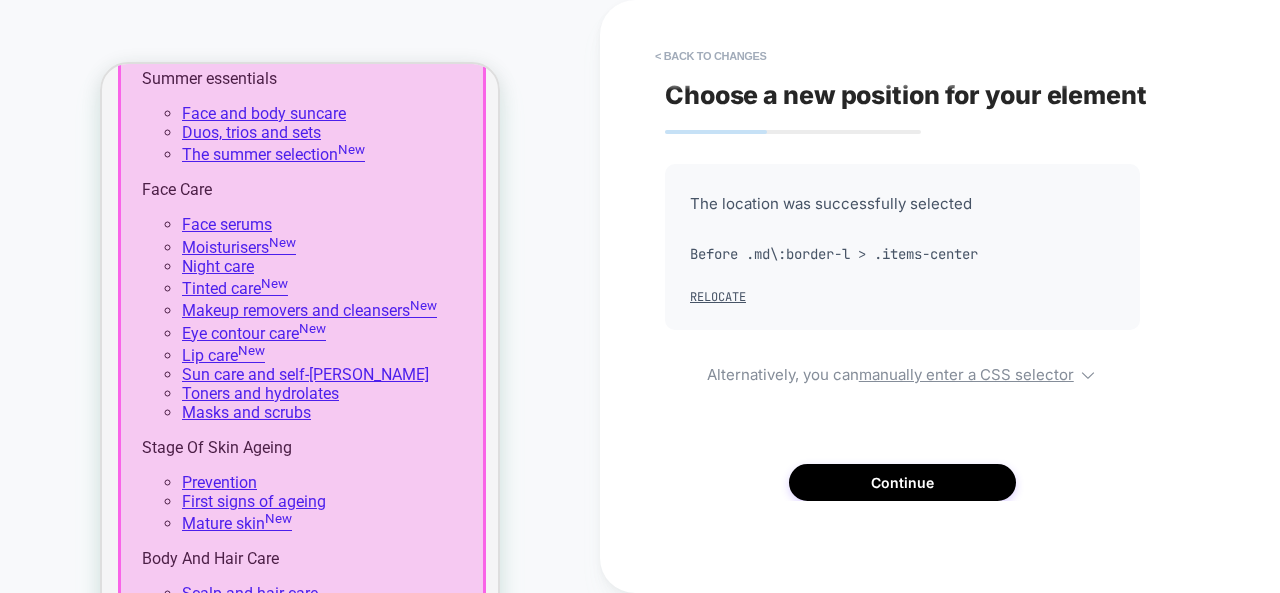 scroll, scrollTop: 416, scrollLeft: 0, axis: vertical 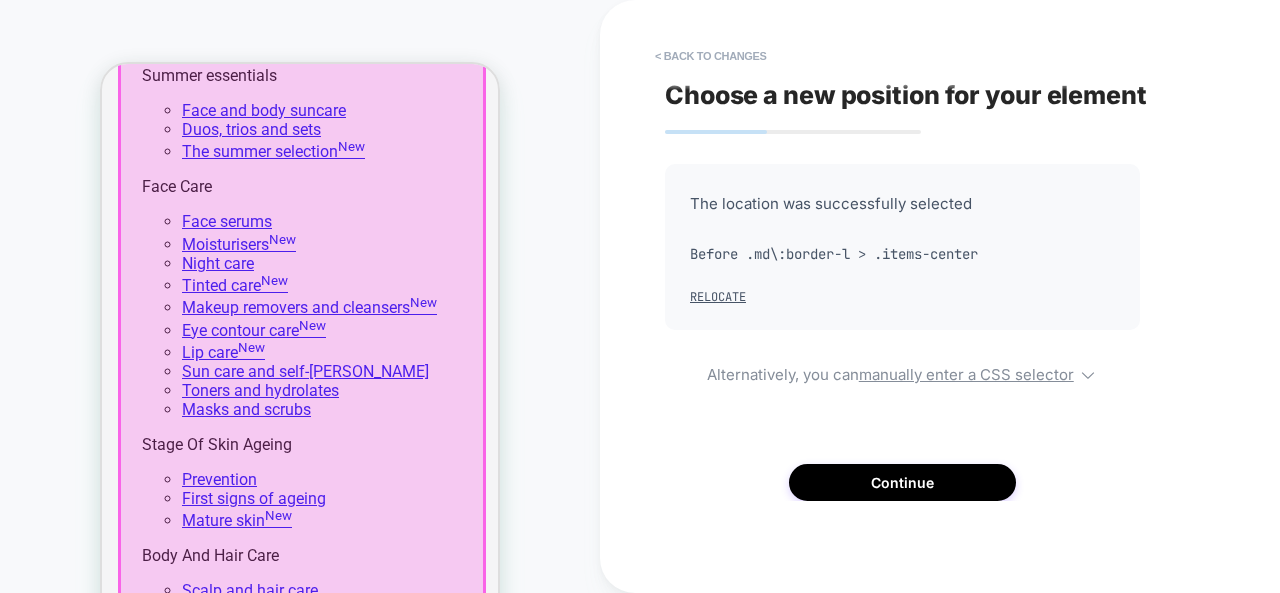 click at bounding box center [302, 350] 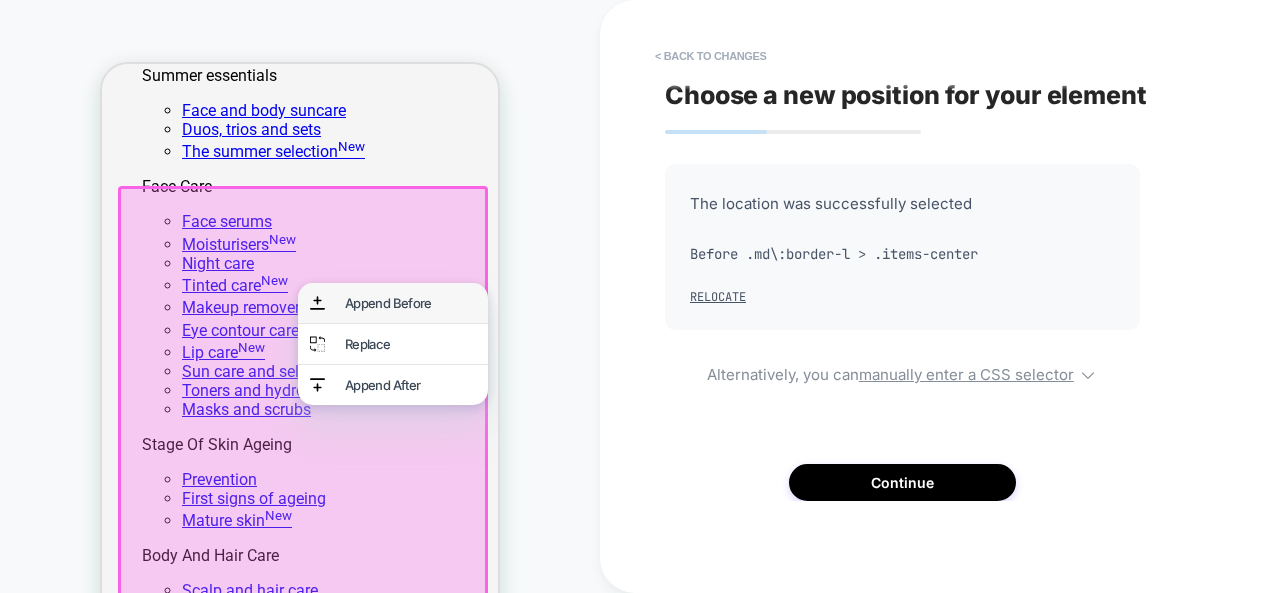 click on "Append Before" at bounding box center (410, 303) 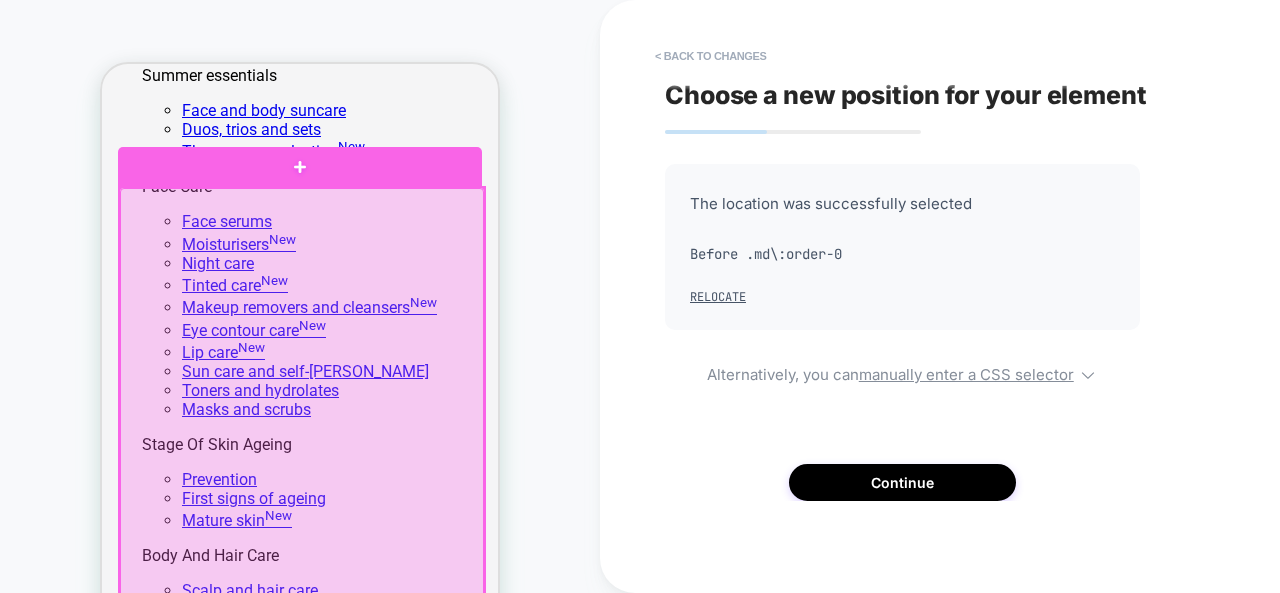 click at bounding box center [302, 521] 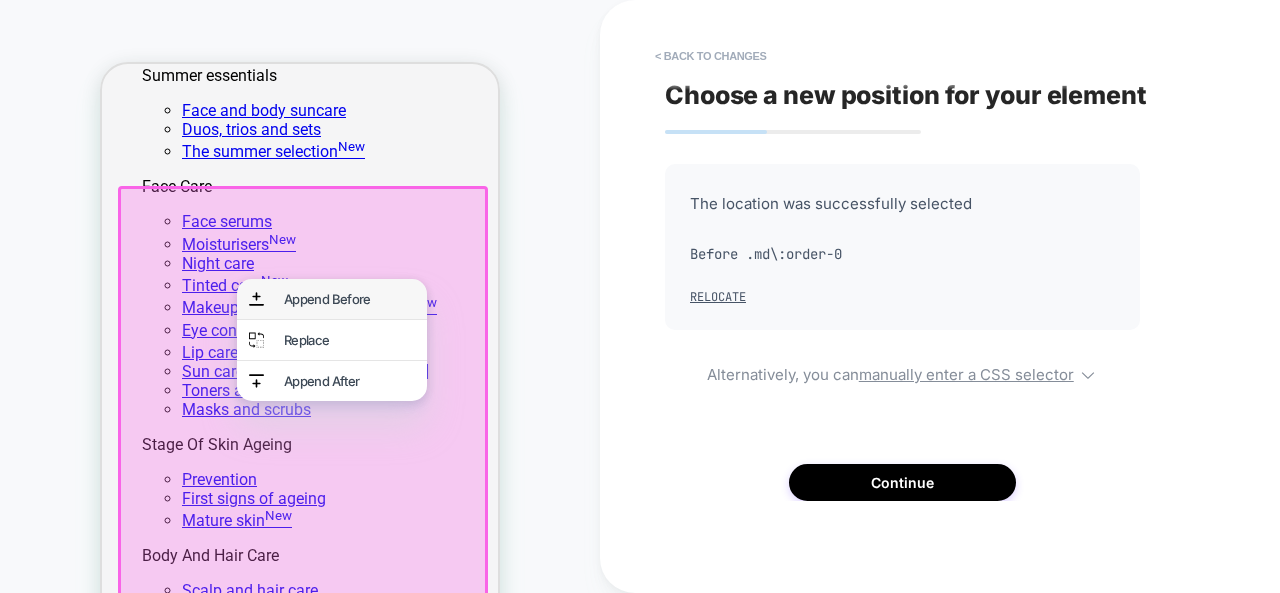 click on "Append Before" at bounding box center [332, 299] 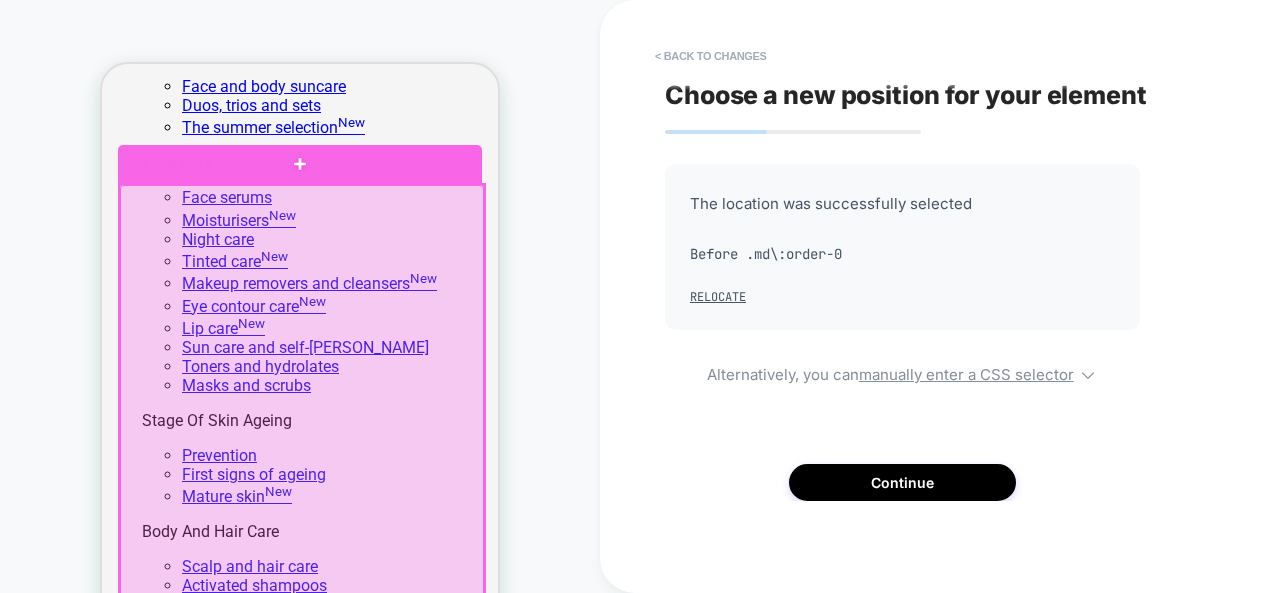 scroll, scrollTop: 454, scrollLeft: 0, axis: vertical 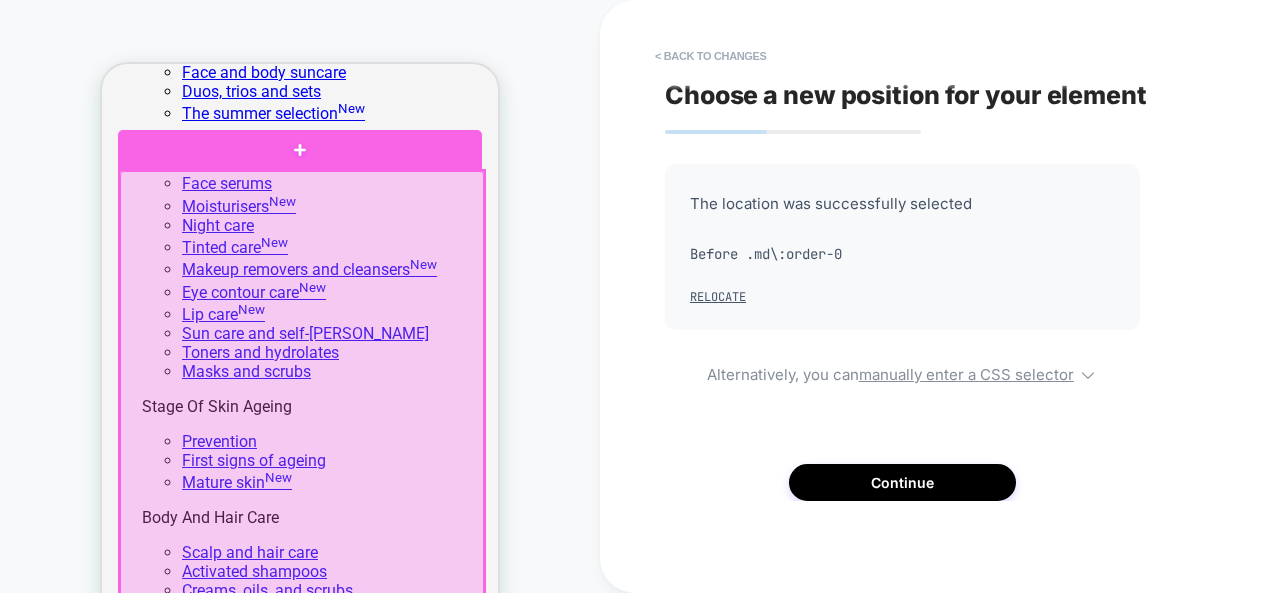 click at bounding box center (302, 504) 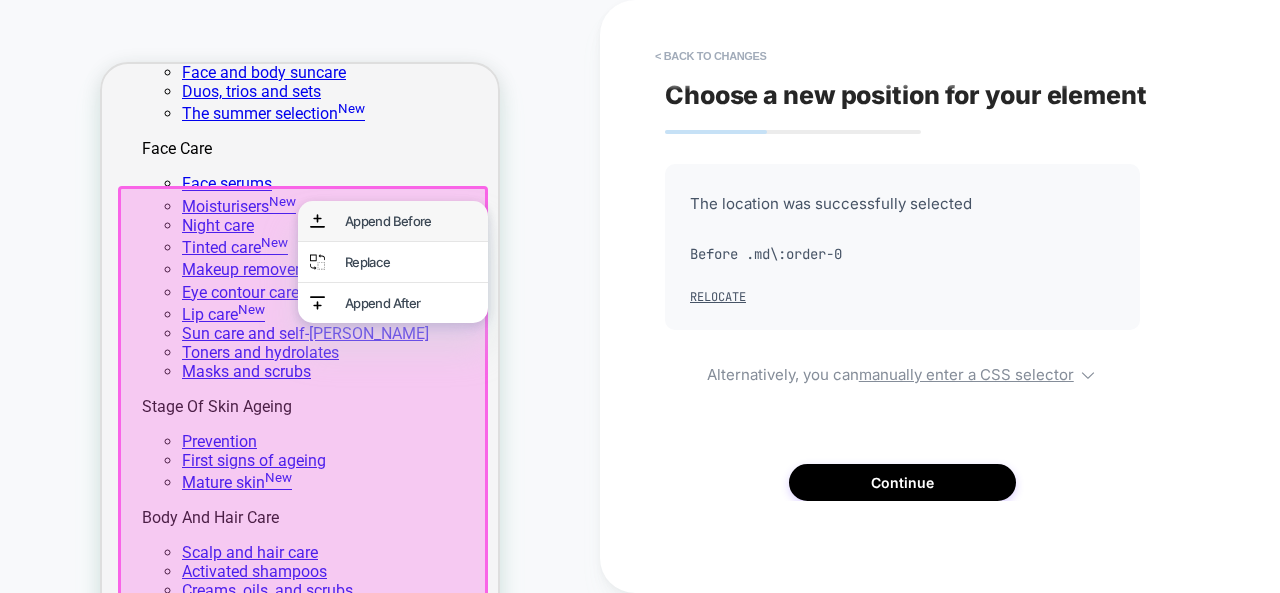 click on "Append Before" at bounding box center [393, 221] 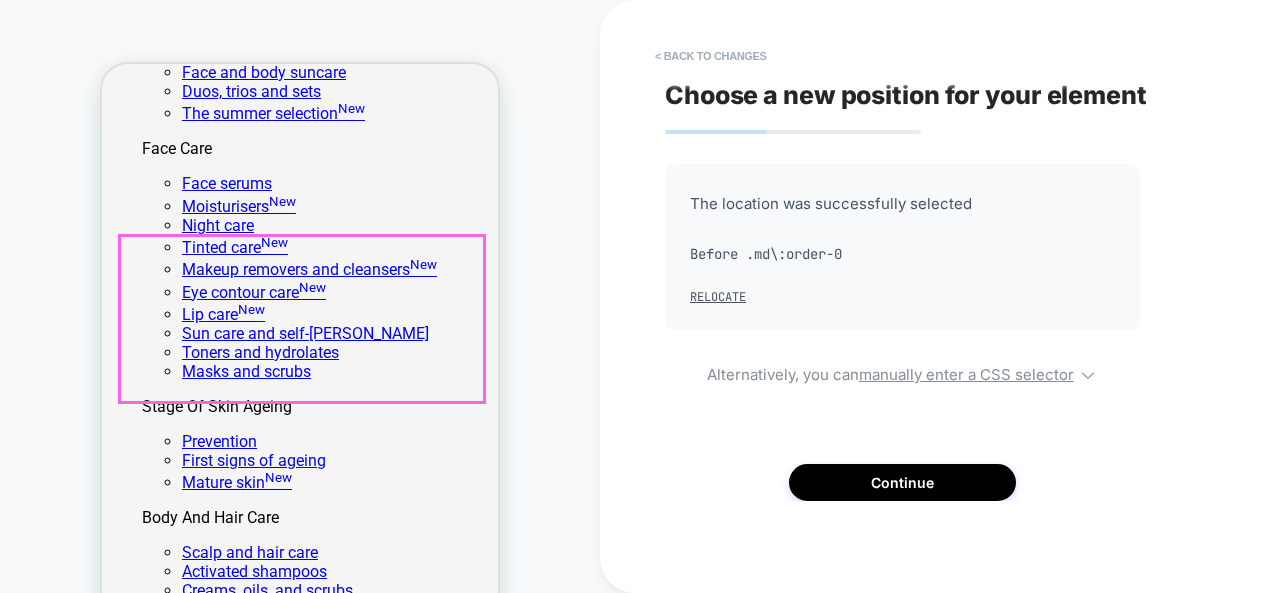 drag, startPoint x: 377, startPoint y: 285, endPoint x: 378, endPoint y: 271, distance: 14.035668 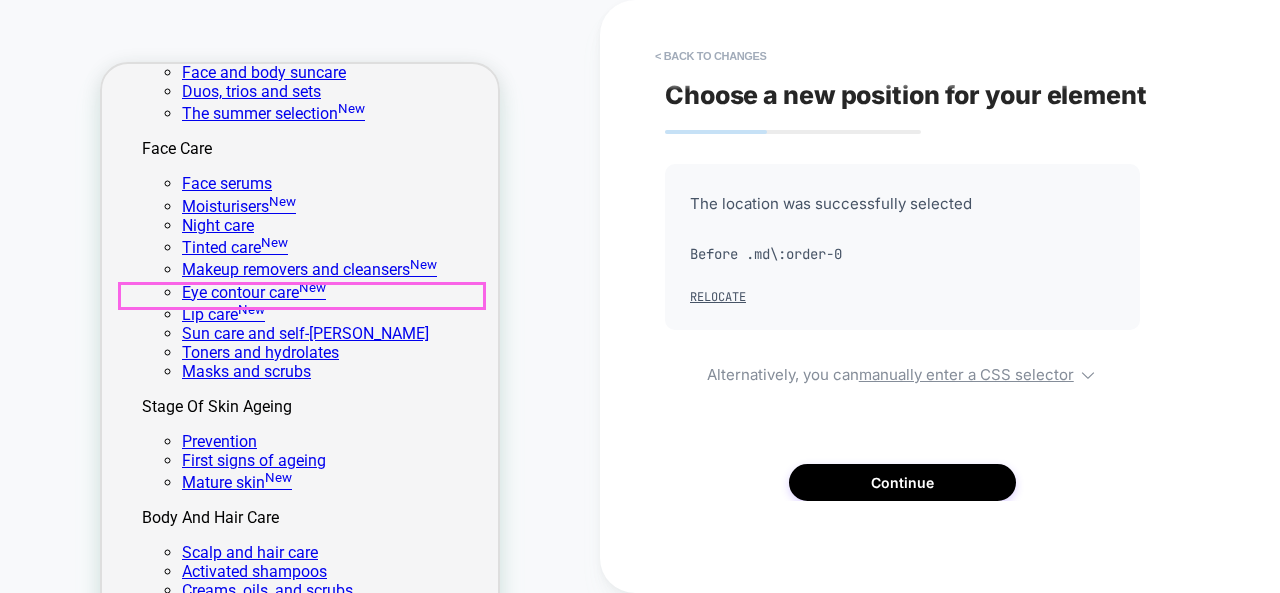 click on "LAB-1002
30 ml" at bounding box center (300, 12079) 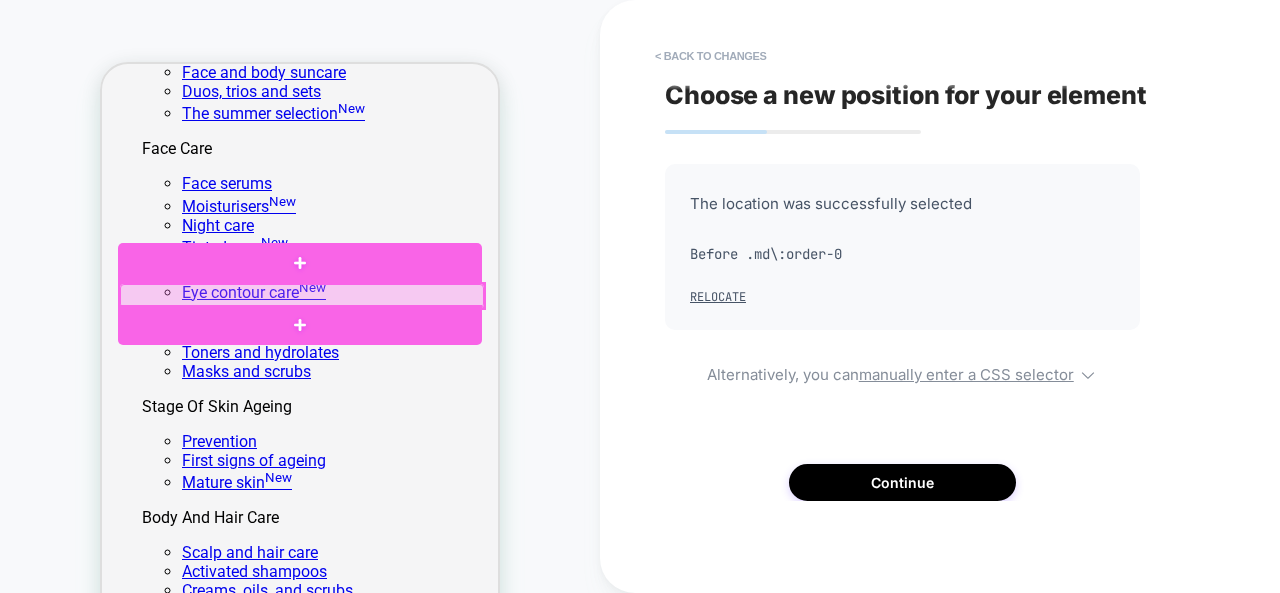 click at bounding box center [302, 296] 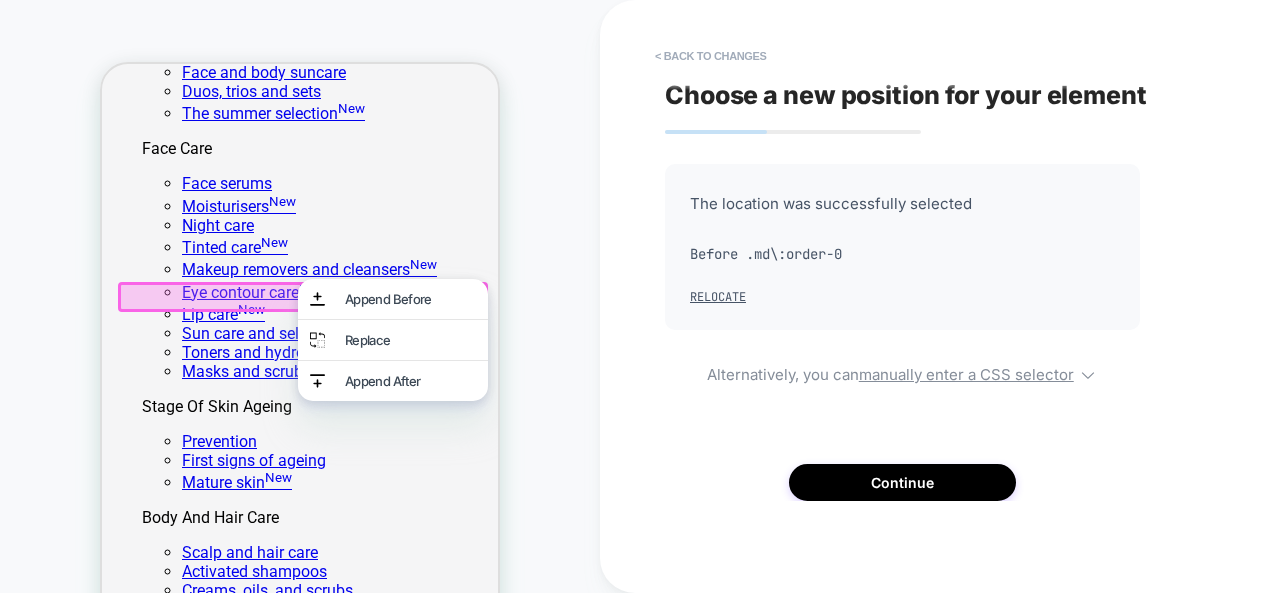 click on "Append Before" at bounding box center [410, 299] 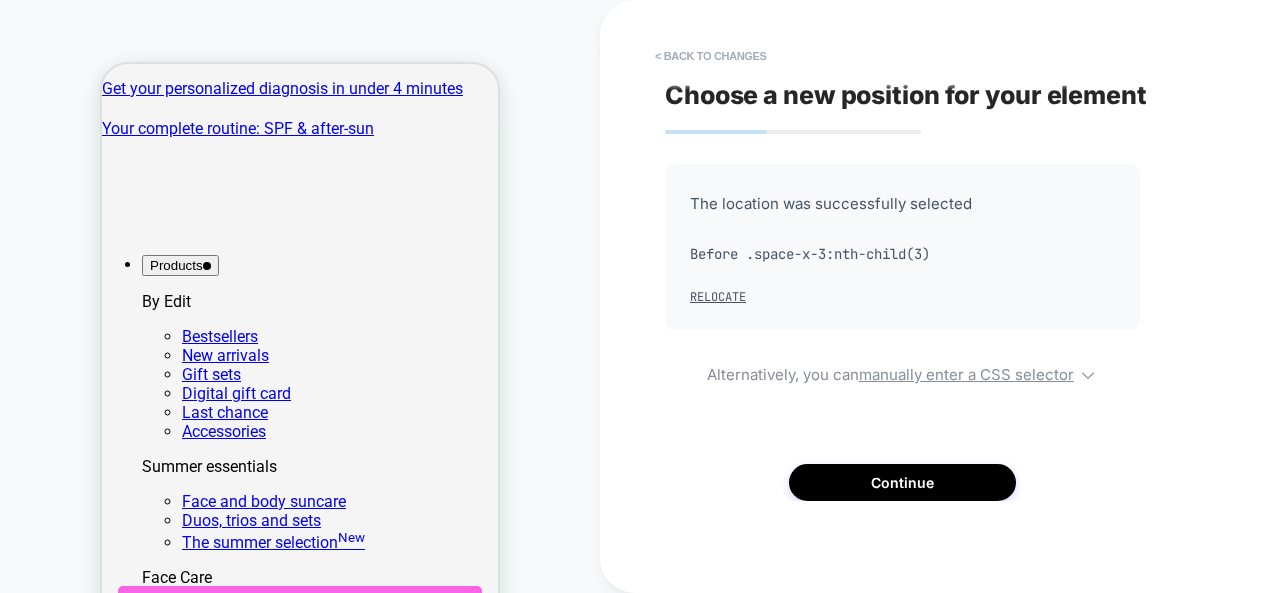 scroll, scrollTop: 0, scrollLeft: 0, axis: both 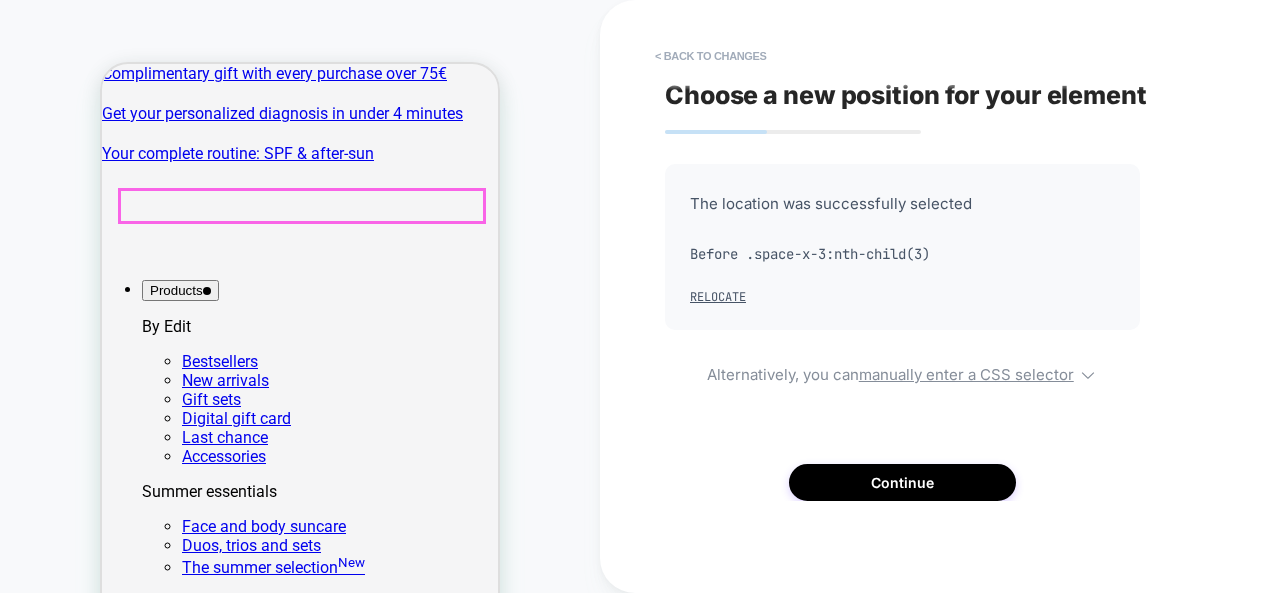 click on "Best-seller" at bounding box center [300, 2167] 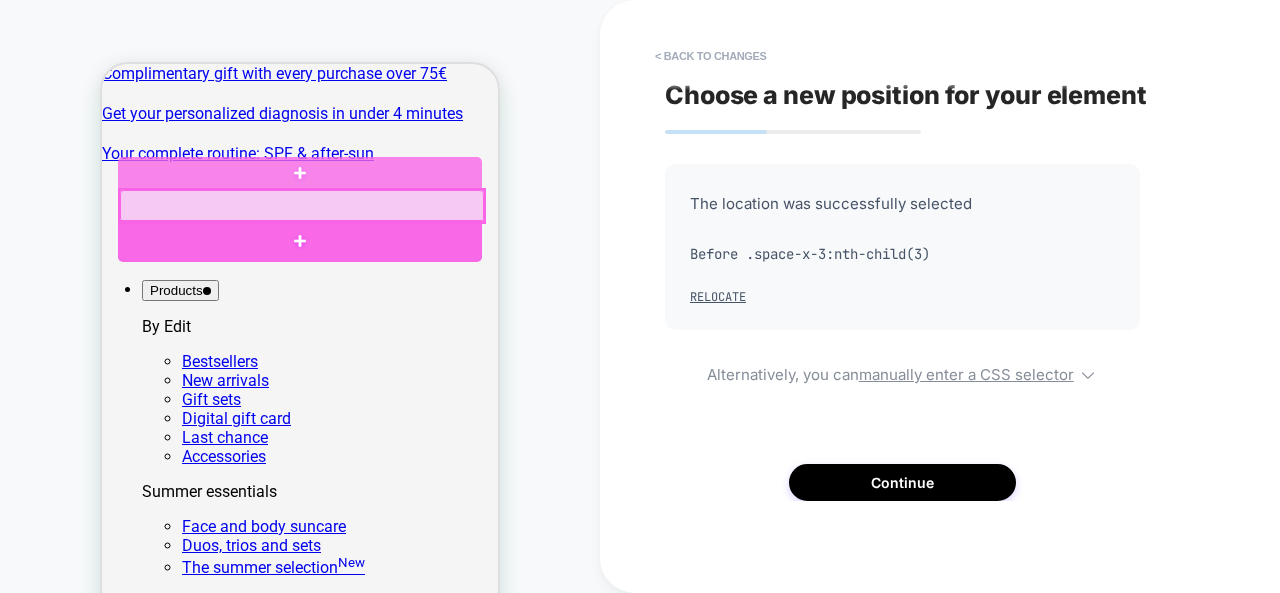 click at bounding box center [302, 206] 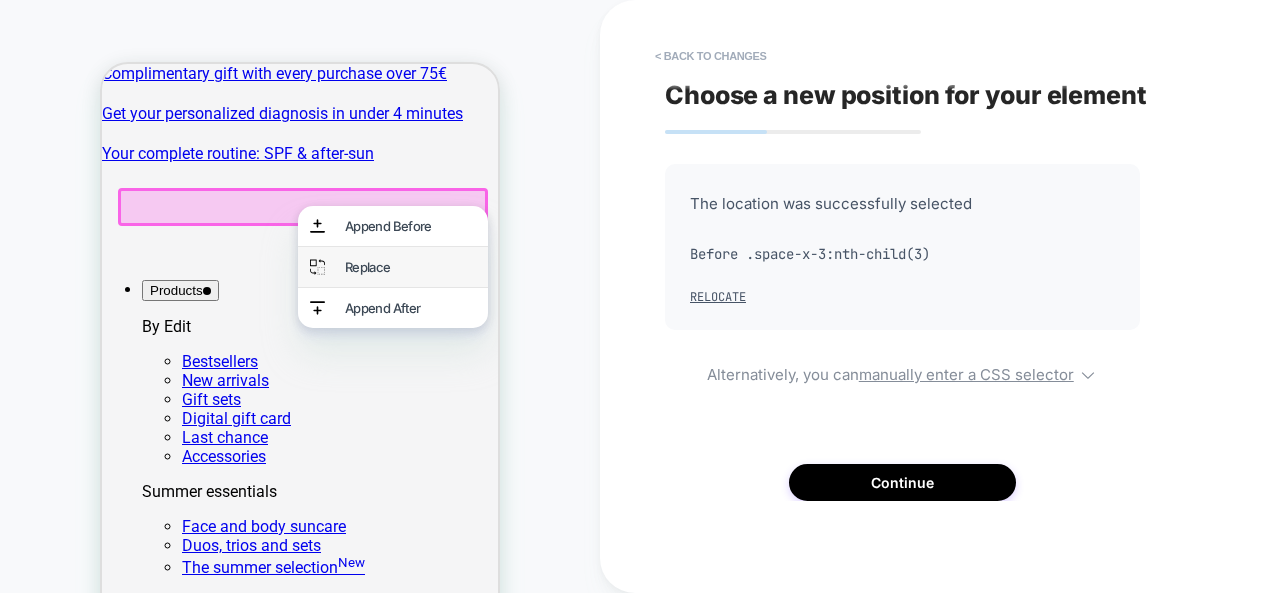 click on "Replace" at bounding box center [410, 267] 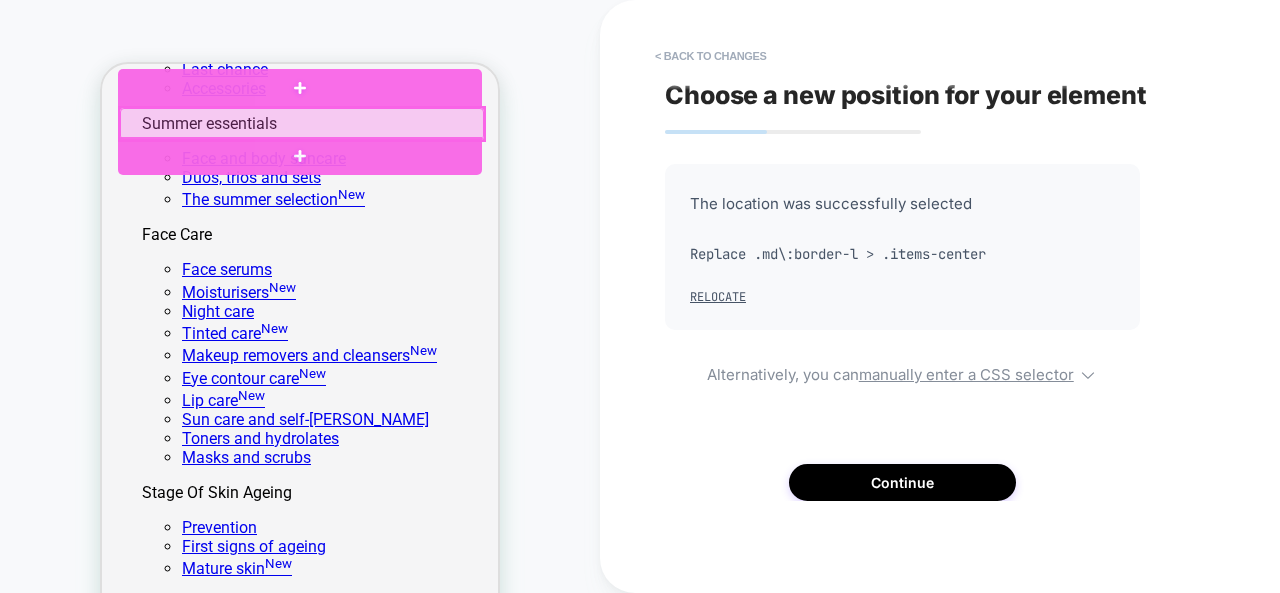 scroll, scrollTop: 371, scrollLeft: 0, axis: vertical 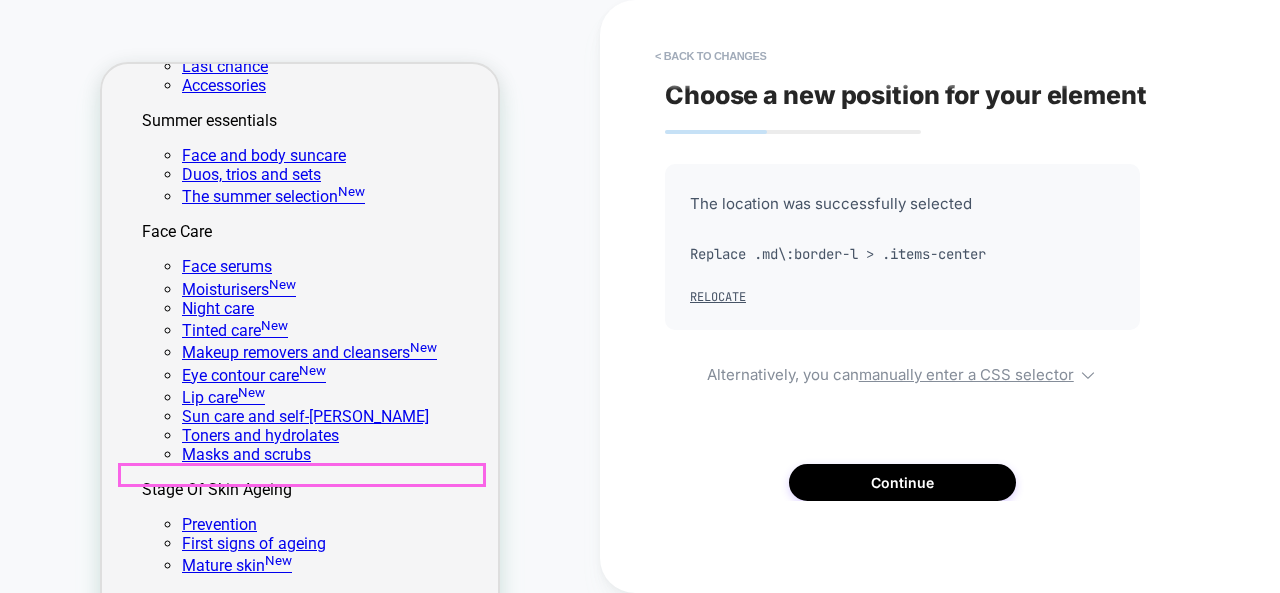 click on "3163 reviews" at bounding box center [182, 12182] 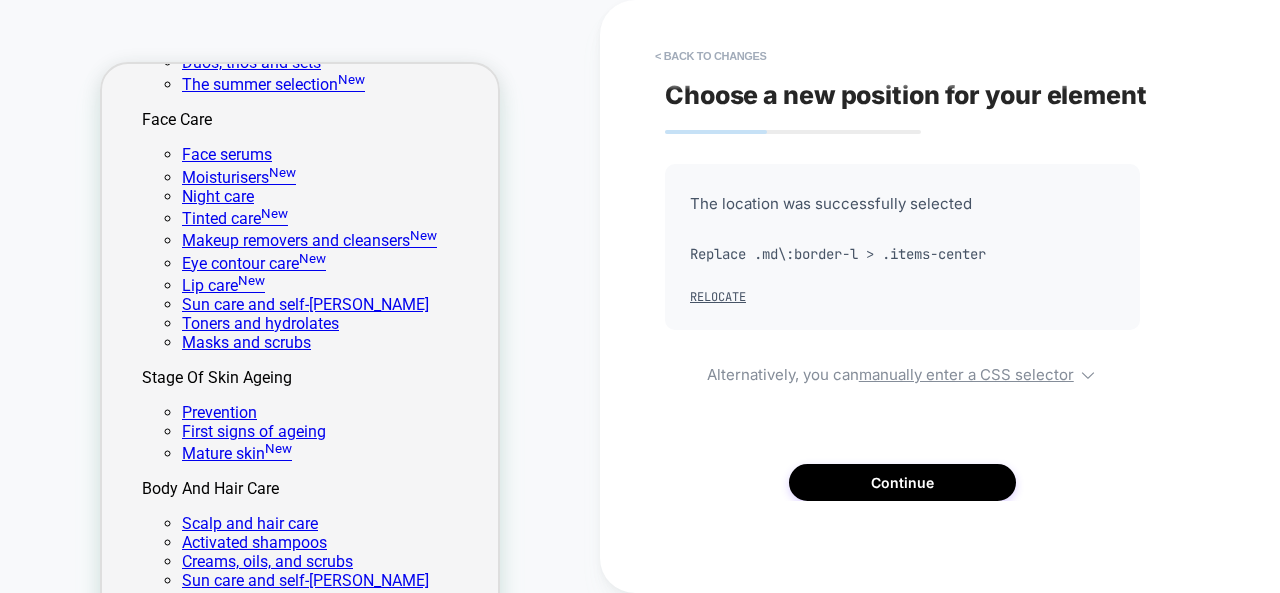 scroll, scrollTop: 484, scrollLeft: 0, axis: vertical 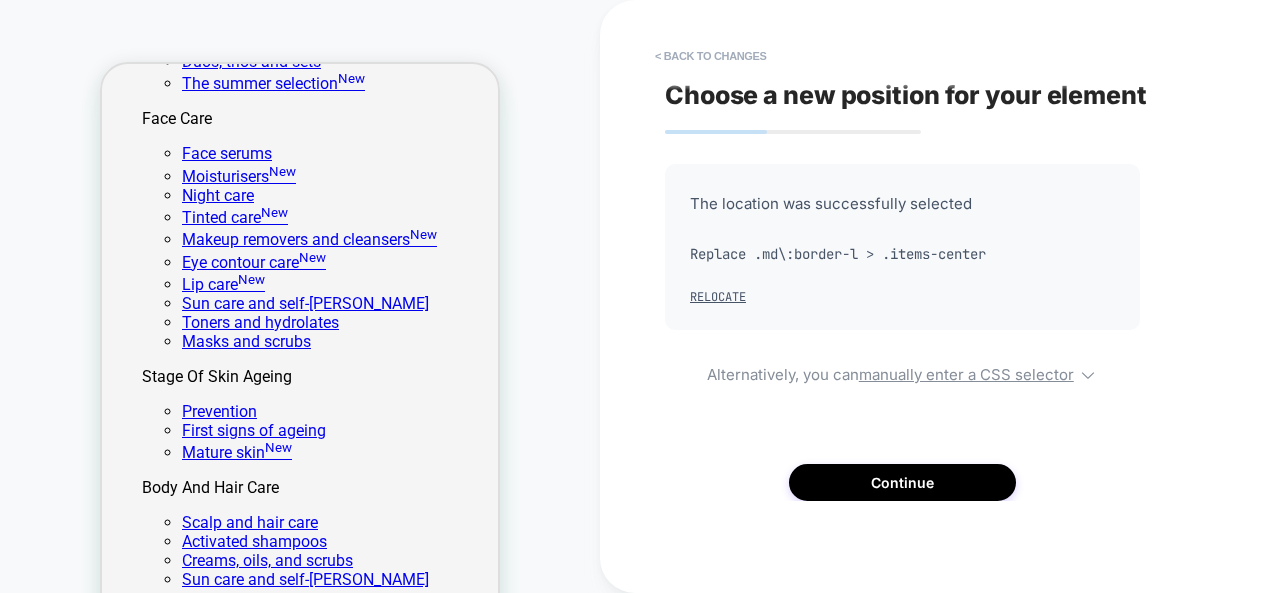 click on "Add to cart
—
30,50 €" at bounding box center [237, 12130] 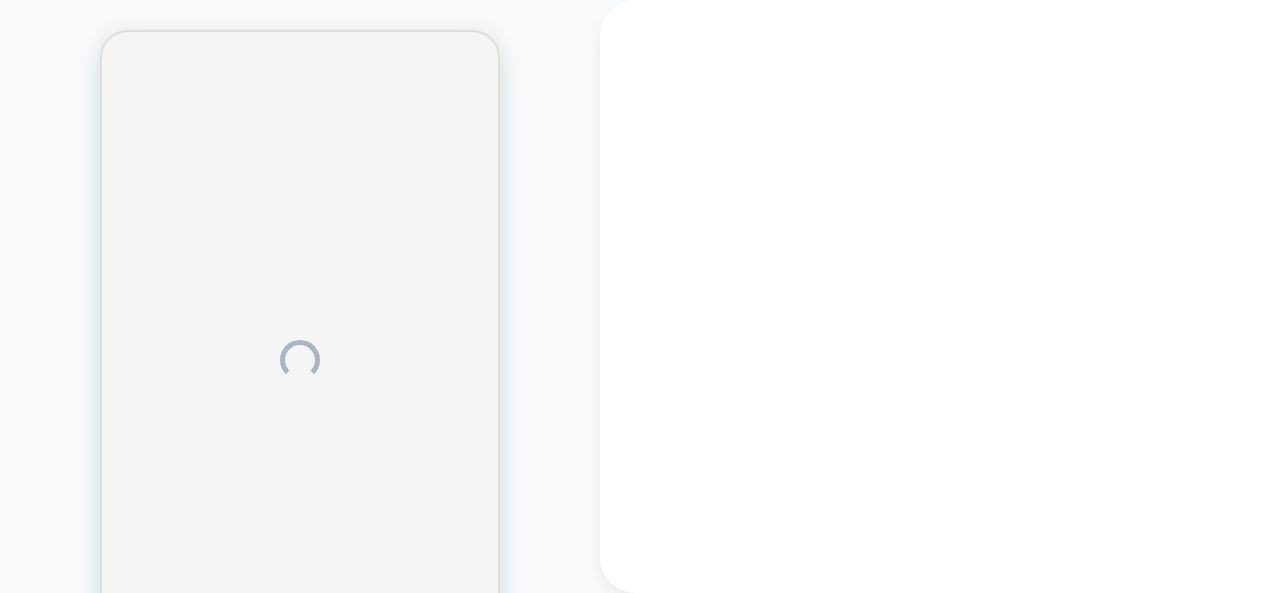 scroll, scrollTop: 0, scrollLeft: 0, axis: both 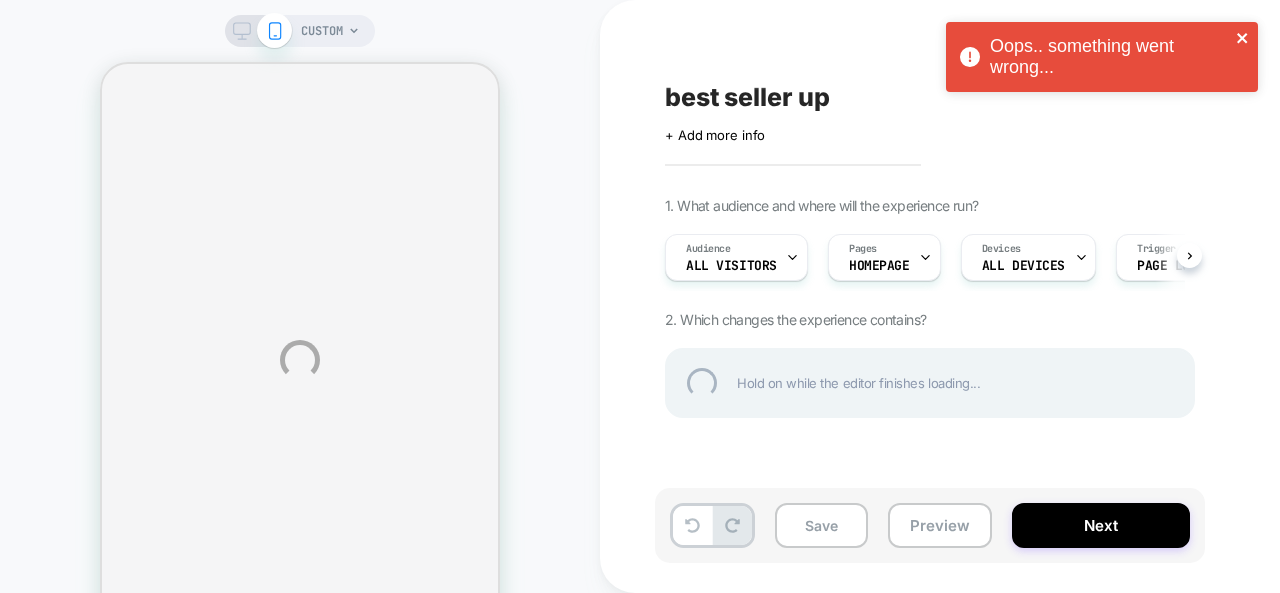 click 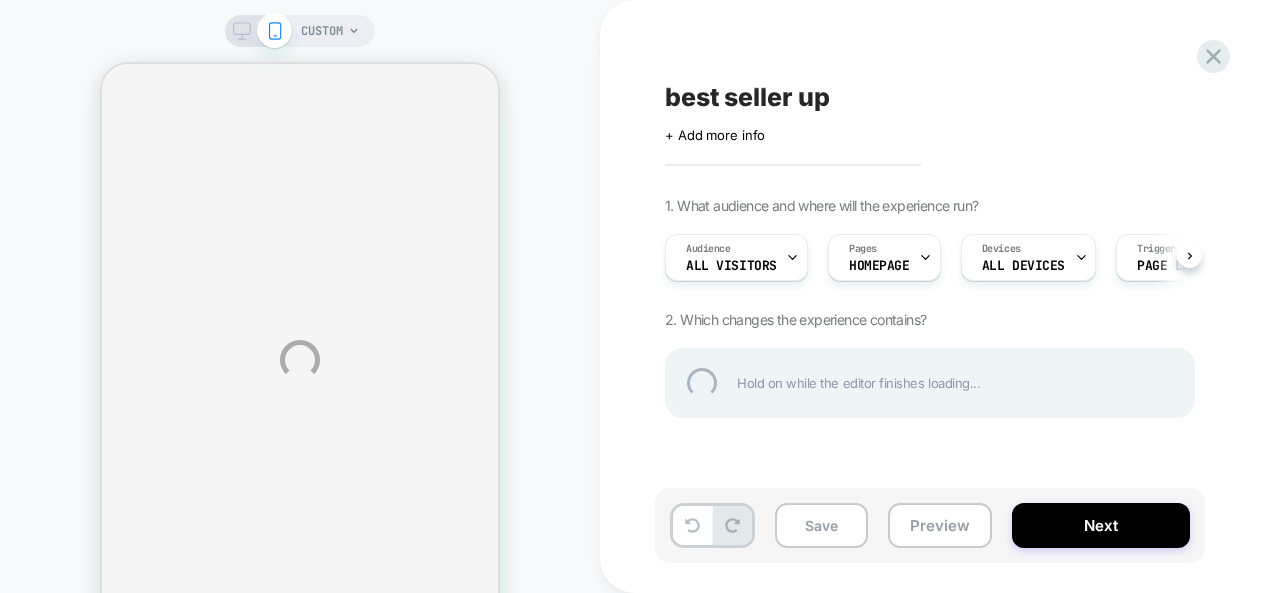 click on "Oops.. something went wrong..." at bounding box center (1102, 62) 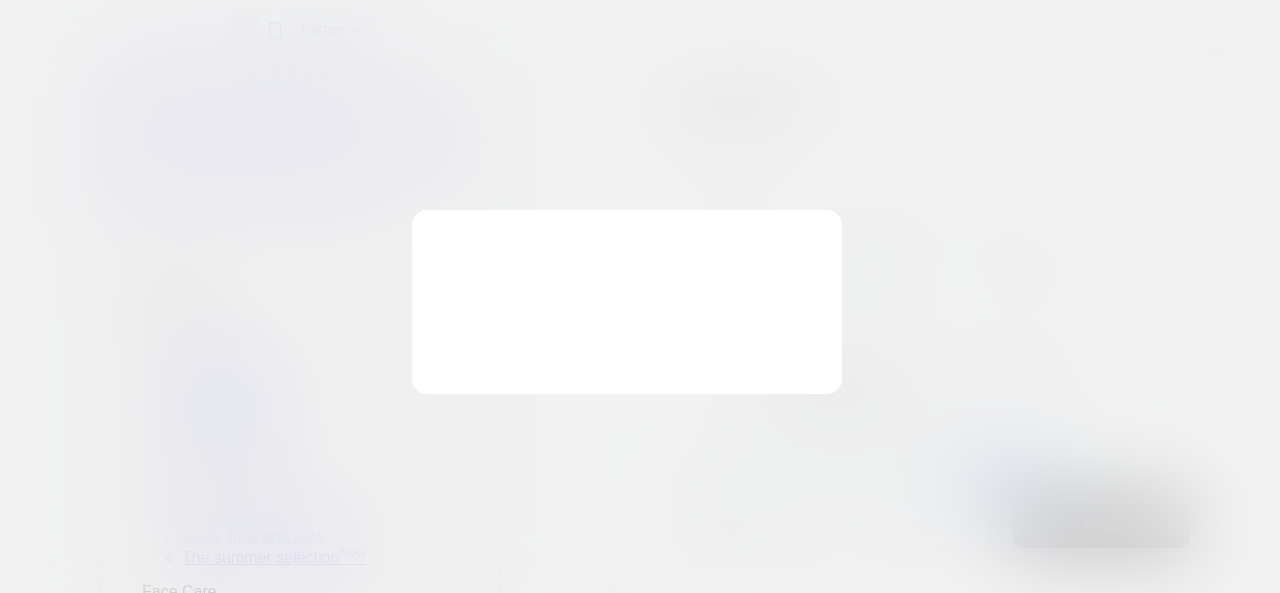 scroll, scrollTop: 0, scrollLeft: 0, axis: both 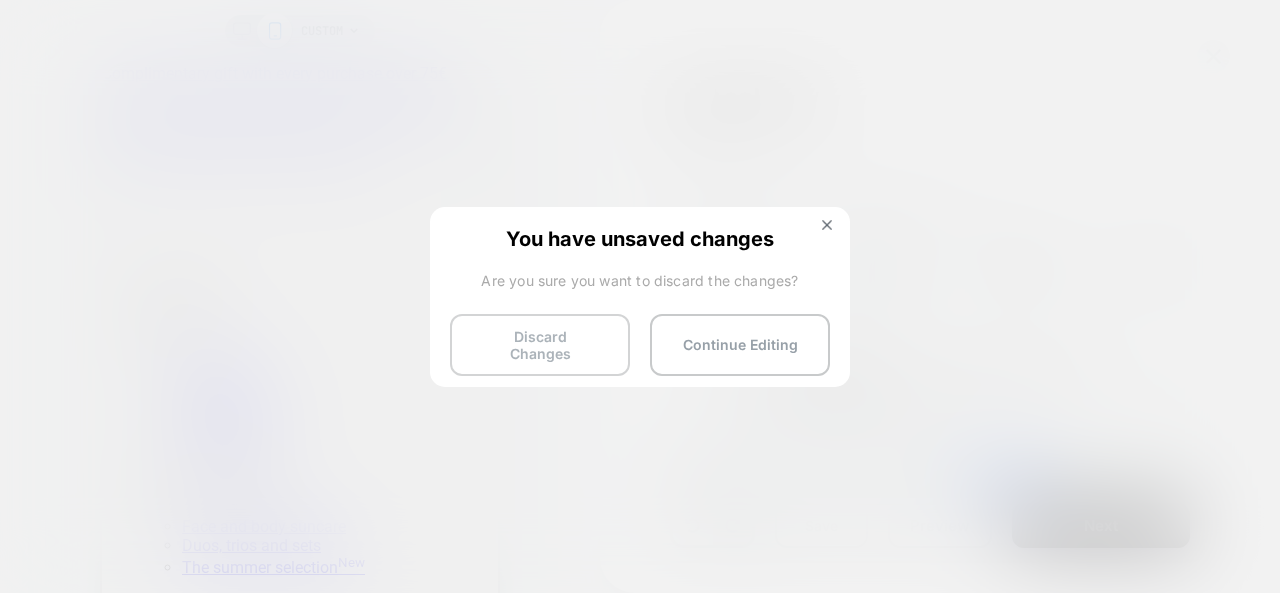 click on "Discard Changes" at bounding box center (540, 345) 